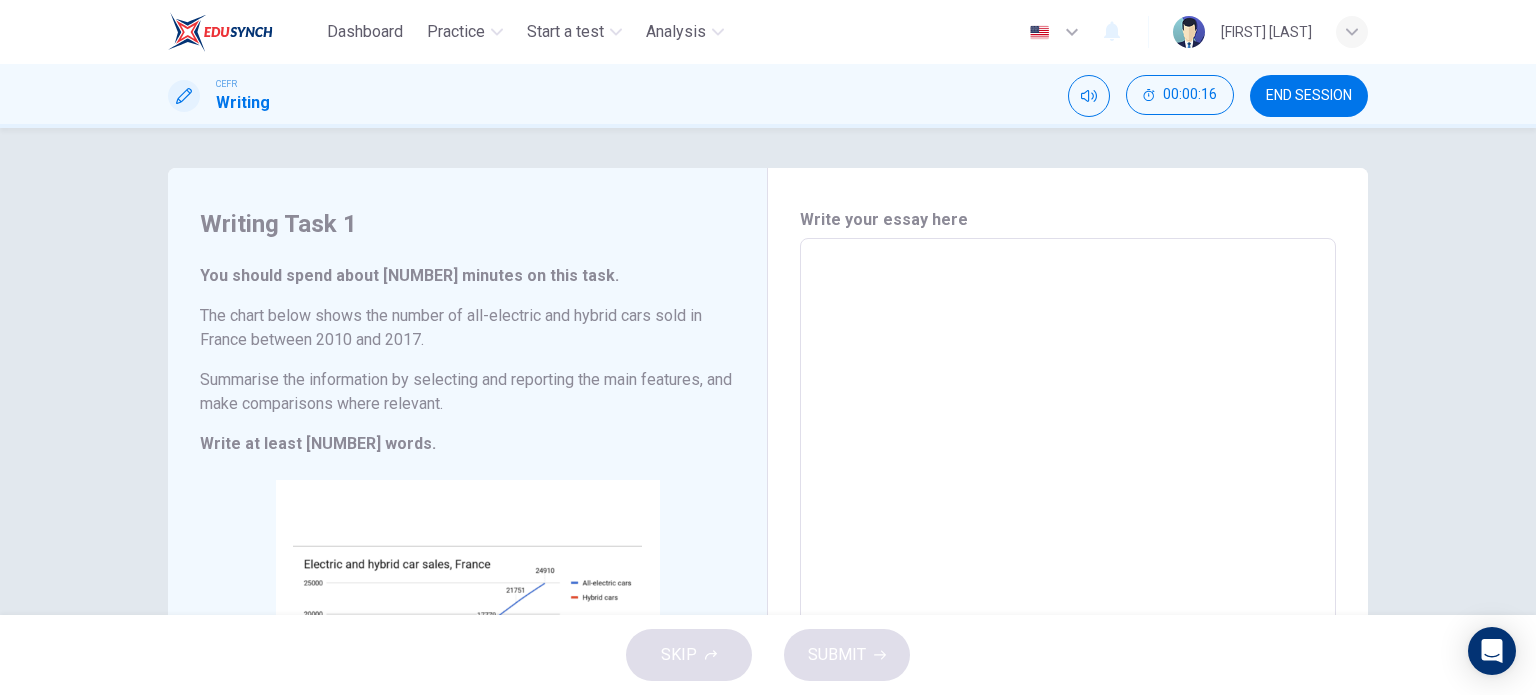 scroll, scrollTop: 0, scrollLeft: 0, axis: both 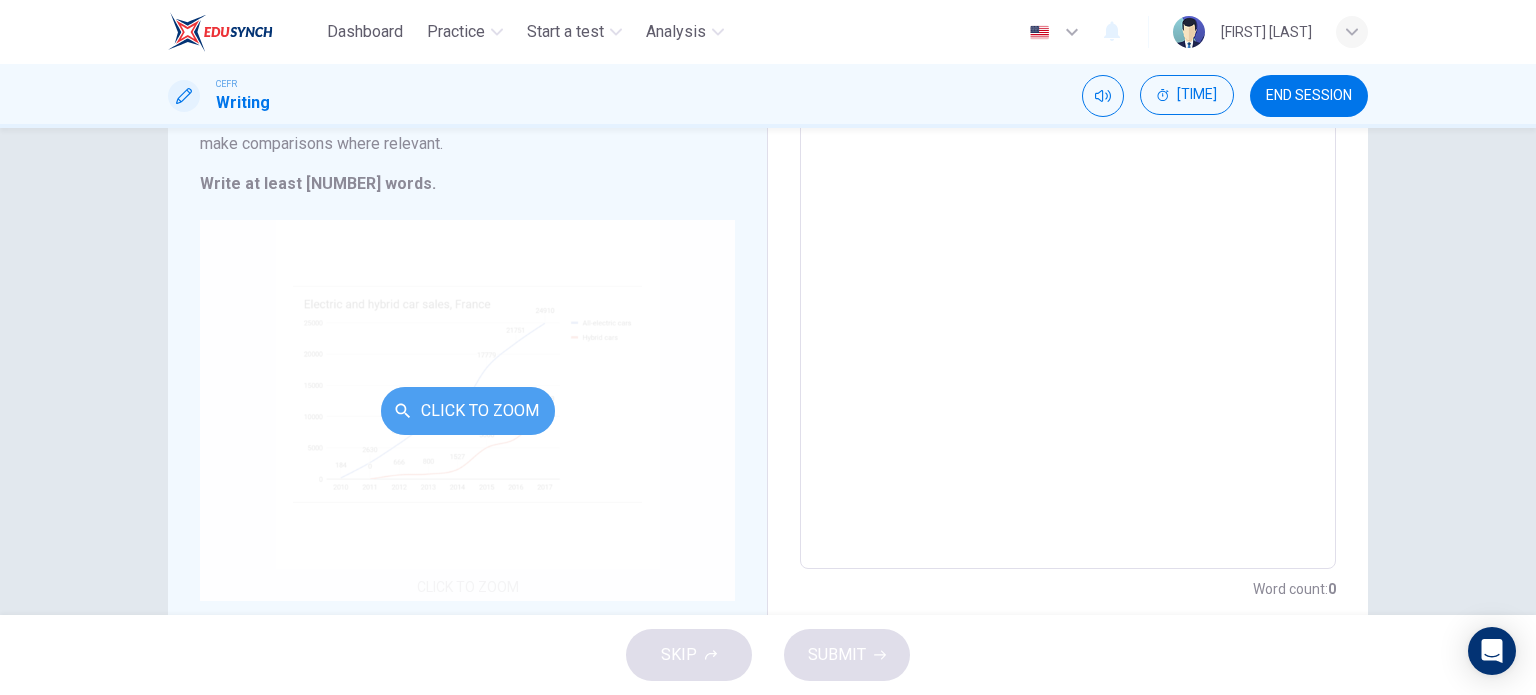 click on "Click to Zoom" at bounding box center (468, 411) 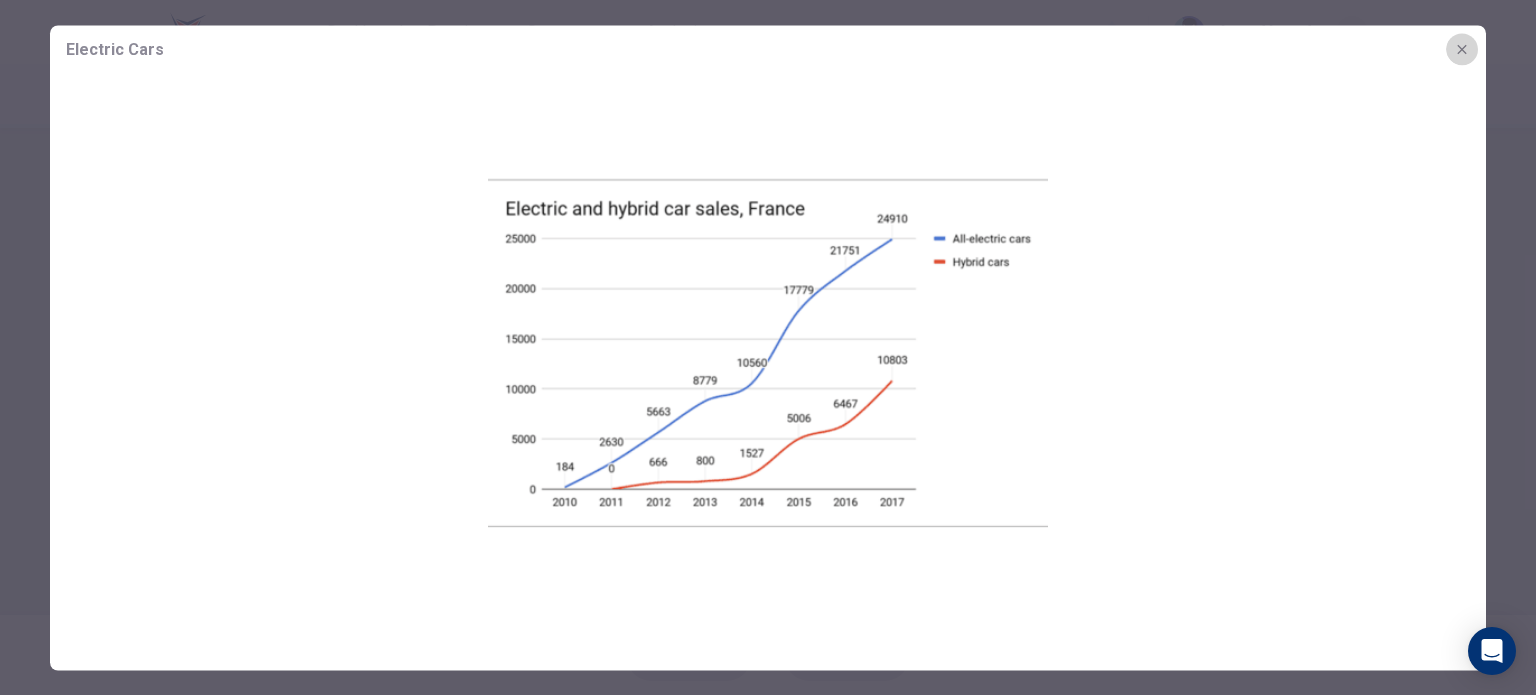 click at bounding box center (1462, 49) 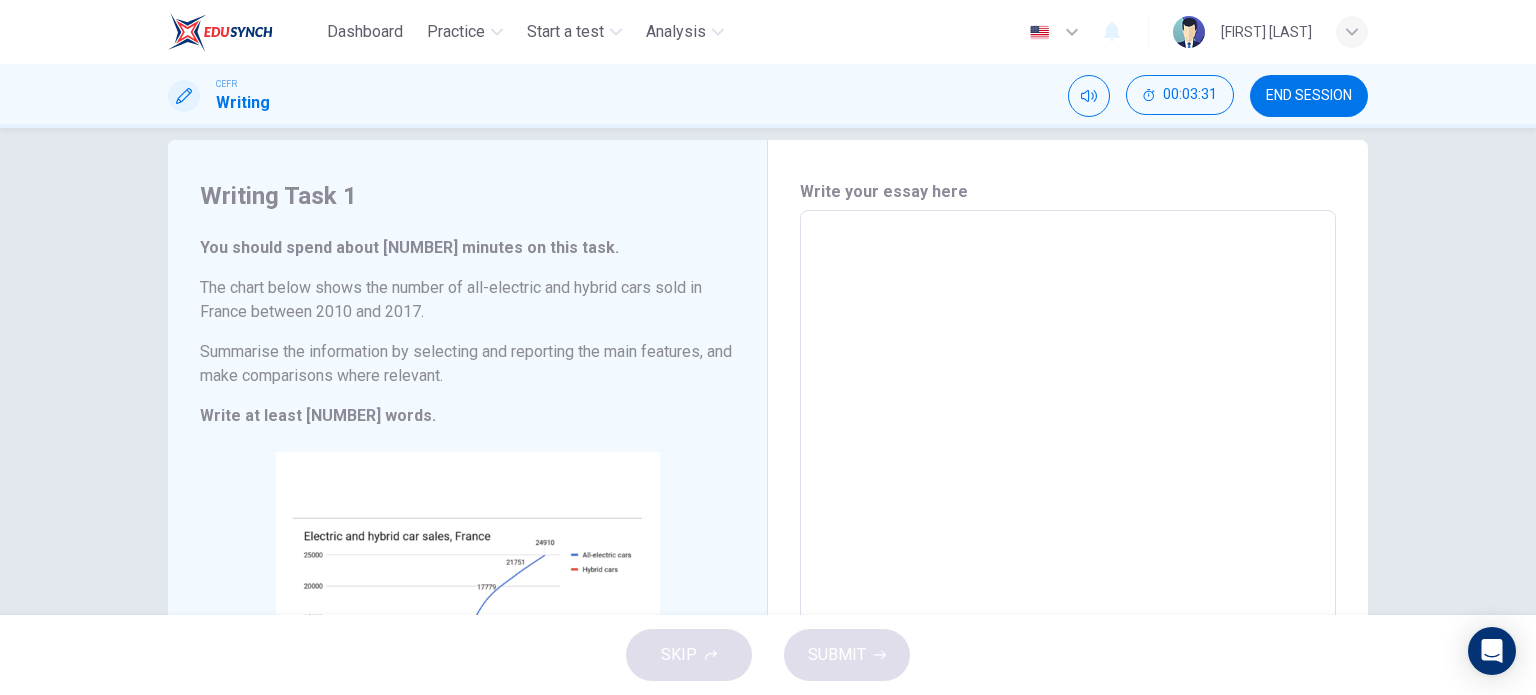 scroll, scrollTop: 0, scrollLeft: 0, axis: both 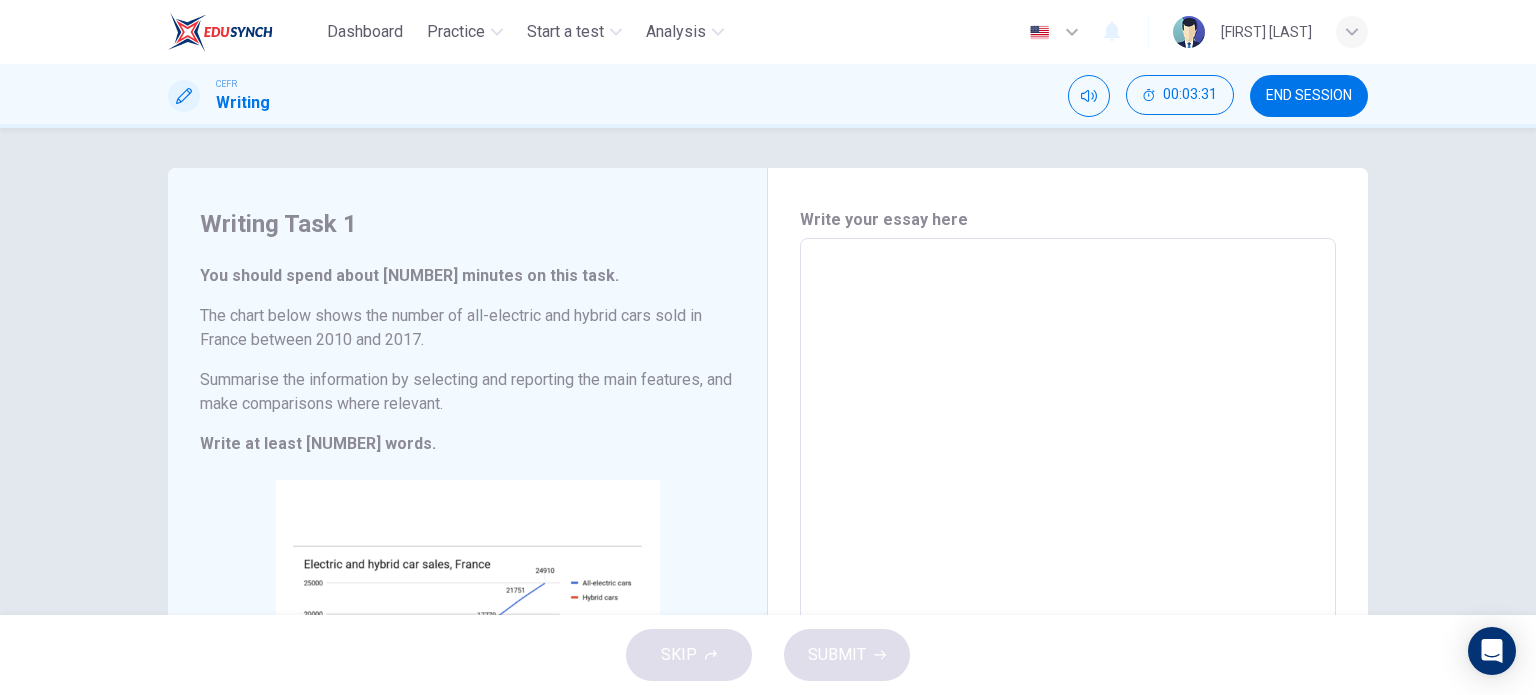 click at bounding box center (1068, 534) 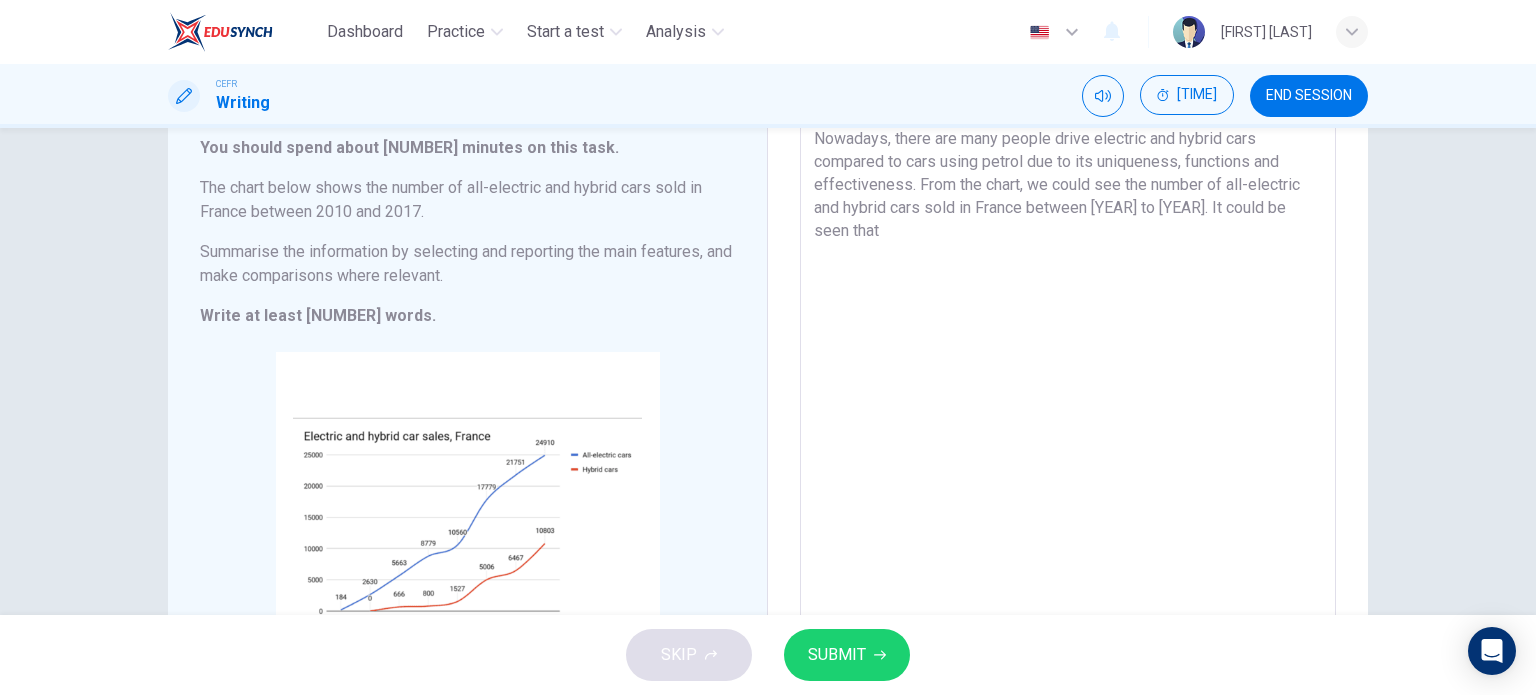 scroll, scrollTop: 128, scrollLeft: 0, axis: vertical 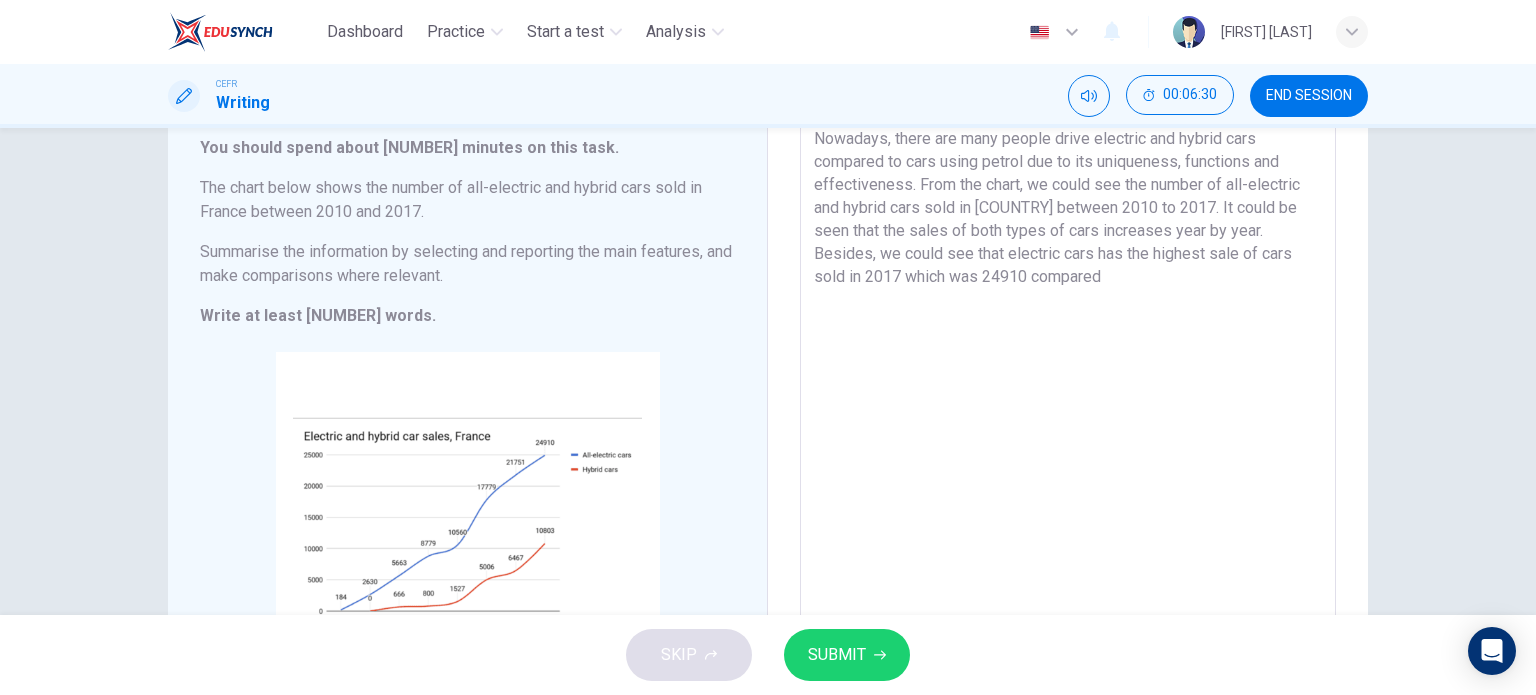 click on "Nowadays, there are many people drive electric and hybrid cars compared to cars using petrol due to its uniqueness, functions and effectiveness. From the chart, we could see the number of all-electric and hybrid cars sold in [COUNTRY] between 2010 to 2017. It could be seen that the sales of both types of cars increases year by year. Besides, we could see that electric cars has the highest sale of cars sold in 2017 which was 24910 compared" at bounding box center (1068, 406) 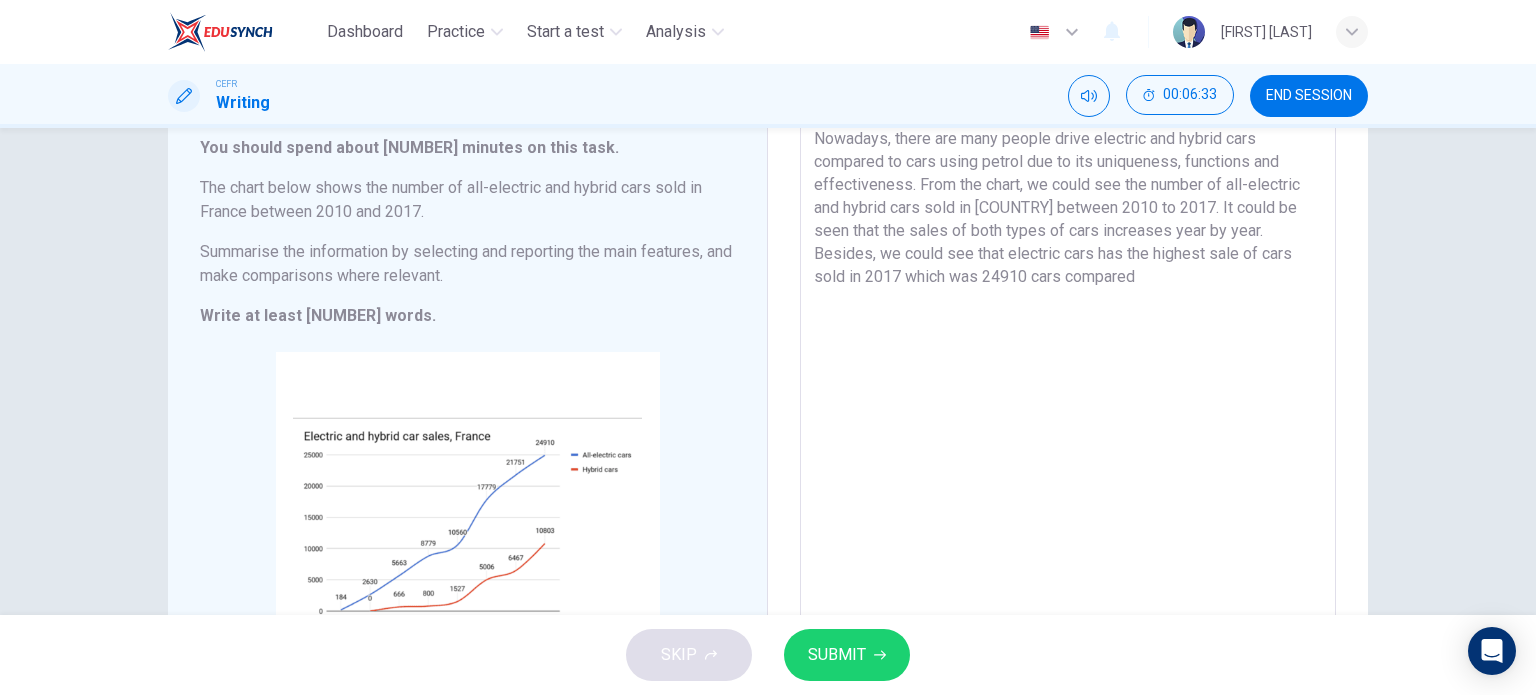 click on "Nowadays, there are many people drive electric and hybrid cars compared to cars using petrol due to its uniqueness, functions and effectiveness. From the chart, we could see the number of all-electric and hybrid cars sold in [COUNTRY] between 2010 to 2017. It could be seen that the sales of both types of cars increases year by year. Besides, we could see that electric cars has the highest sale of cars sold in 2017 which was 24910 cars compared" at bounding box center (1068, 406) 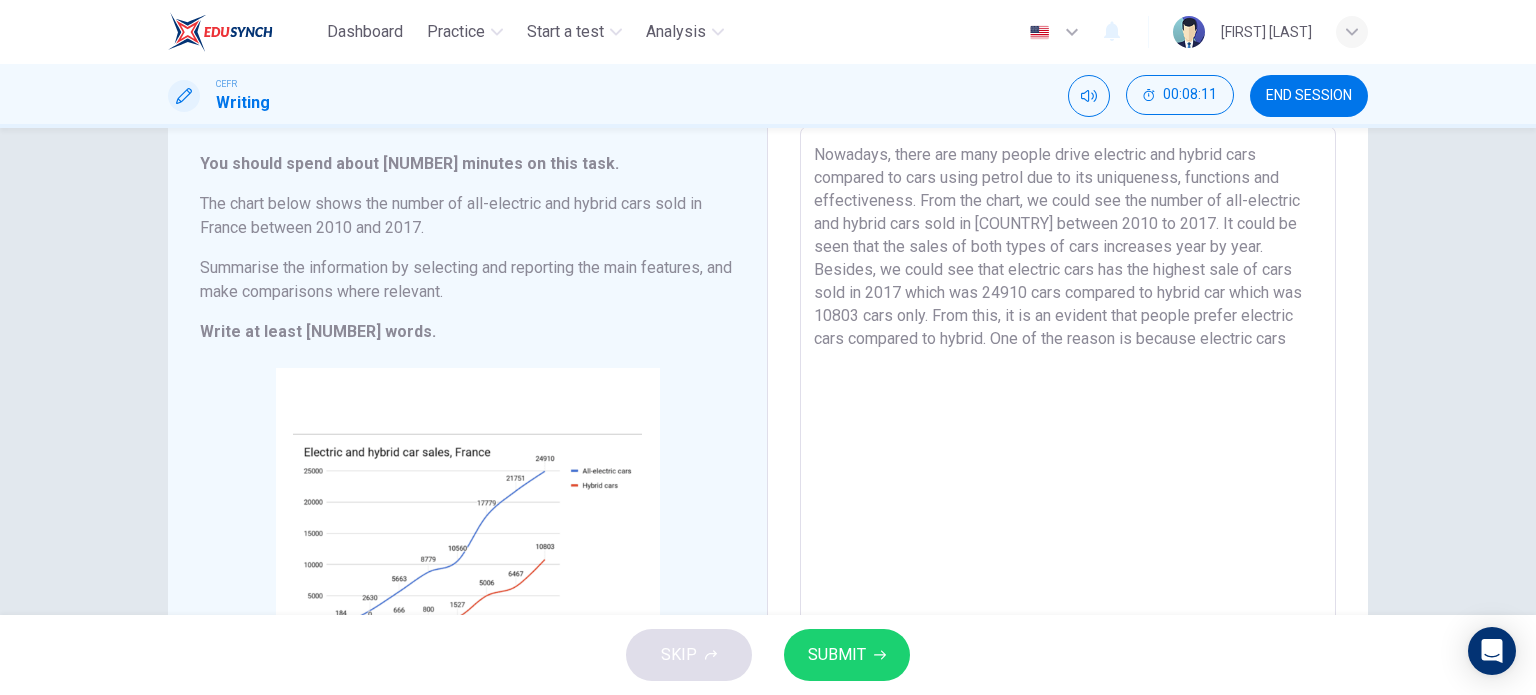 scroll, scrollTop: 113, scrollLeft: 0, axis: vertical 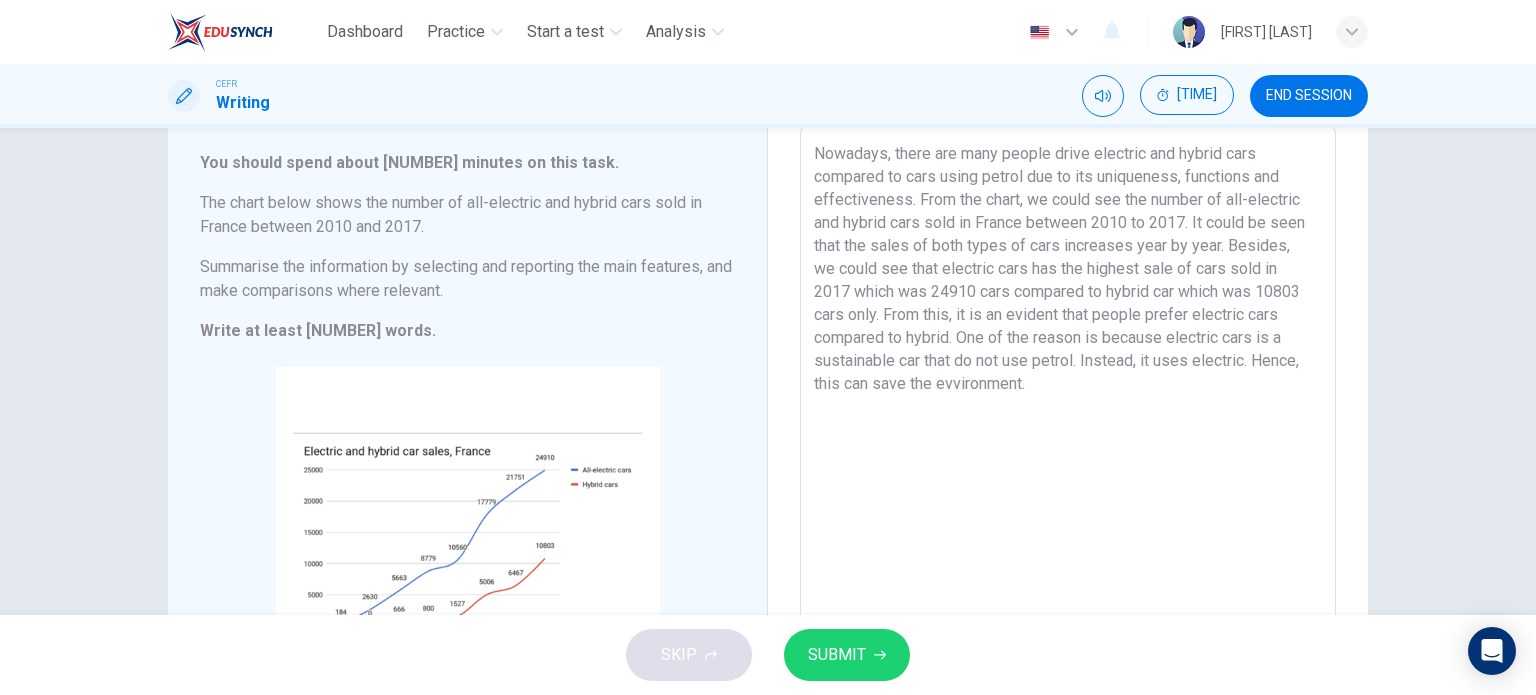 click on "Nowadays, there are many people drive electric and hybrid cars compared to cars using petrol due to its uniqueness, functions and effectiveness. From the chart, we could see the number of all-electric and hybrid cars sold in France between 2010 to 2017. It could be seen that the sales of both types of cars increases year by year. Besides, we could see that electric cars has the highest sale of cars sold in 2017 which was 24910 cars compared to hybrid car which was 10803 cars only. From this, it is an evident that people prefer electric cars compared to hybrid. One of the reason is because electric cars is a sustainable car that do not use petrol. Instead, it uses electric. Hence, this can save the evvironment." at bounding box center (1068, 421) 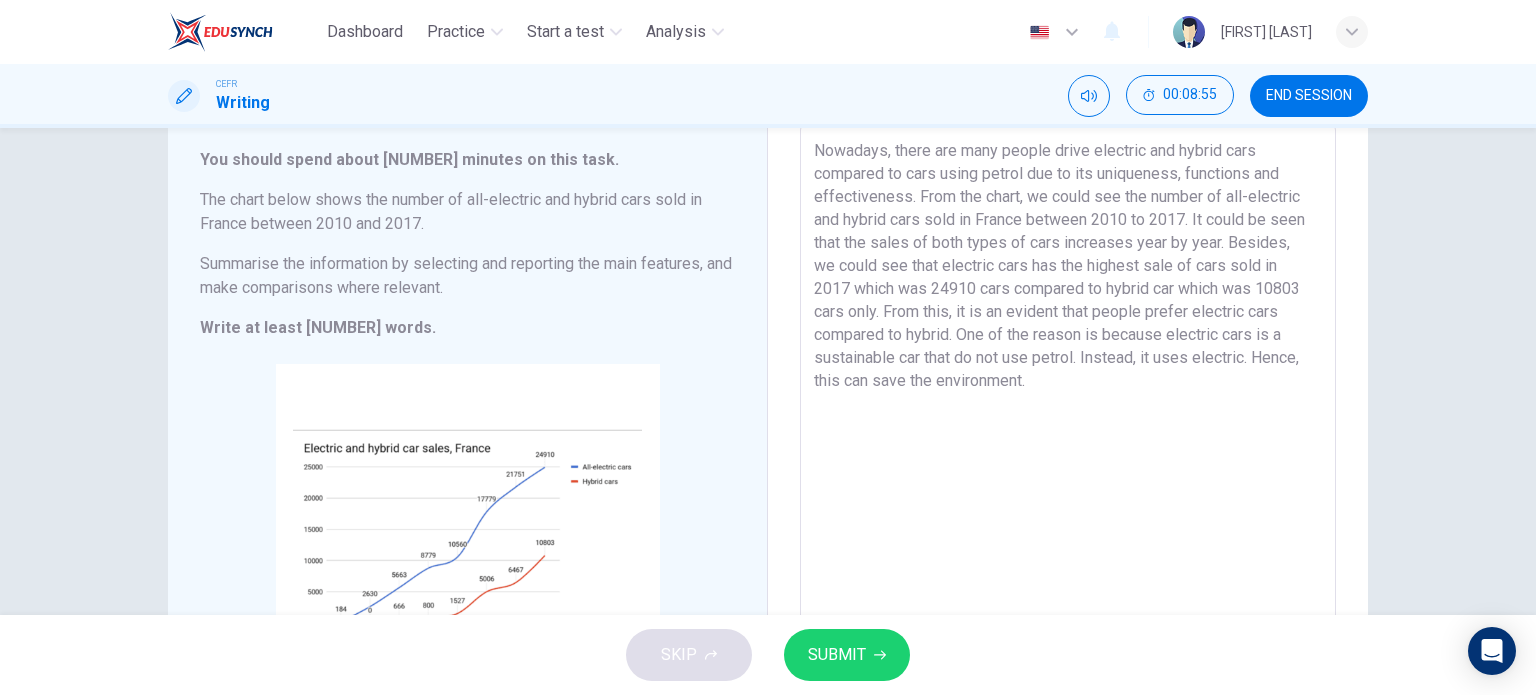 scroll, scrollTop: 116, scrollLeft: 0, axis: vertical 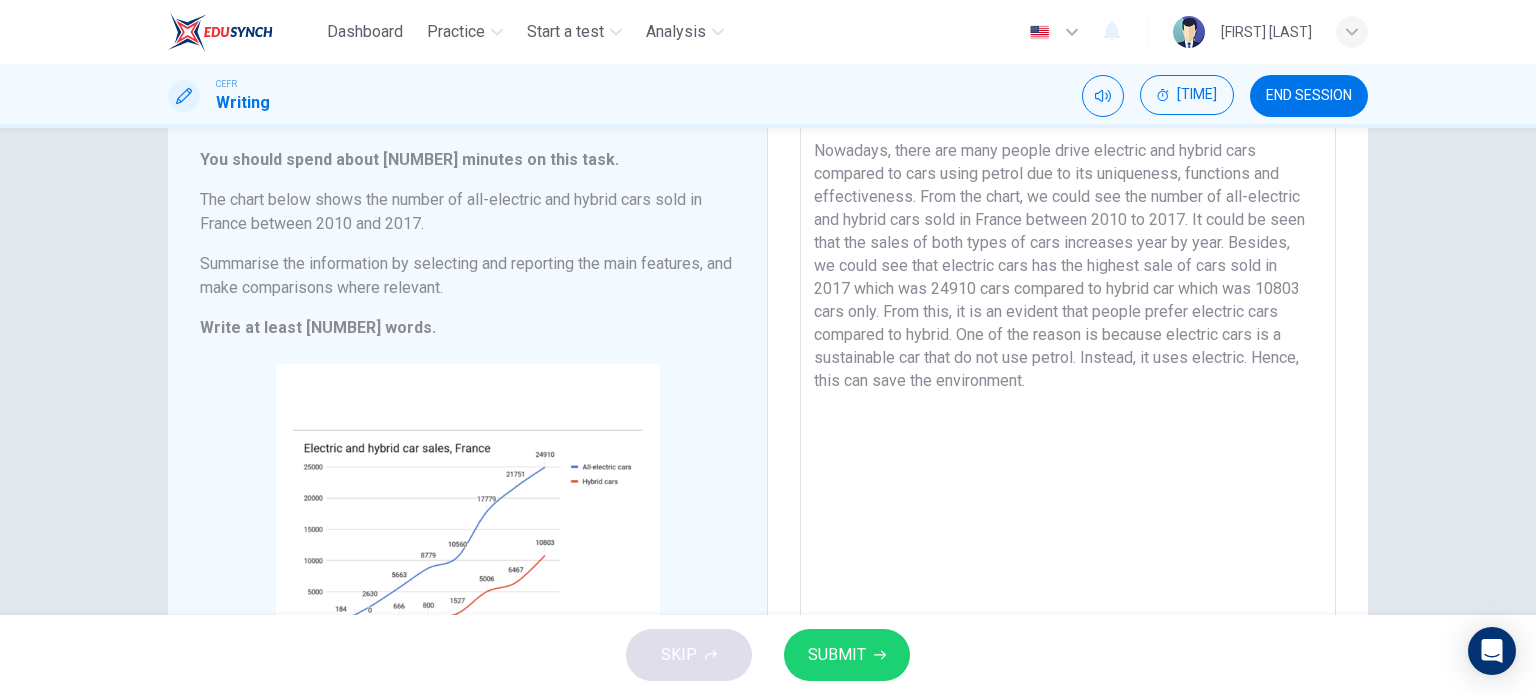 click on "Nowadays, there are many people drive electric and hybrid cars compared to cars using petrol due to its uniqueness, functions and effectiveness. From the chart, we could see the number of all-electric and hybrid cars sold in France between 2010 to 2017. It could be seen that the sales of both types of cars increases year by year. Besides, we could see that electric cars has the highest sale of cars sold in 2017 which was 24910 cars compared to hybrid car which was 10803 cars only. From this, it is an evident that people prefer electric cars compared to hybrid. One of the reason is because electric cars is a sustainable car that do not use petrol. Instead, it uses electric. Hence, this can save the environment." at bounding box center (1068, 418) 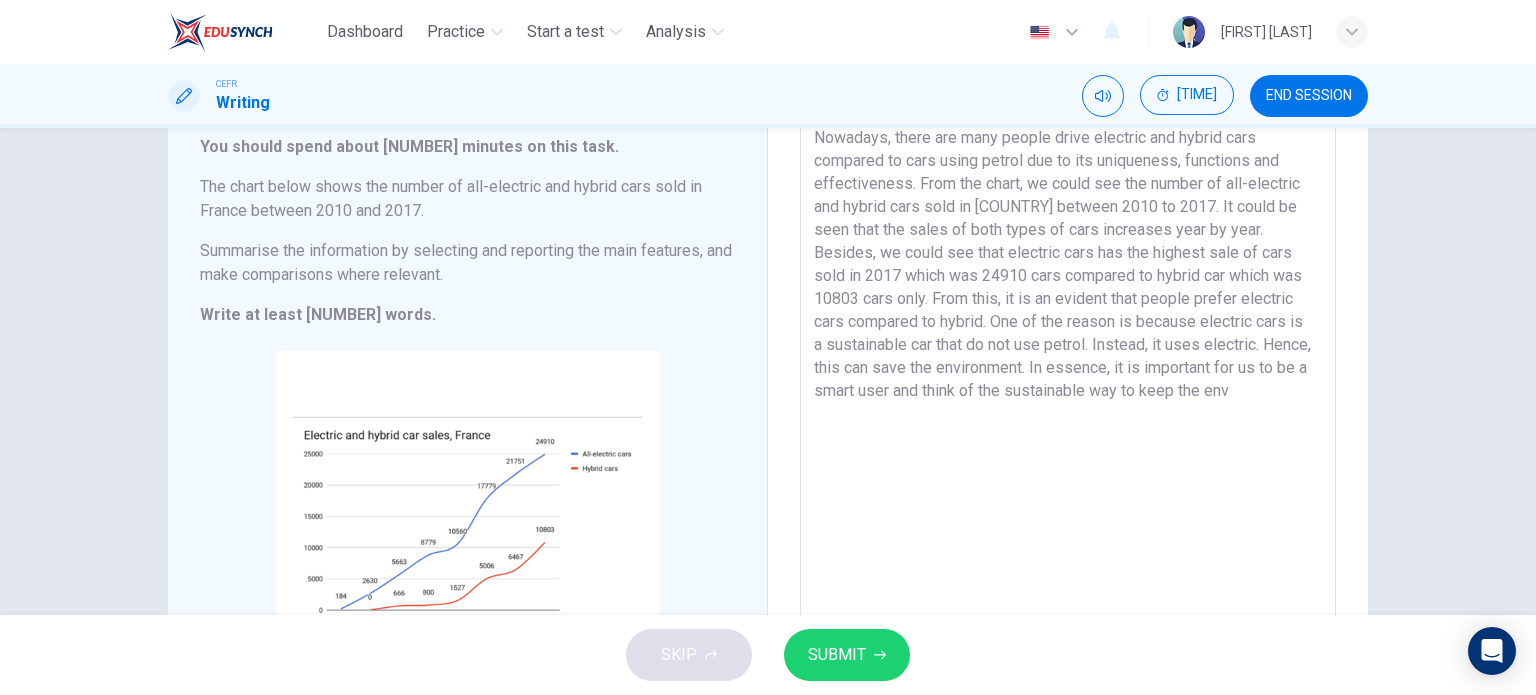 scroll, scrollTop: 132, scrollLeft: 0, axis: vertical 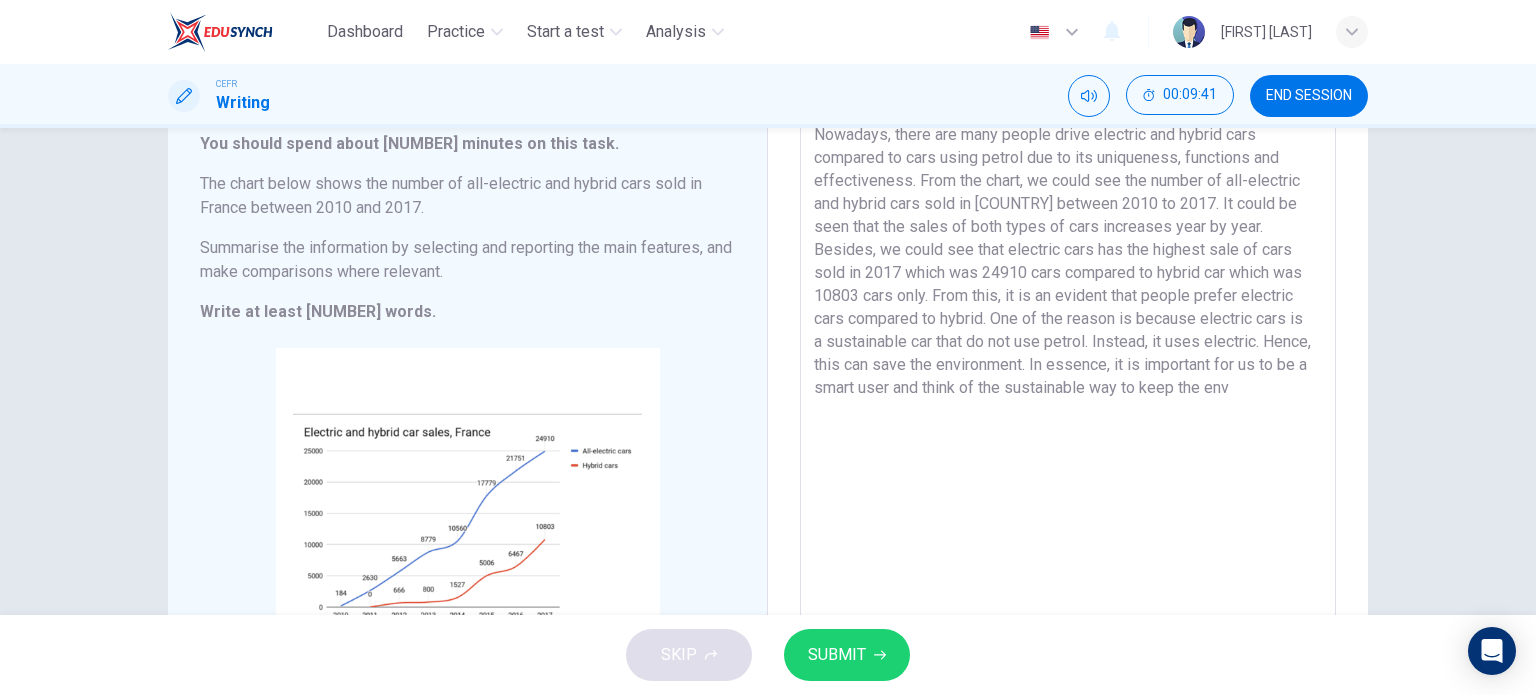 drag, startPoint x: 1274, startPoint y: 391, endPoint x: 1114, endPoint y: 367, distance: 161.79 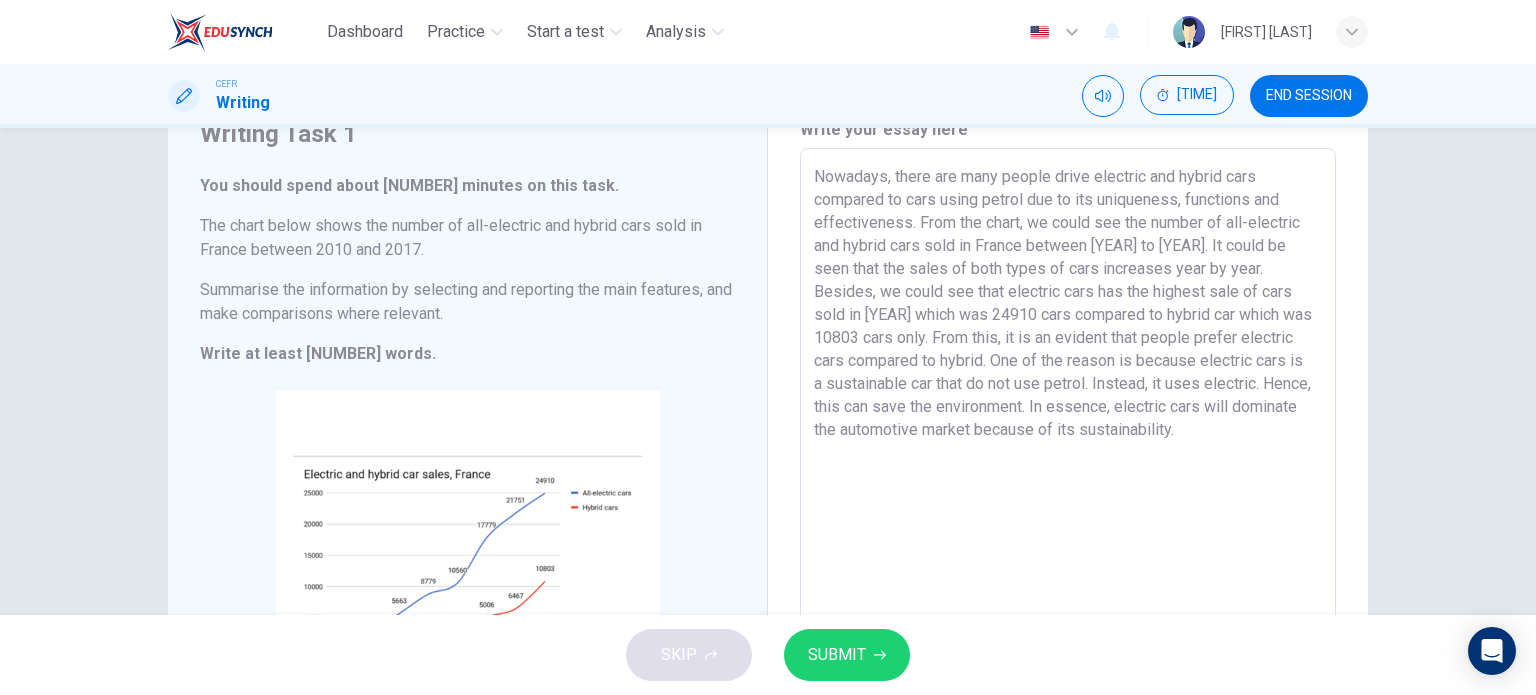 scroll, scrollTop: 85, scrollLeft: 0, axis: vertical 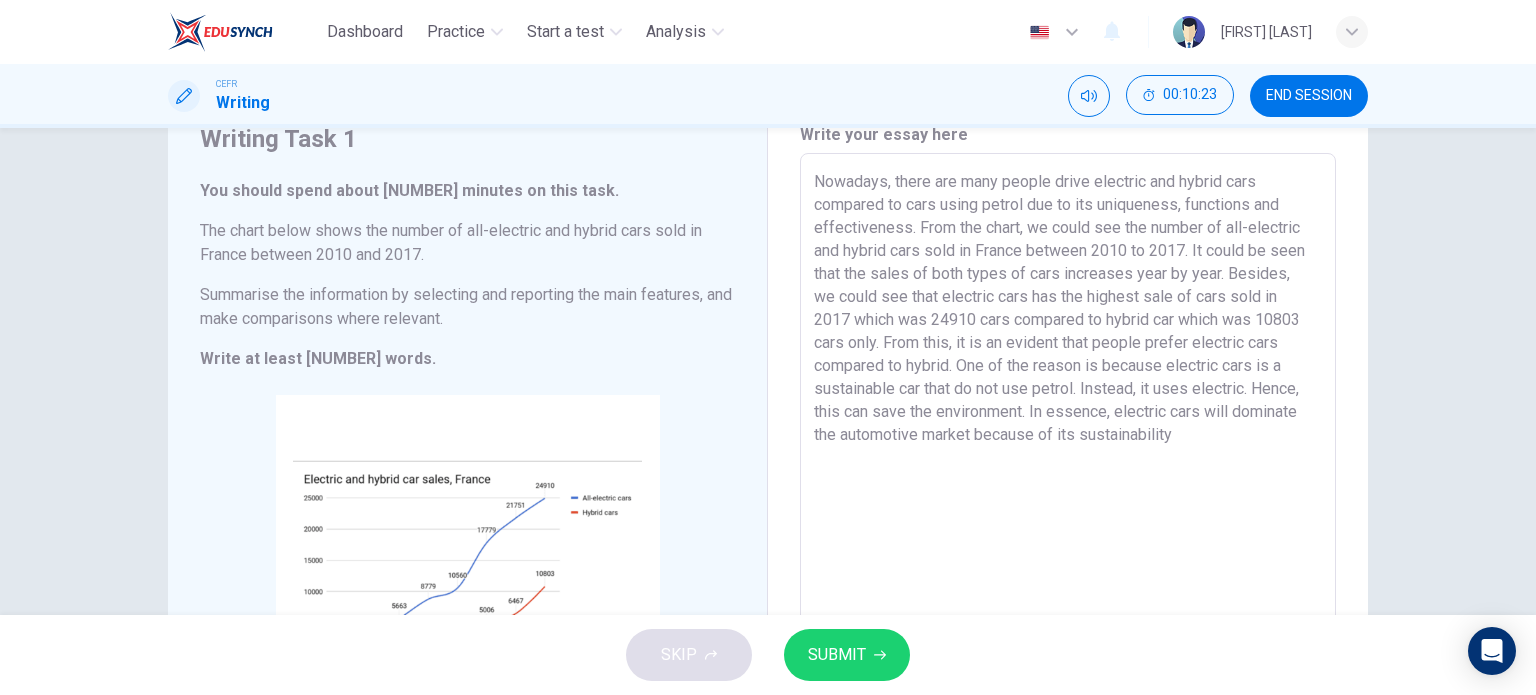 click on "Nowadays, there are many people drive electric and hybrid cars compared to cars using petrol due to its uniqueness, functions and effectiveness. From the chart, we could see the number of all-electric and hybrid cars sold in France between 2010 to 2017. It could be seen that the sales of both types of cars increases year by year. Besides, we could see that electric cars has the highest sale of cars sold in 2017 which was 24910 cars compared to hybrid car which was 10803 cars only. From this, it is an evident that people prefer electric cars compared to hybrid. One of the reason is because electric cars is a sustainable car that do not use petrol. Instead, it uses electric. Hence, this can save the environment. In essence, electric cars will dominate the automotive market because of its sustainability" at bounding box center [1068, 449] 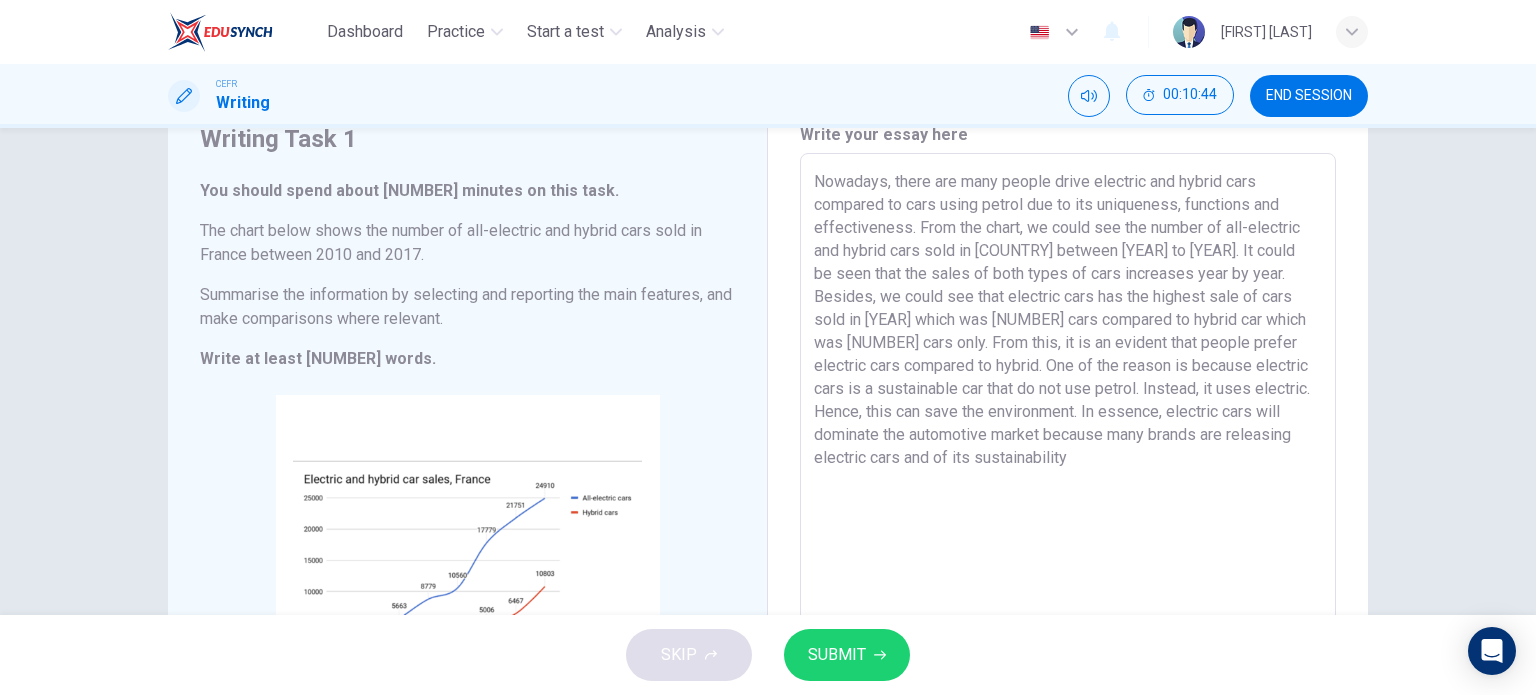 click on "Nowadays, there are many people drive electric and hybrid cars compared to cars using petrol due to its uniqueness, functions and effectiveness. From the chart, we could see the number of all-electric and hybrid cars sold in [COUNTRY] between [YEAR] to [YEAR]. It could be seen that the sales of both types of cars increases year by year. Besides, we could see that electric cars has the highest sale of cars sold in [YEAR] which was [NUMBER] cars compared to hybrid car which was [NUMBER] cars only. From this, it is an evident that people prefer electric cars compared to hybrid. One of the reason is because electric cars is a sustainable car that do not use petrol. Instead, it uses electric. Hence, this can save the environment. In essence, electric cars will dominate the automotive market because many brands are releasing electric cars and of its sustainability" at bounding box center (1068, 449) 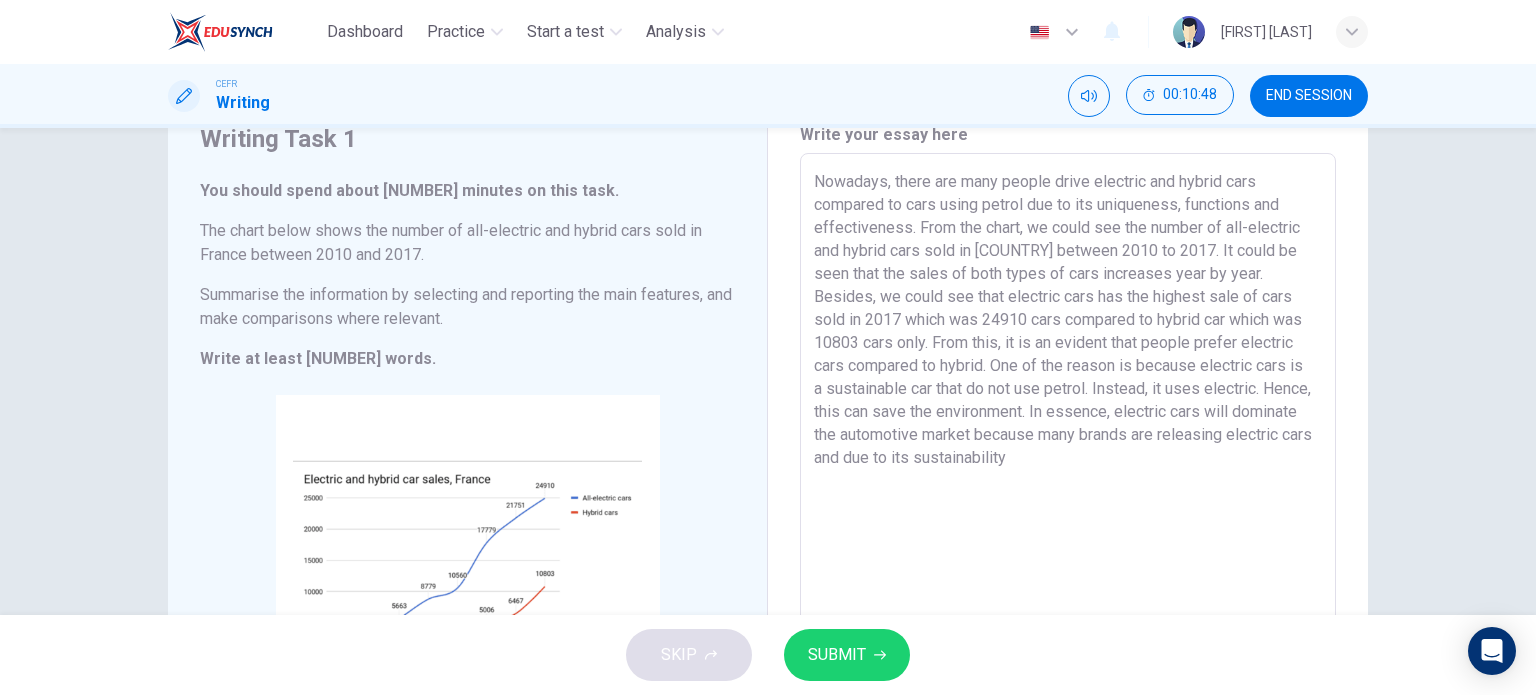 click on "Nowadays, there are many people drive electric and hybrid cars compared to cars using petrol due to its uniqueness, functions and effectiveness. From the chart, we could see the number of all-electric and hybrid cars sold in [COUNTRY] between 2010 to 2017. It could be seen that the sales of both types of cars increases year by year. Besides, we could see that electric cars has the highest sale of cars sold in 2017 which was 24910 cars compared to hybrid car which was 10803 cars only. From this, it is an evident that people prefer electric cars compared to hybrid. One of the reason is because electric cars is a sustainable car that do not use petrol. Instead, it uses electric. Hence, this can save the environment. In essence, electric cars will dominate the automotive market because many brands are releasing electric cars and due to its sustainability" at bounding box center [1068, 449] 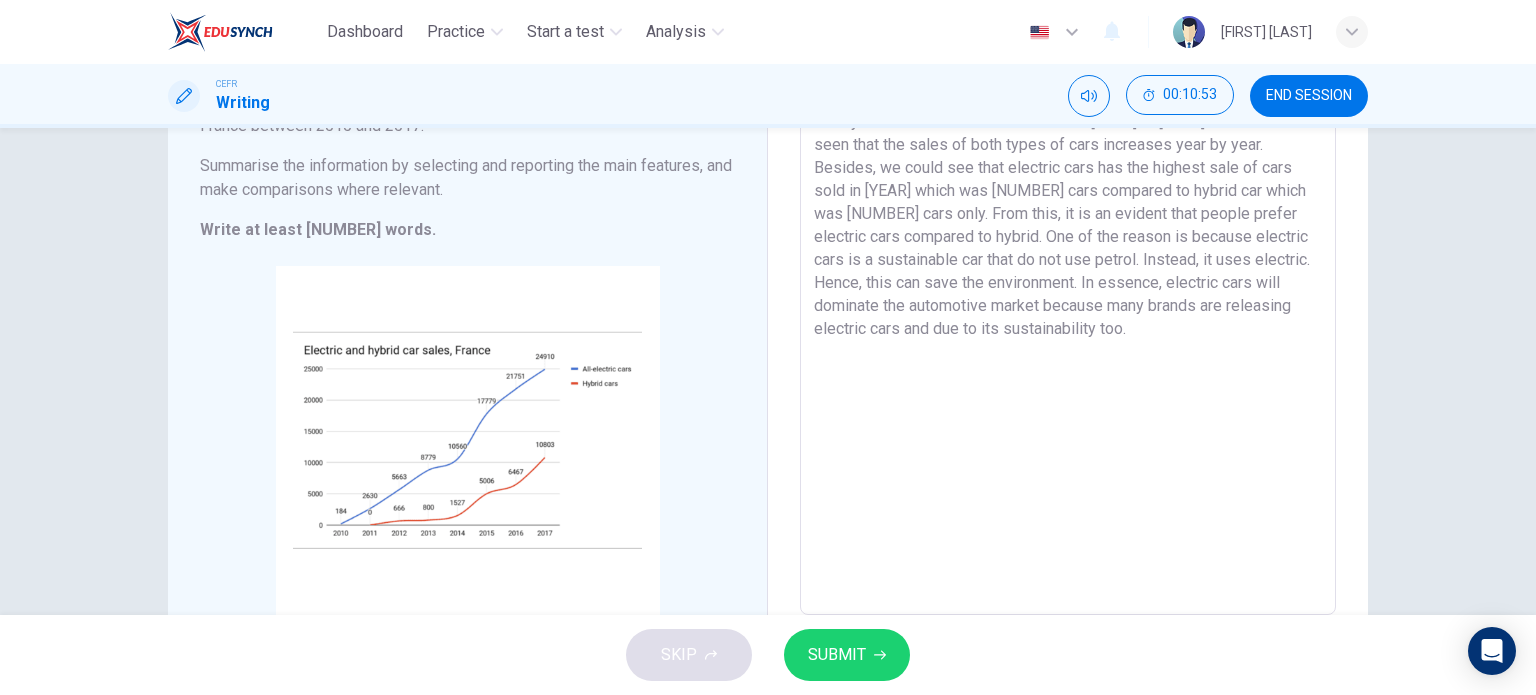 scroll, scrollTop: 0, scrollLeft: 0, axis: both 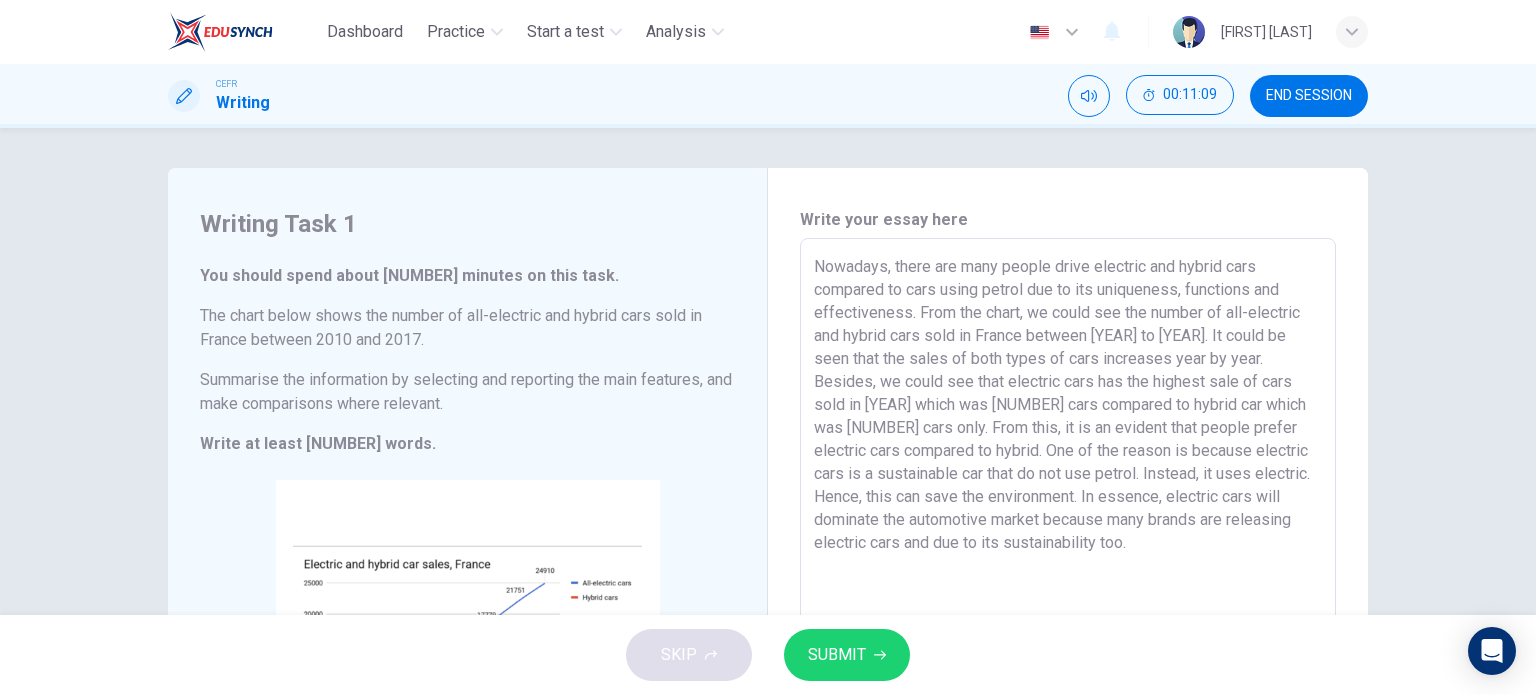 click on "Nowadays, there are many people drive electric and hybrid cars compared to cars using petrol due to its uniqueness, functions and effectiveness. From the chart, we could see the number of all-electric and hybrid cars sold in France between [YEAR] to [YEAR]. It could be seen that the sales of both types of cars increases year by year. Besides, we could see that electric cars has the highest sale of cars sold in [YEAR] which was [NUMBER] cars compared to hybrid car which was [NUMBER] cars only. From this, it is an evident that people prefer electric cars compared to hybrid. One of the reason is because electric cars is a sustainable car that do not use petrol. Instead, it uses electric. Hence, this can save the environment. In essence, electric cars will dominate the automotive market because many brands are releasing electric cars and due to its sustainability too." at bounding box center (1068, 534) 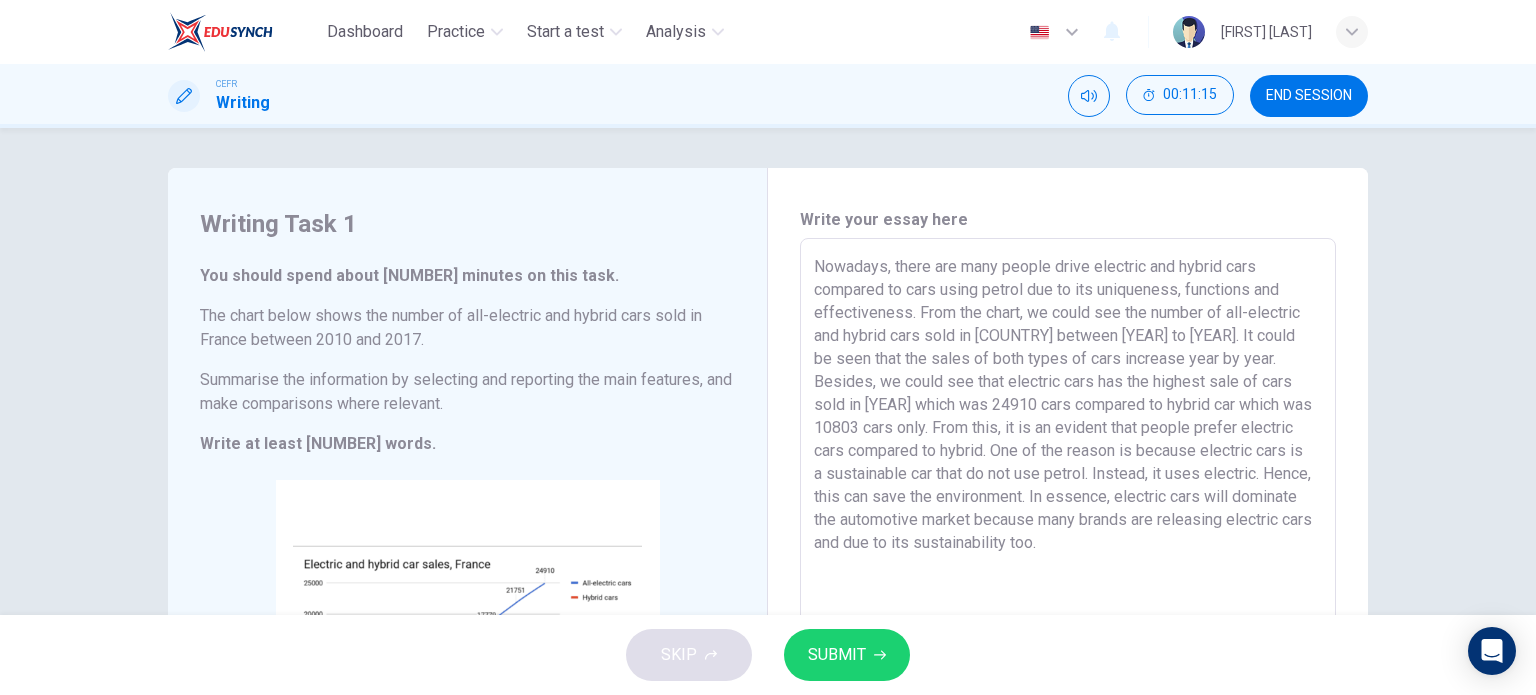 click on "Nowadays, there are many people drive electric and hybrid cars compared to cars using petrol due to its uniqueness, functions and effectiveness. From the chart, we could see the number of all-electric and hybrid cars sold in [COUNTRY] between [YEAR] to [YEAR]. It could be seen that the sales of both types of cars increase year by year. Besides, we could see that electric cars has the highest sale of cars sold in [YEAR] which was 24910 cars compared to hybrid car which was 10803 cars only. From this, it is an evident that people prefer electric cars compared to hybrid. One of the reason is because electric cars is a sustainable car that do not use petrol. Instead, it uses electric. Hence, this can save the environment. In essence, electric cars will dominate the automotive market because many brands are releasing electric cars and due to its sustainability too." at bounding box center (1068, 534) 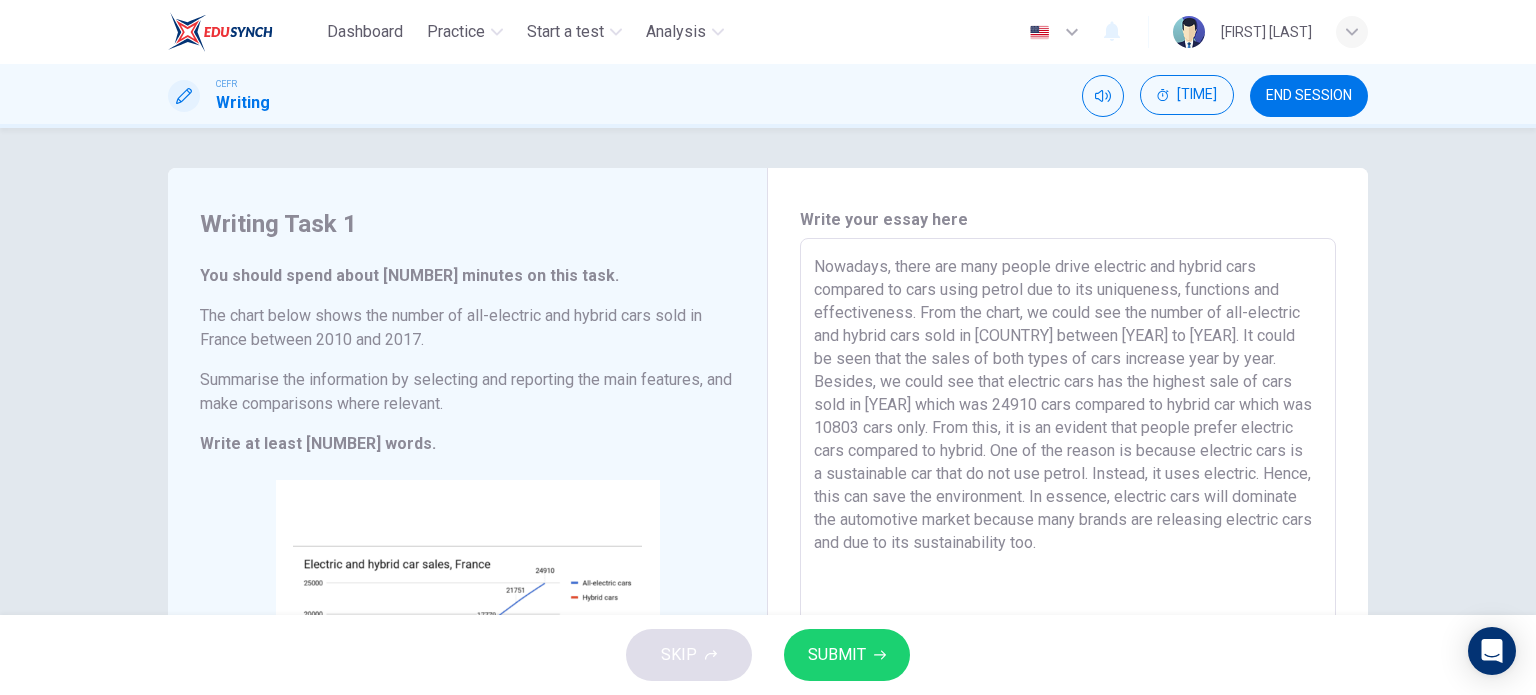 scroll, scrollTop: 80, scrollLeft: 0, axis: vertical 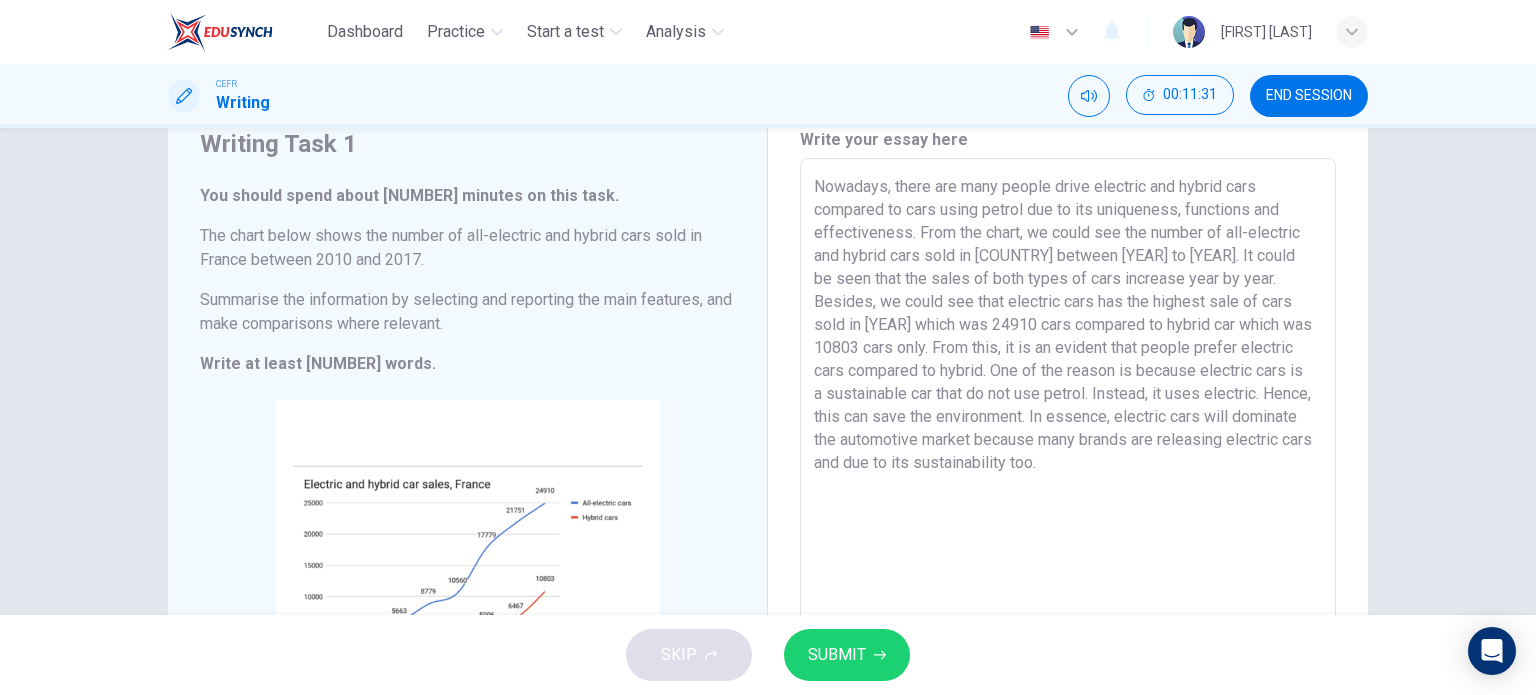 type on "Nowadays, there are many people drive electric and hybrid cars compared to cars using petrol due to its uniqueness, functions and effectiveness. From the chart, we could see the number of all-electric and hybrid cars sold in [COUNTRY] between [YEAR] to [YEAR]. It could be seen that the sales of both types of cars increase year by year. Besides, we could see that electric cars has the highest sale of cars sold in [YEAR] which was 24910 cars compared to hybrid car which was 10803 cars only. From this, it is an evident that people prefer electric cars compared to hybrid. One of the reason is because electric cars is a sustainable car that do not use petrol. Instead, it uses electric. Hence, this can save the environment. In essence, electric cars will dominate the automotive market because many brands are releasing electric cars and due to its sustainability too." 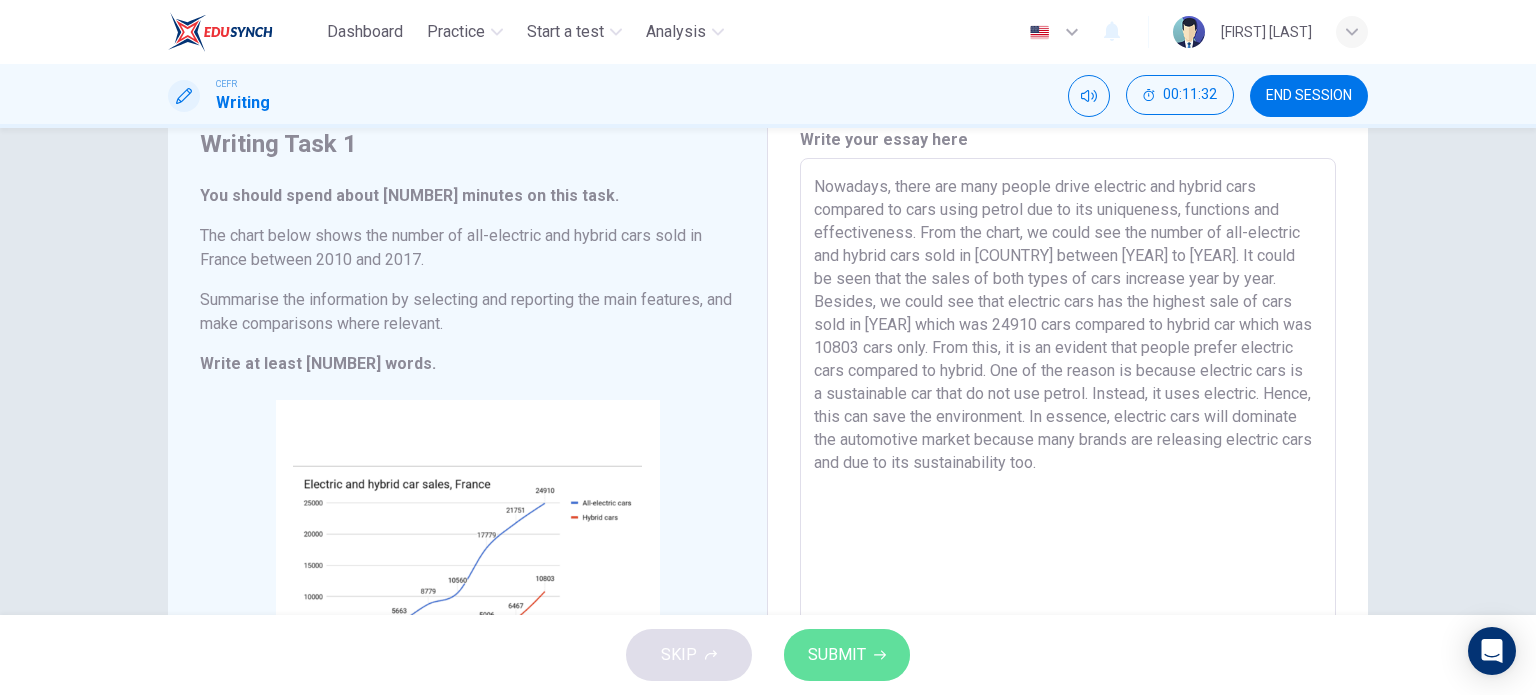 click on "SUBMIT" at bounding box center [837, 655] 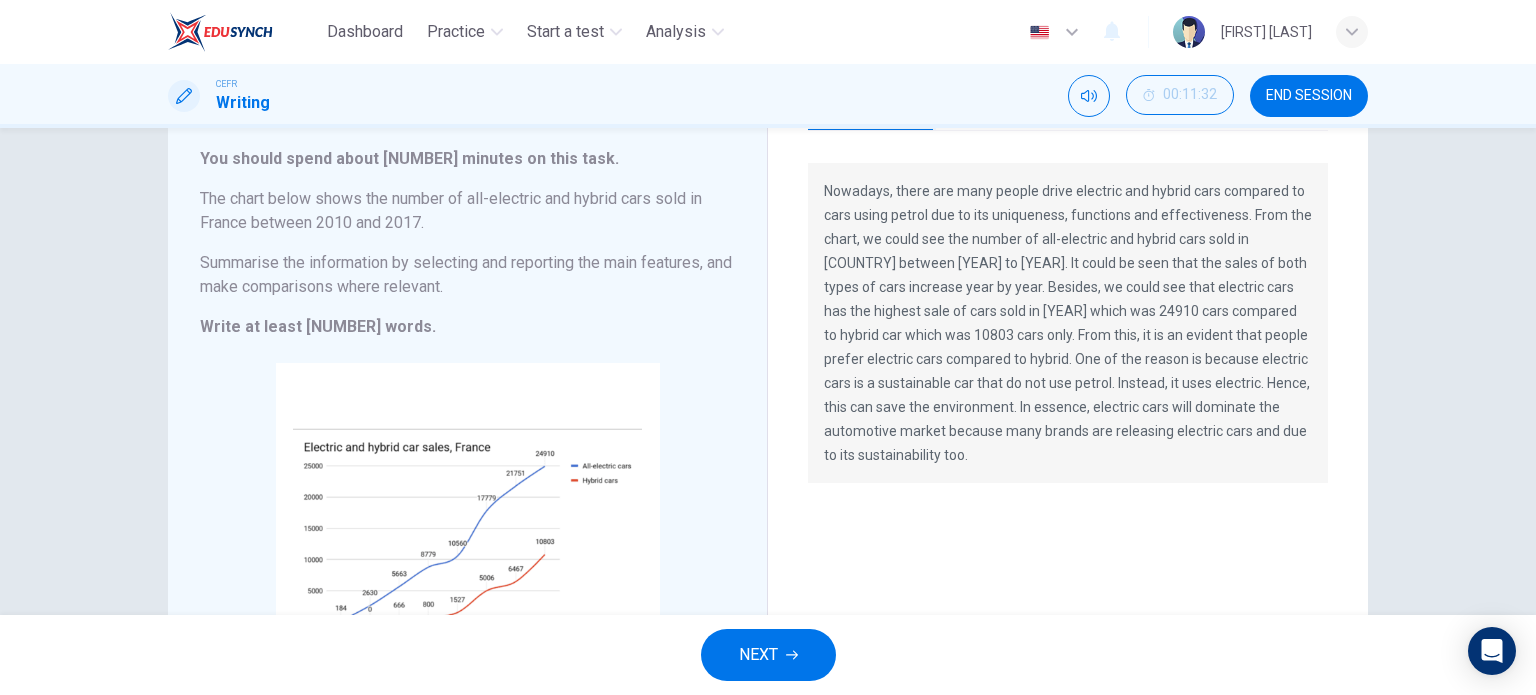 scroll, scrollTop: 42, scrollLeft: 0, axis: vertical 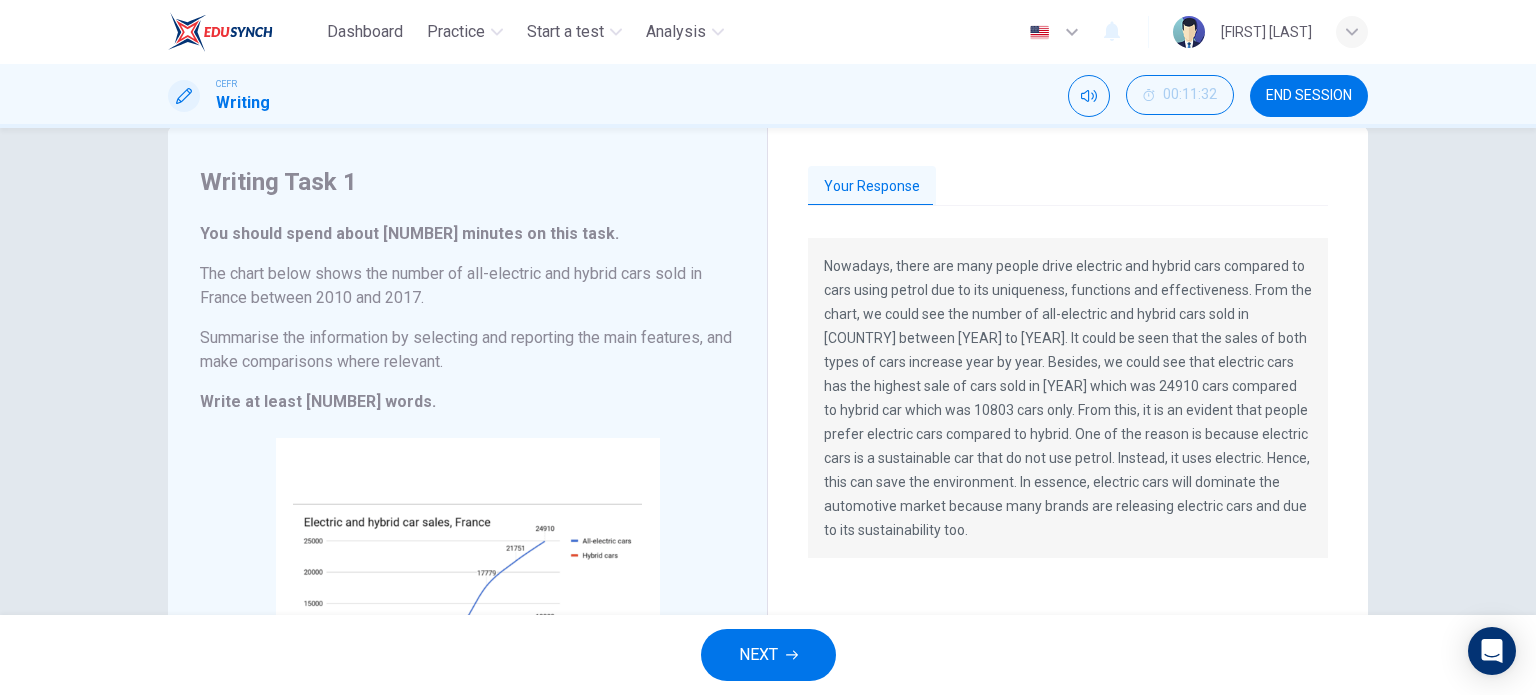 drag, startPoint x: 817, startPoint y: 263, endPoint x: 864, endPoint y: 347, distance: 96.25487 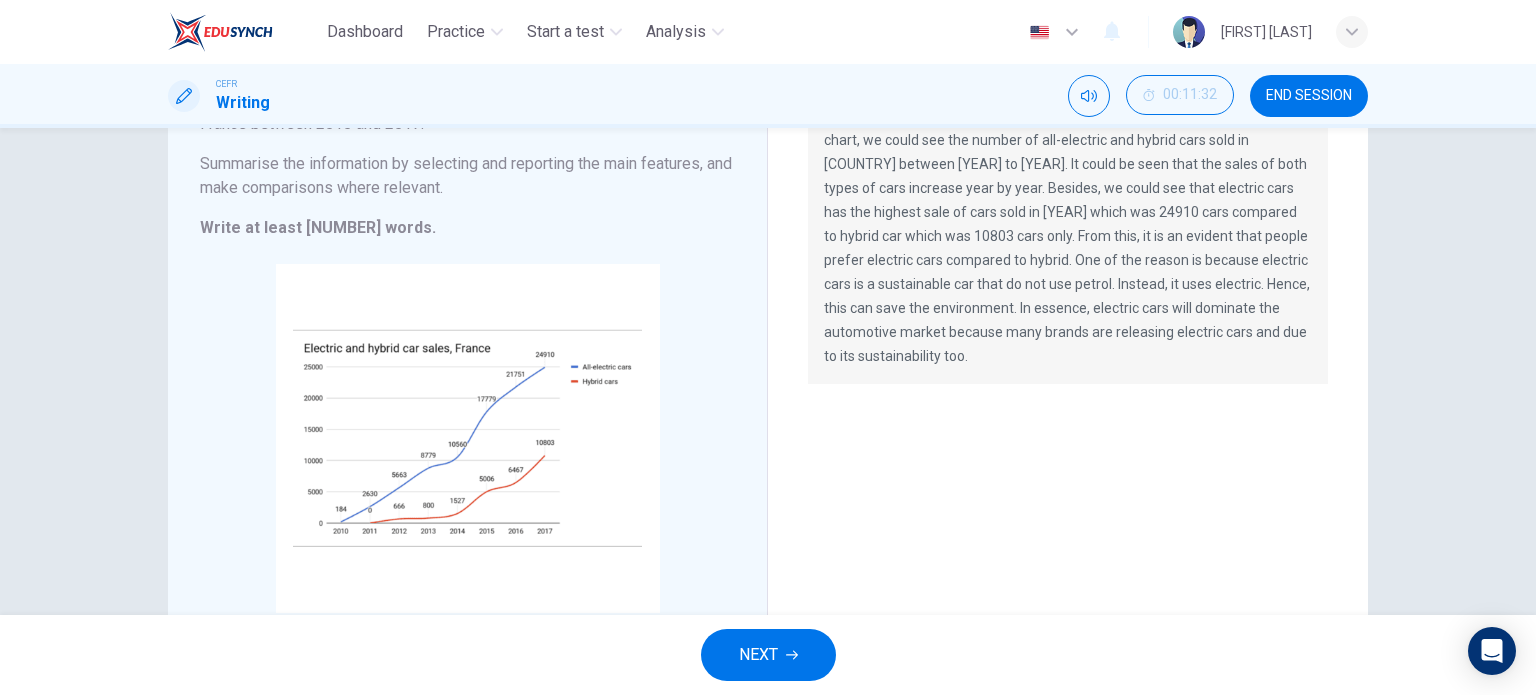 scroll, scrollTop: 217, scrollLeft: 0, axis: vertical 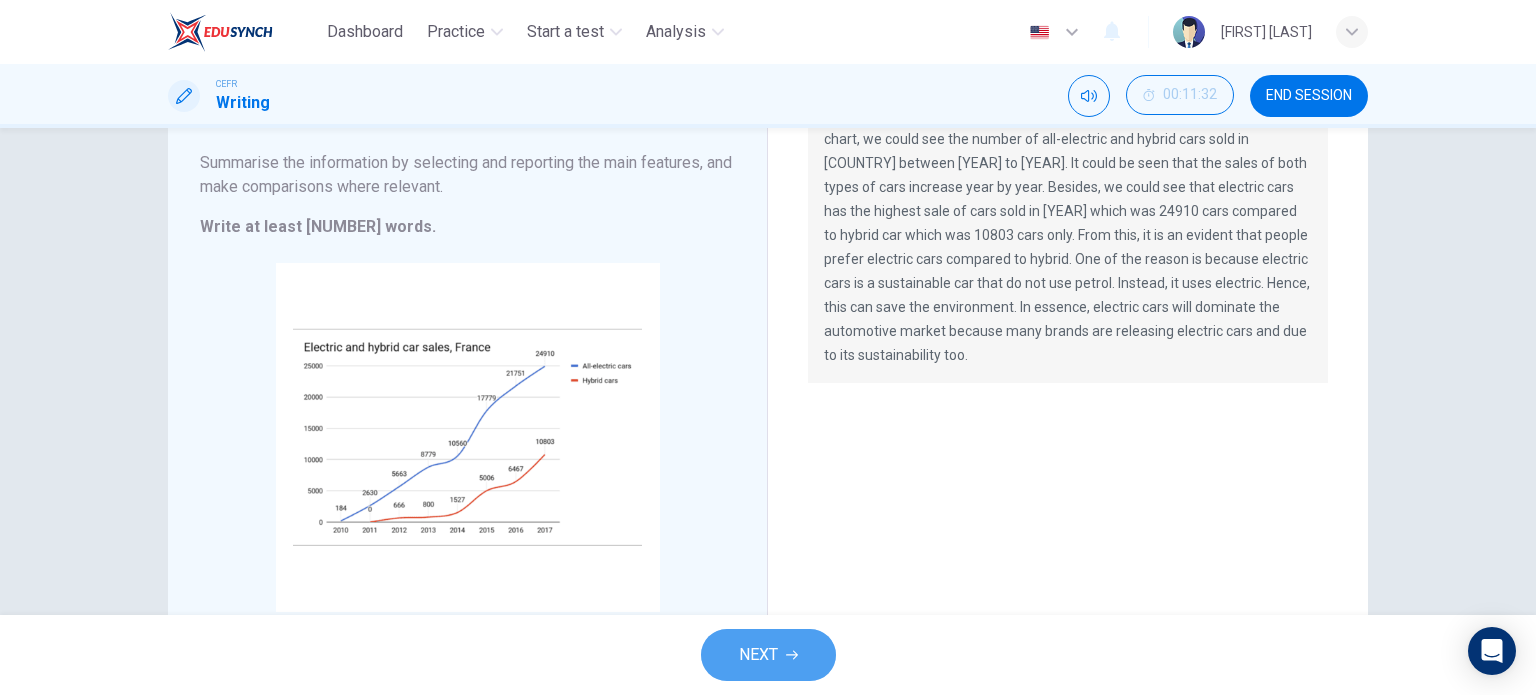 click on "NEXT" at bounding box center [768, 655] 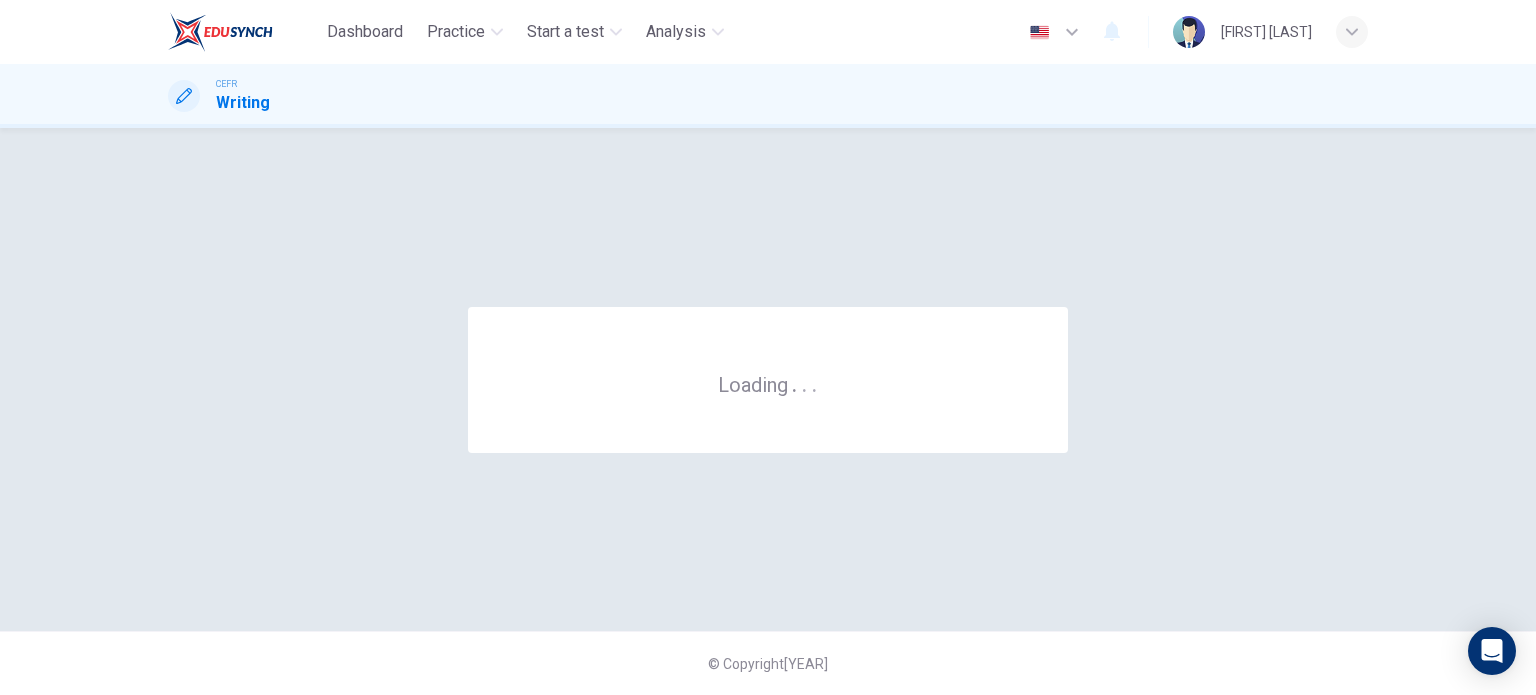 scroll, scrollTop: 0, scrollLeft: 0, axis: both 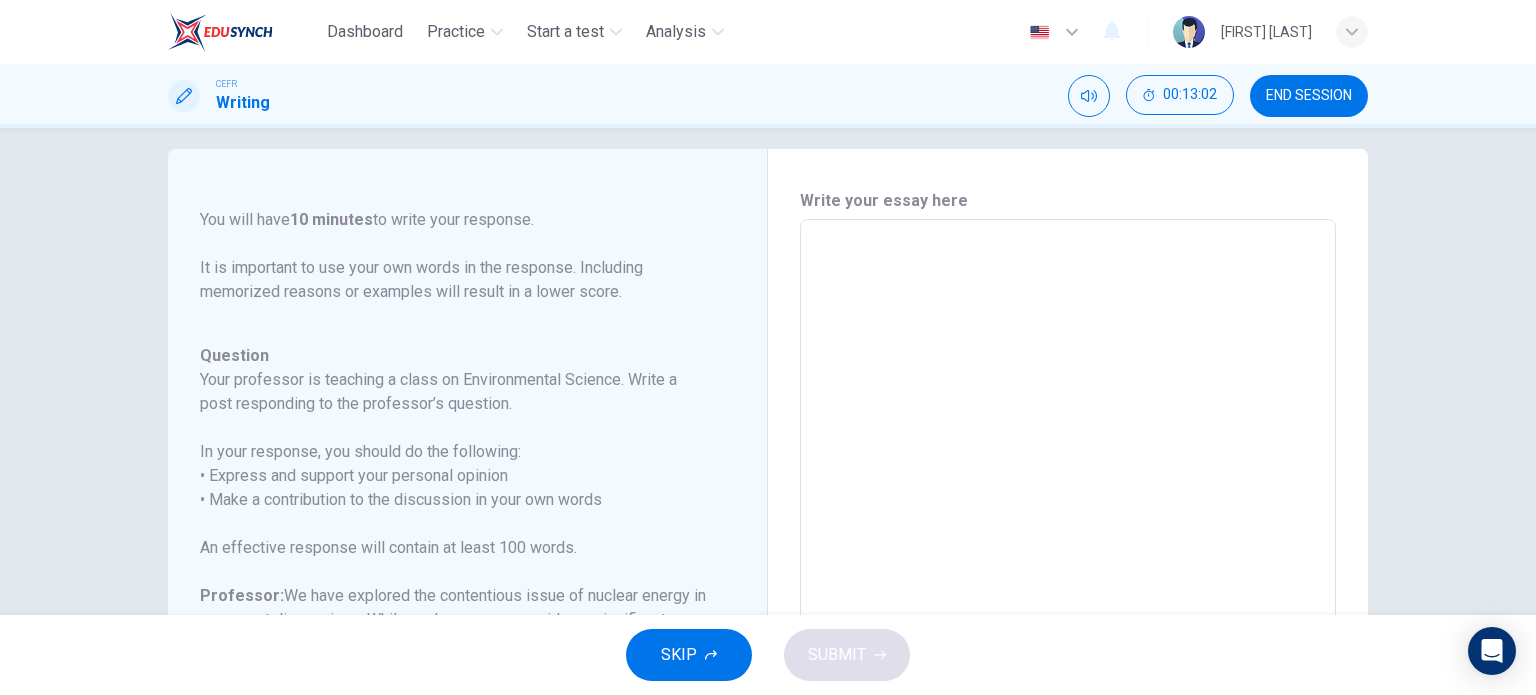 click at bounding box center [1068, 553] 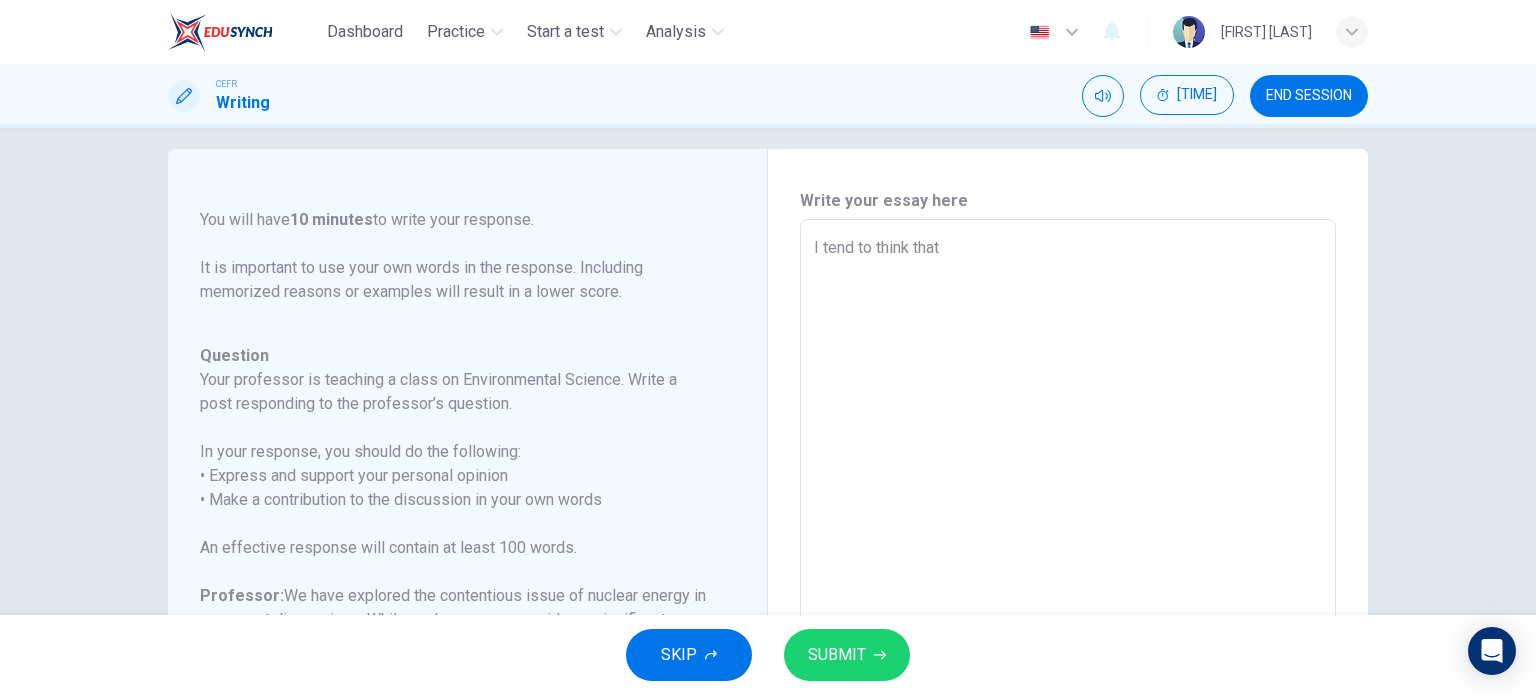 drag, startPoint x: 951, startPoint y: 245, endPoint x: 992, endPoint y: 257, distance: 42.72002 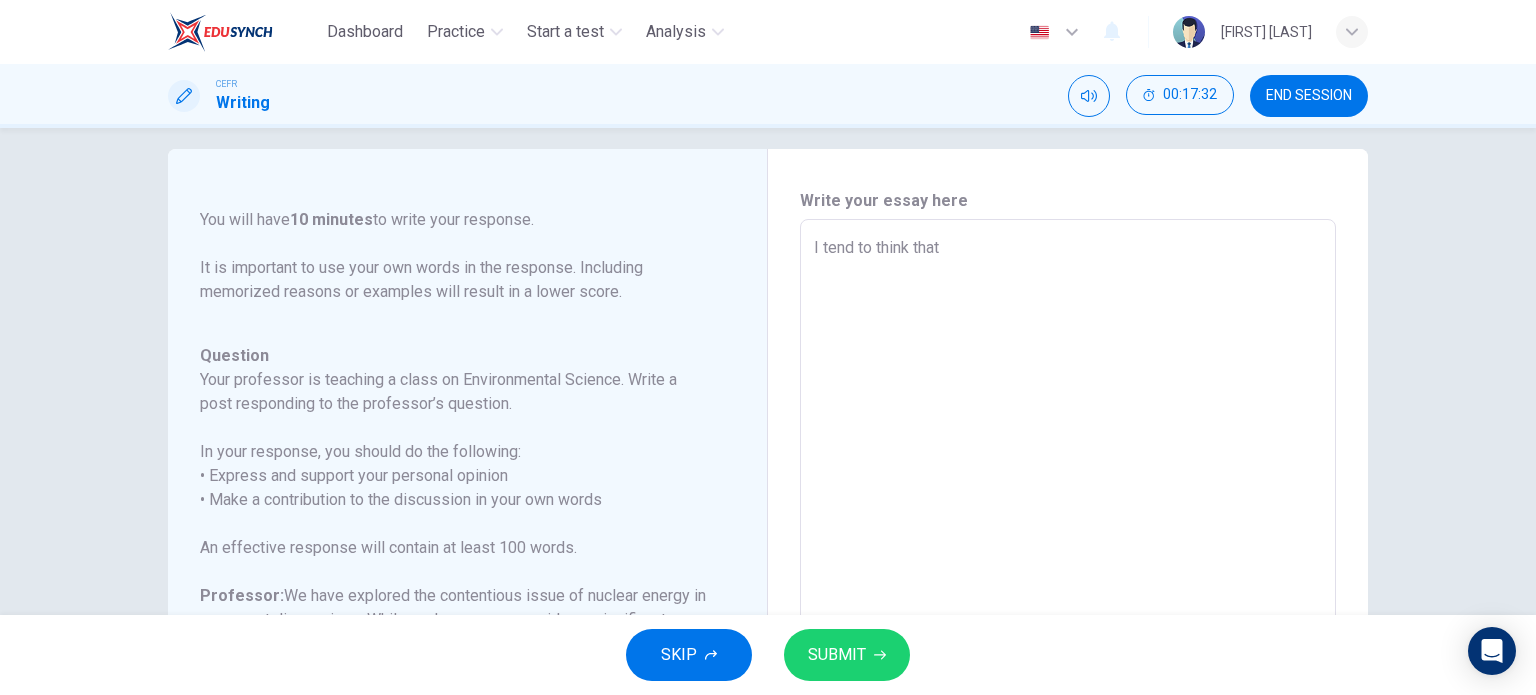 click on "I tend to think that" at bounding box center [1068, 553] 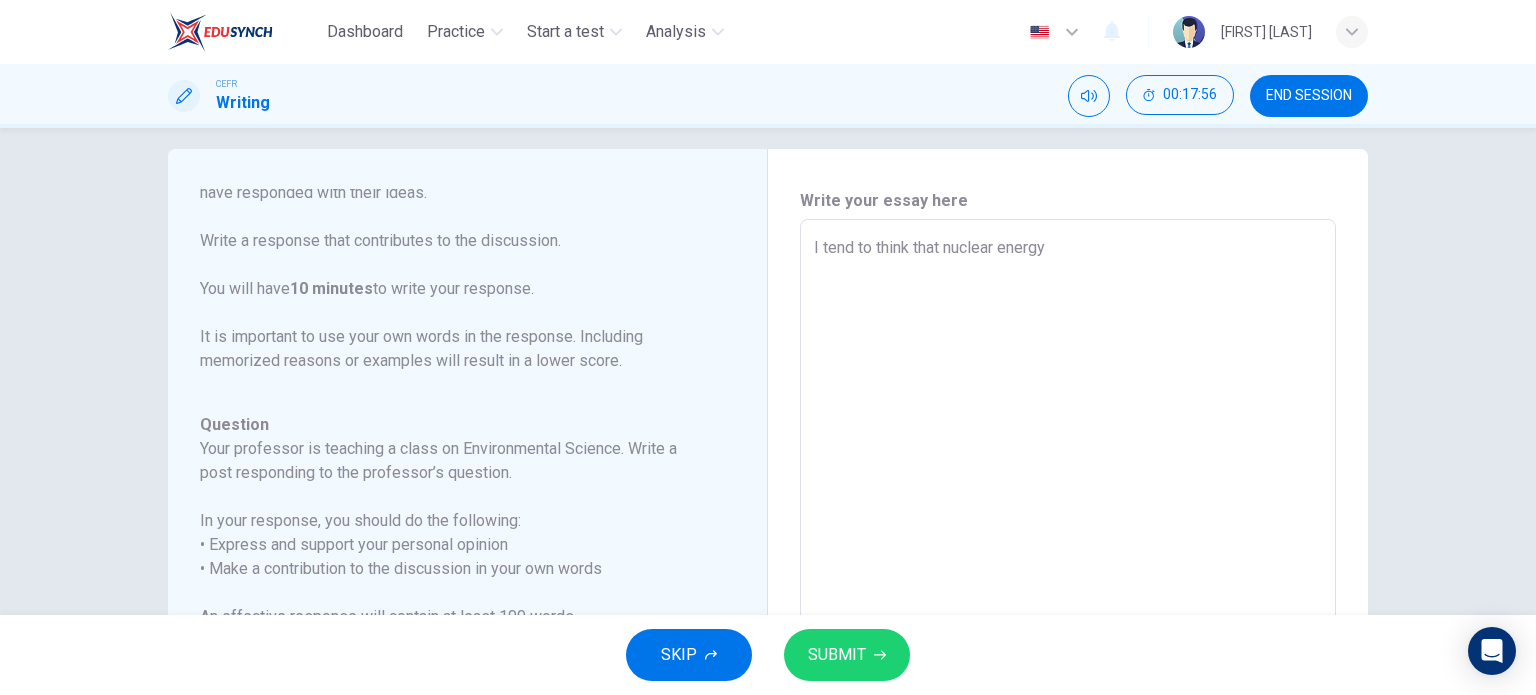 scroll, scrollTop: 269, scrollLeft: 0, axis: vertical 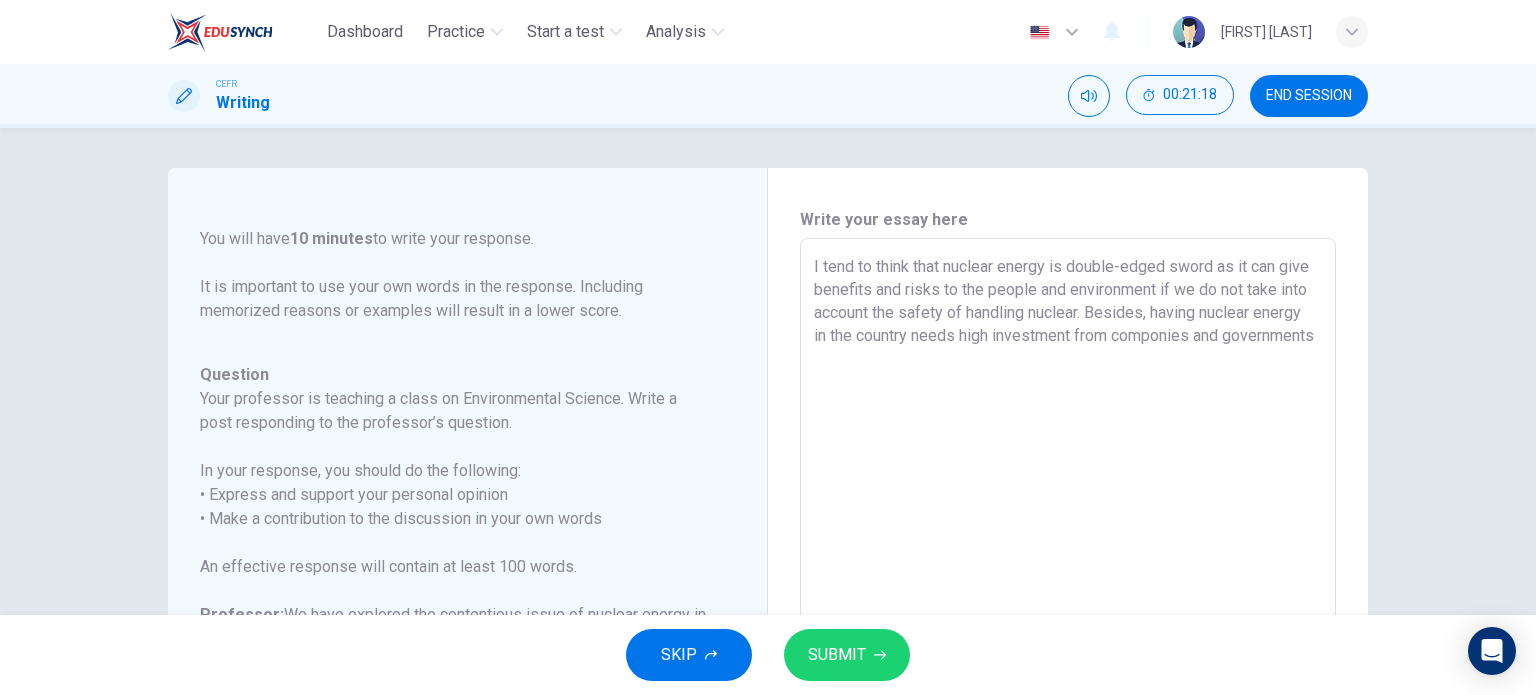 click on "I tend to think that nuclear energy is double-edged sword as it can give benefits and risks to the people and environment if we do not take into account the safety of handling nuclear. Besides, having nuclear energy in the country needs high investment from componies and governments" at bounding box center (1068, 572) 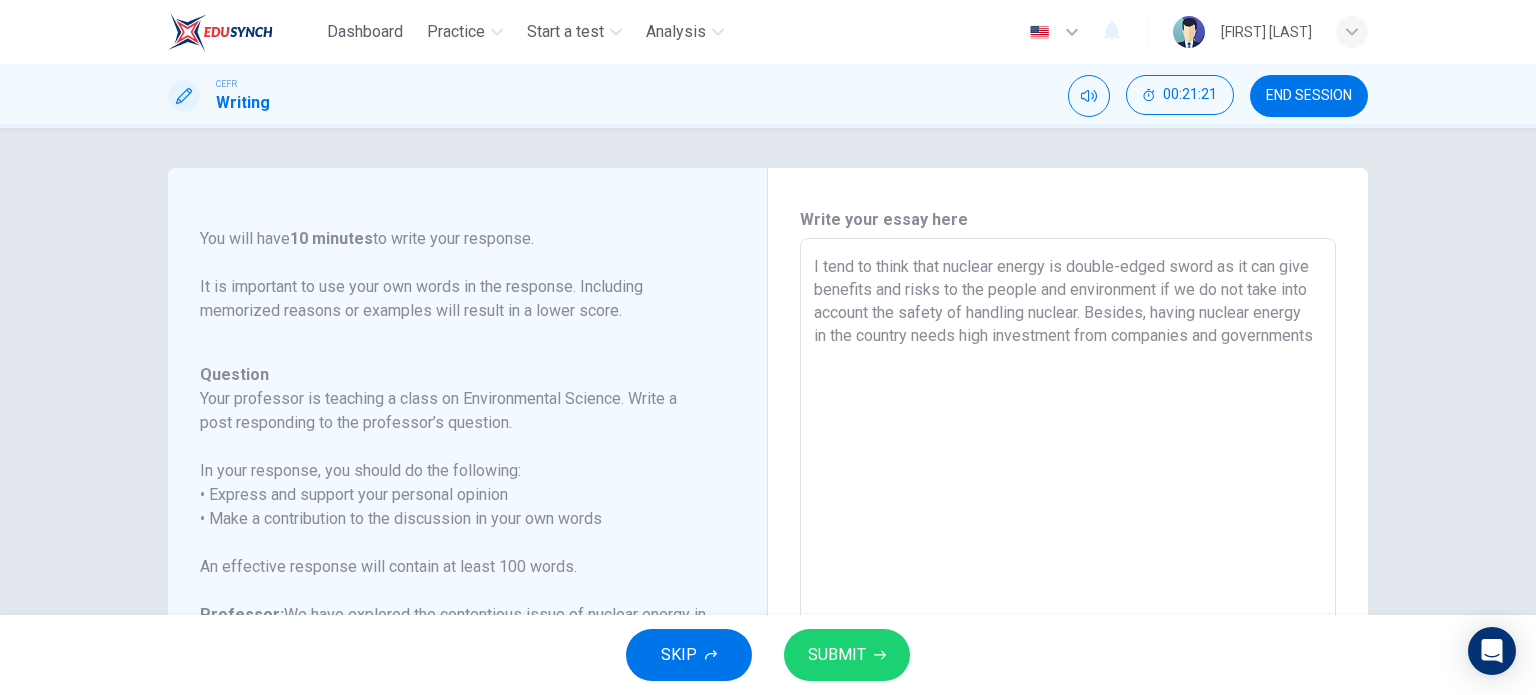click on "I tend to think that nuclear energy is double-edged sword as it can give benefits and risks to the people and environment if we do not take into account the safety of handling nuclear. Besides, having nuclear energy  in the country needs high investment from companies and governments" at bounding box center (1068, 572) 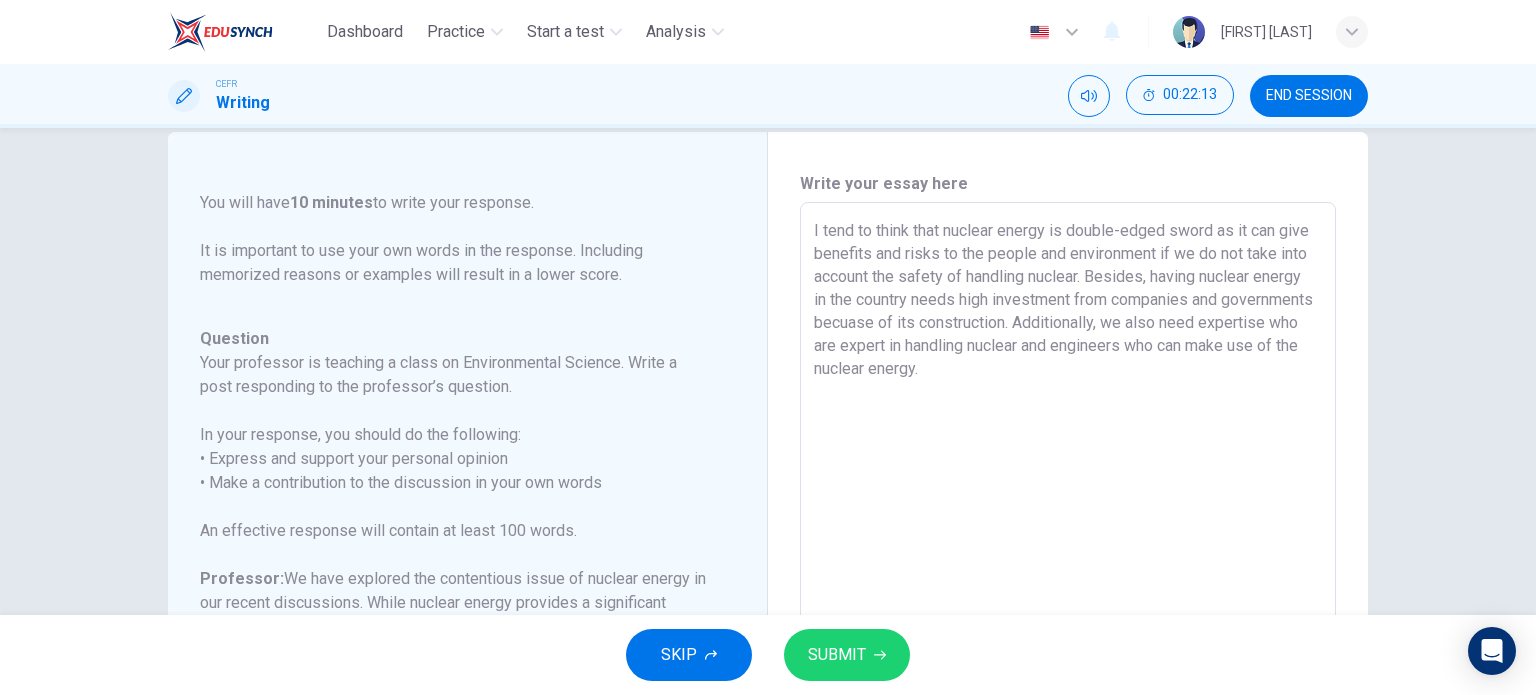 scroll, scrollTop: 11, scrollLeft: 0, axis: vertical 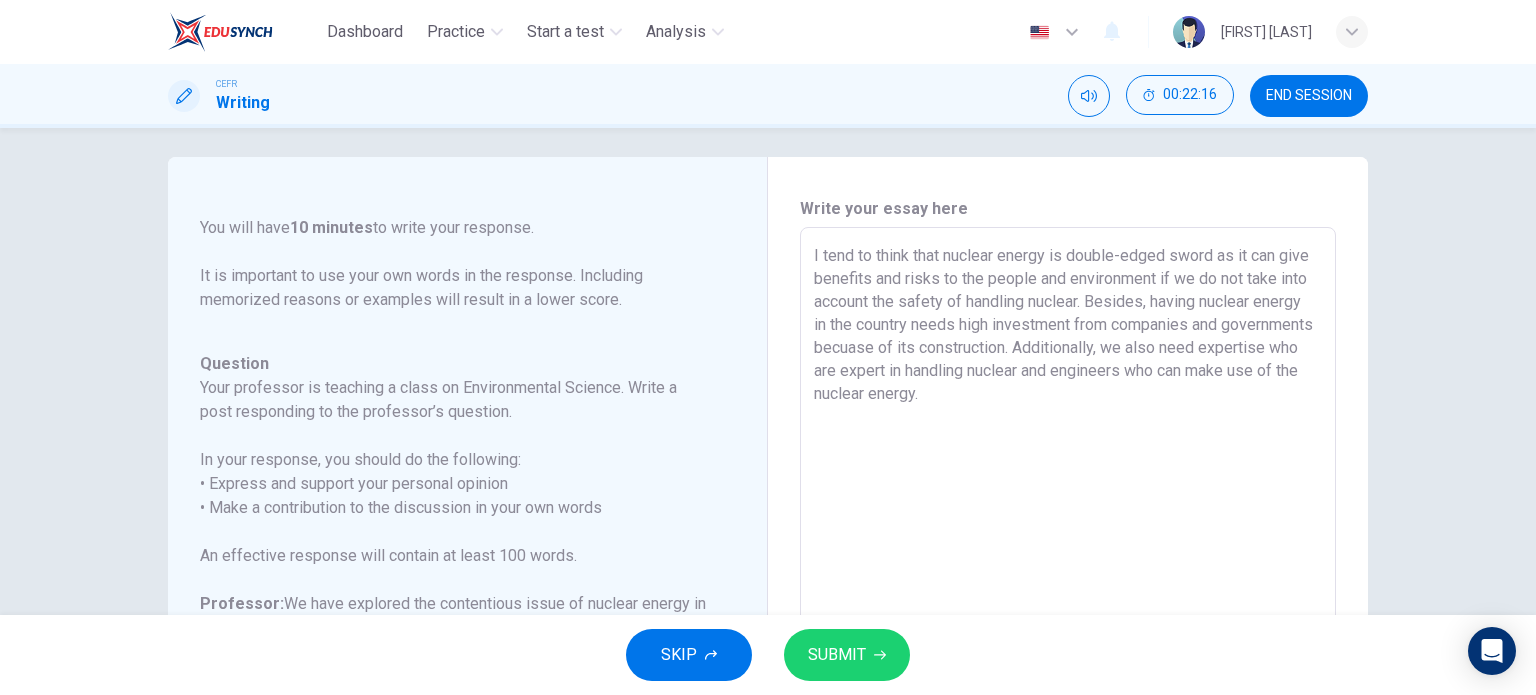 click on "I tend to think that nuclear energy is double-edged sword as it can give benefits and risks to the people and environment if we do not take into account the safety of handling nuclear. Besides, having nuclear energy  in the country needs high investment from companies and governments becuase of its construction. Additionally, we also need expertise who are expert in handling nuclear and engineers who can make use of the nuclear energy." at bounding box center [1068, 561] 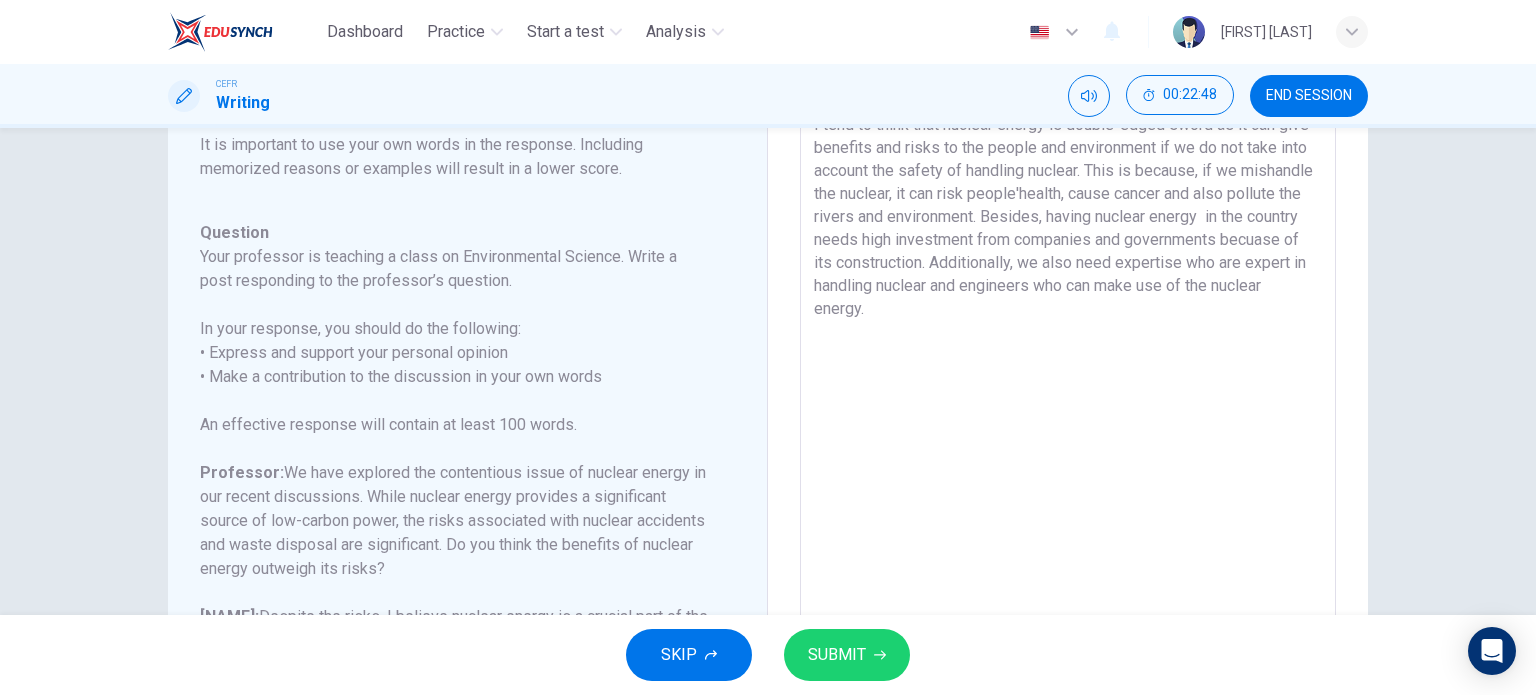scroll, scrollTop: 124, scrollLeft: 0, axis: vertical 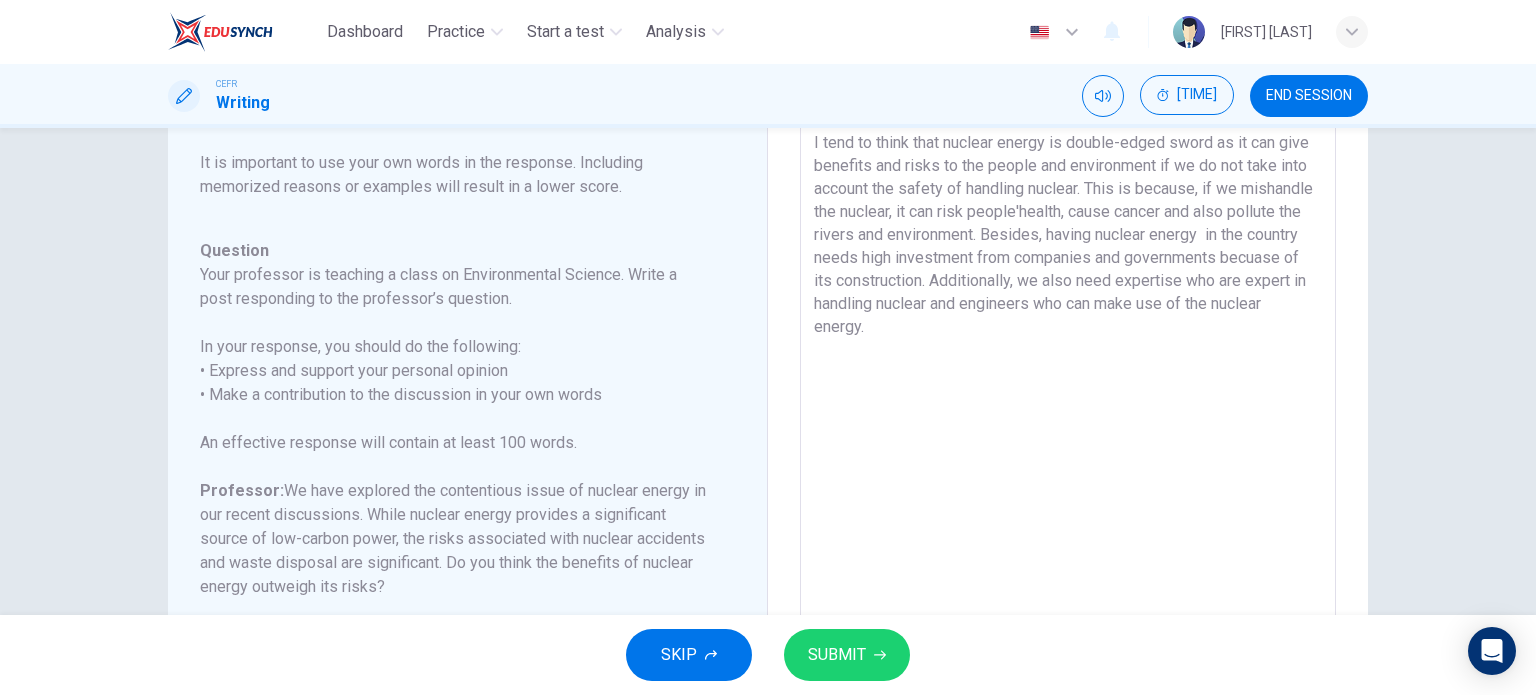 click on "I tend to think that nuclear energy is double-edged sword as it can give benefits and risks to the people and environment if we do not take into account the safety of handling nuclear. This is because, if we mishandle the nuclear, it can risk people'health, cause cancer and also pollute the rivers and environment. Besides, having nuclear energy  in the country needs high investment from companies and governments becuase of its construction. Additionally, we also need expertise who are expert in handling nuclear and engineers who can make use of the nuclear energy." at bounding box center (1068, 448) 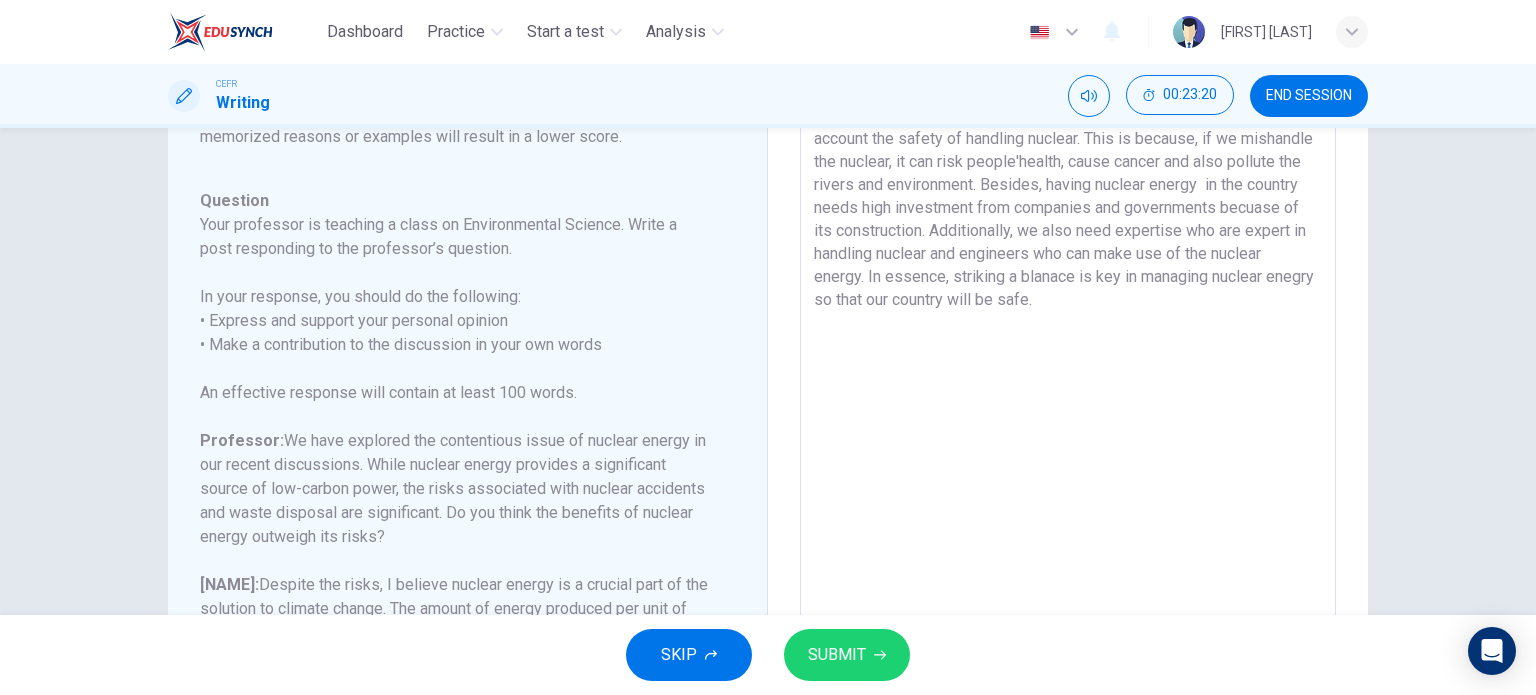 scroll, scrollTop: 0, scrollLeft: 0, axis: both 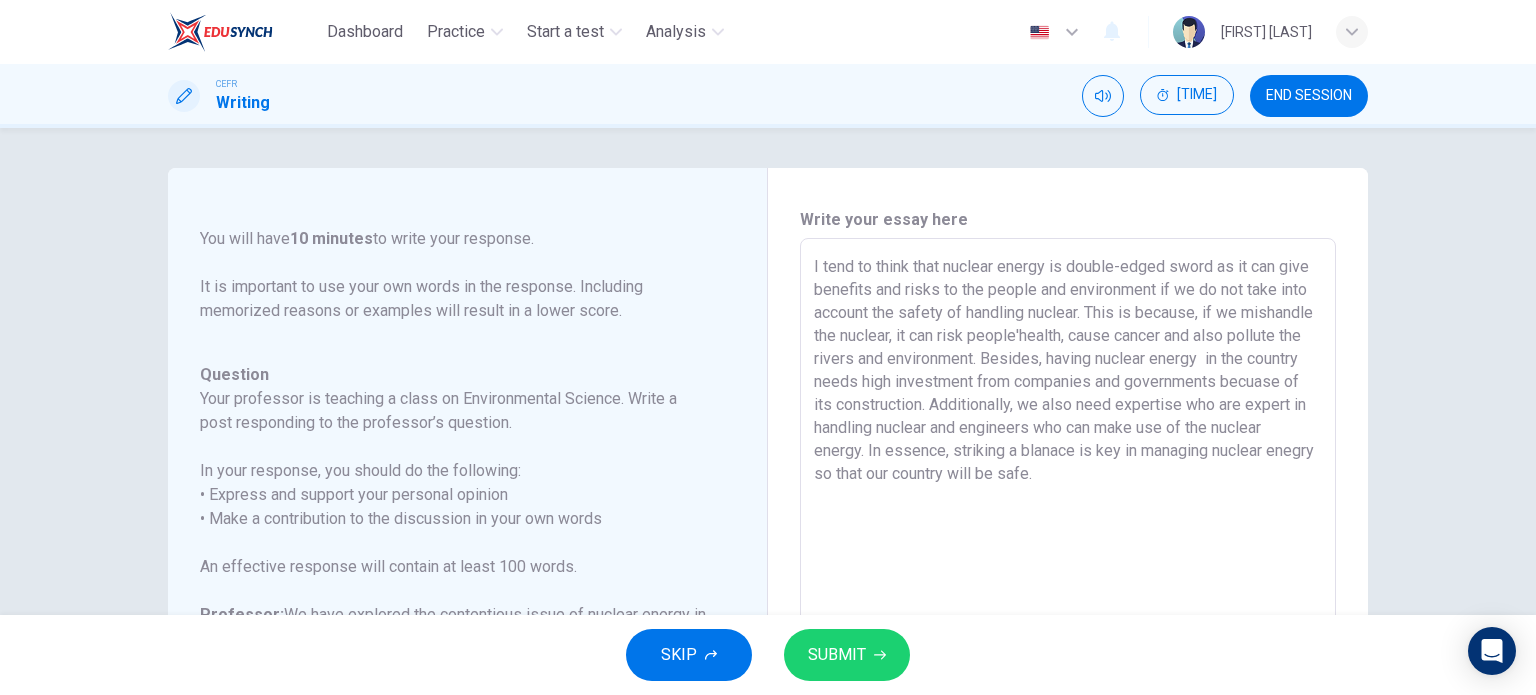 type on "I tend to think that nuclear energy is double-edged sword as it can give benefits and risks to the people and environment if we do not take into account the safety of handling nuclear. This is because, if we mishandle the nuclear, it can risk people'health, cause cancer and also pollute the rivers and environment. Besides, having nuclear energy  in the country needs high investment from companies and governments becuase of its construction. Additionally, we also need expertise who are expert in handling nuclear and engineers who can make use of the nuclear energy. In essence, striking a blanace is key in managing nuclear enegry so that our country will be safe." 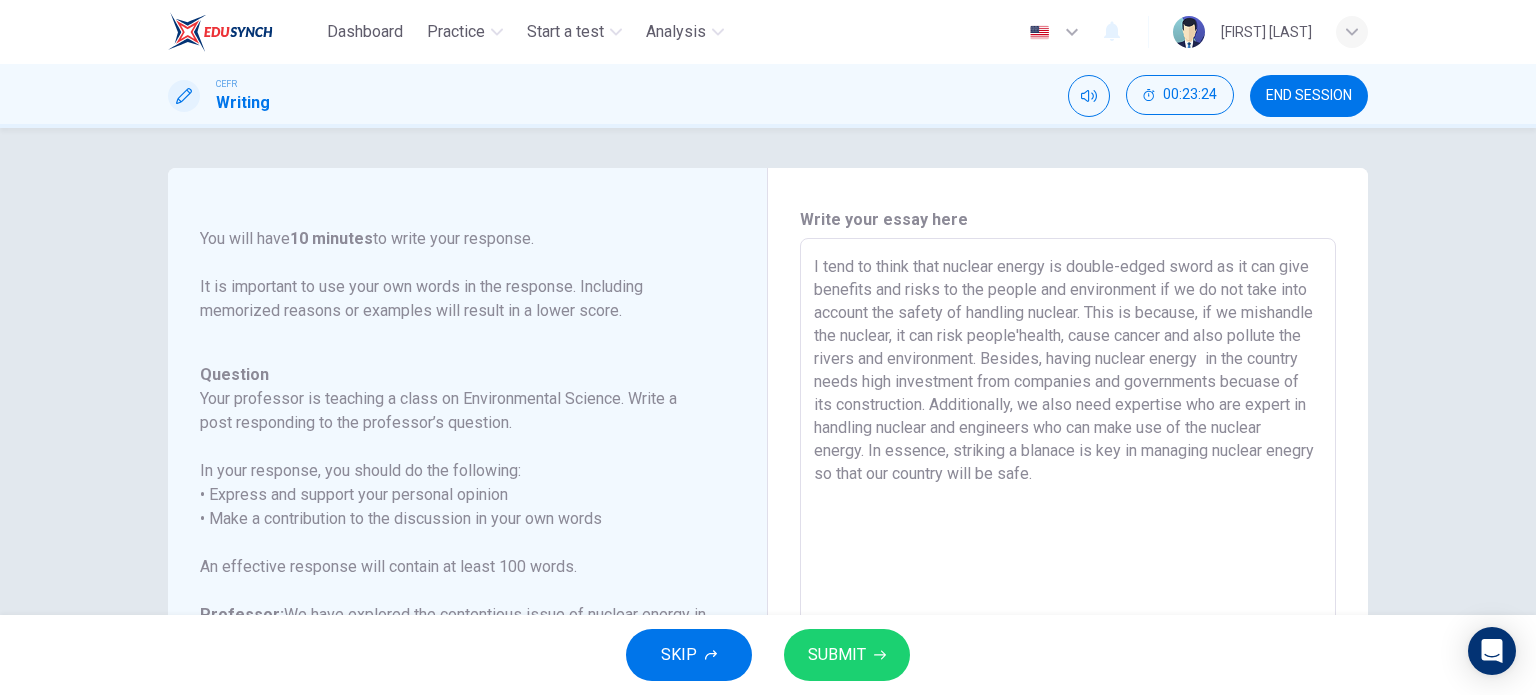 drag, startPoint x: 1168, startPoint y: 483, endPoint x: 792, endPoint y: 252, distance: 441.29016 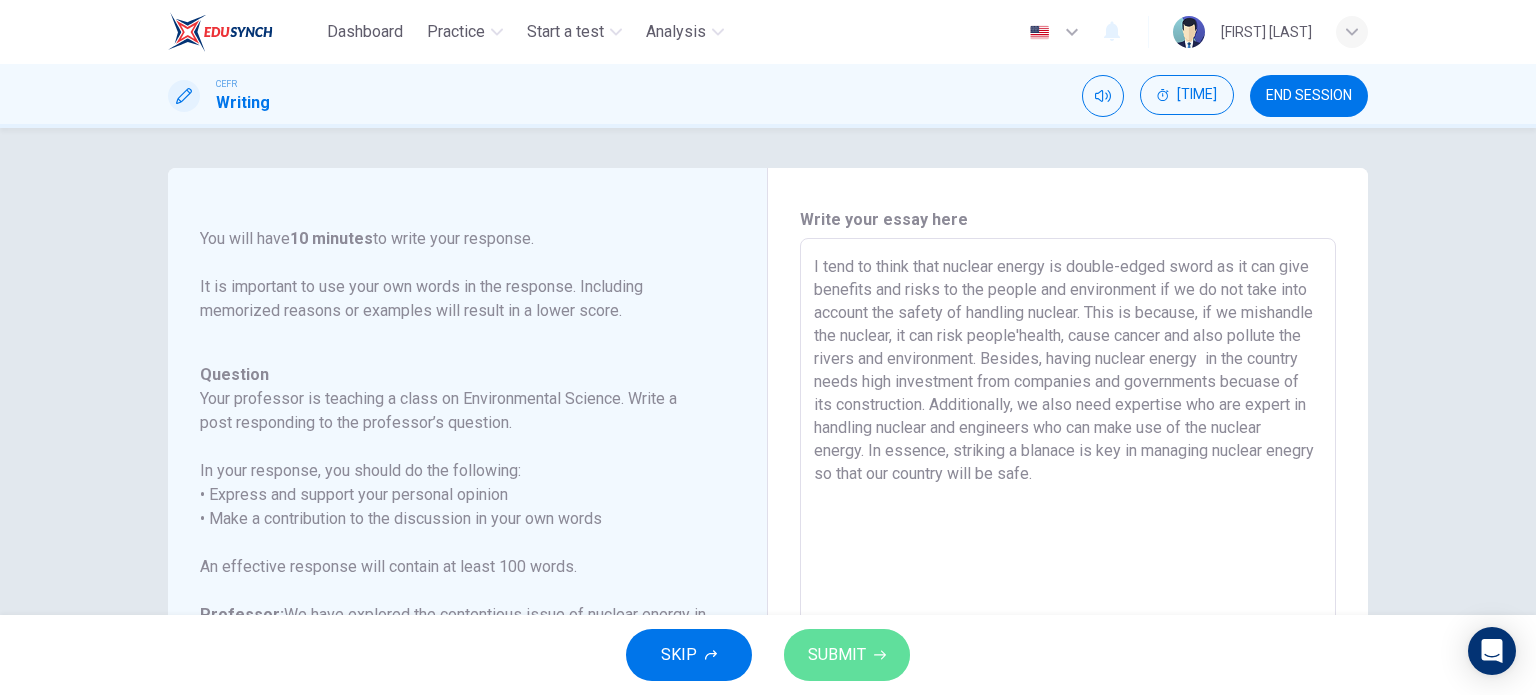 click on "SUBMIT" at bounding box center (837, 655) 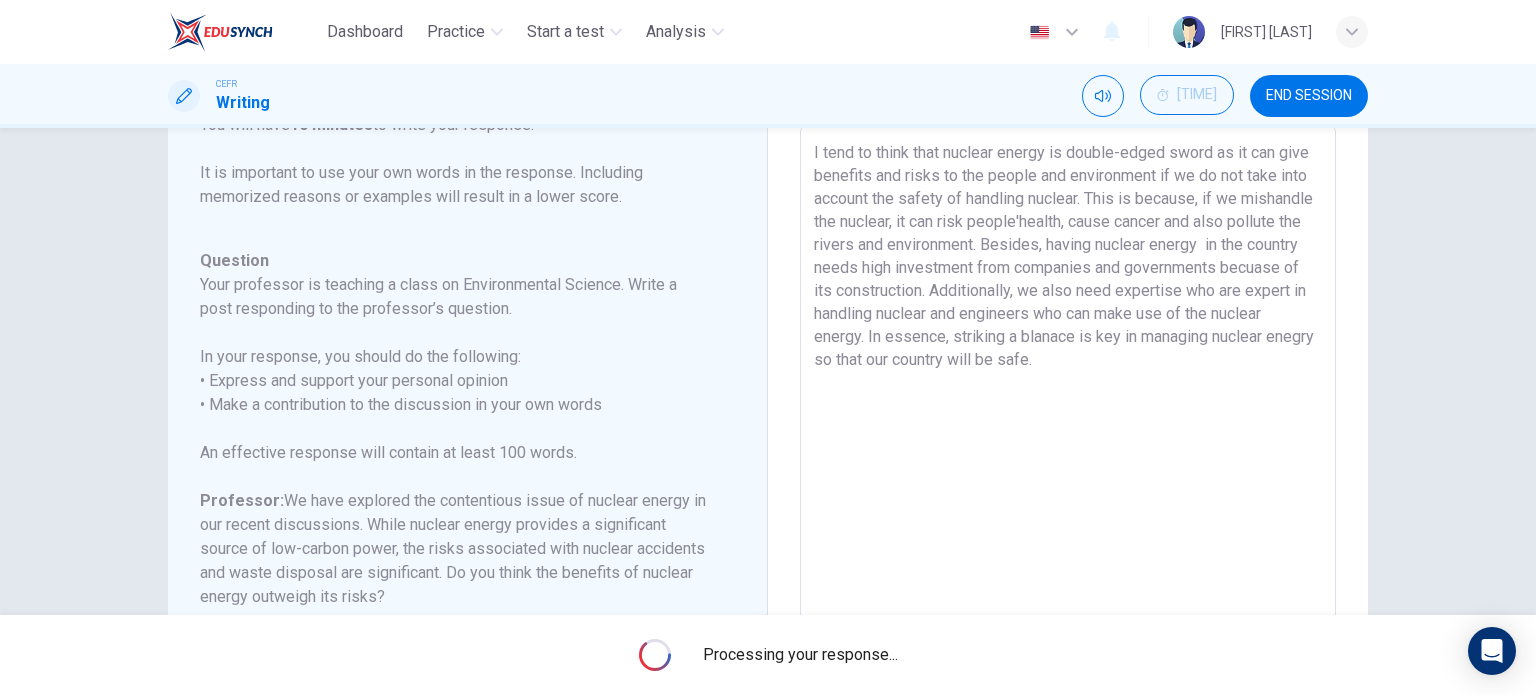 scroll, scrollTop: 115, scrollLeft: 0, axis: vertical 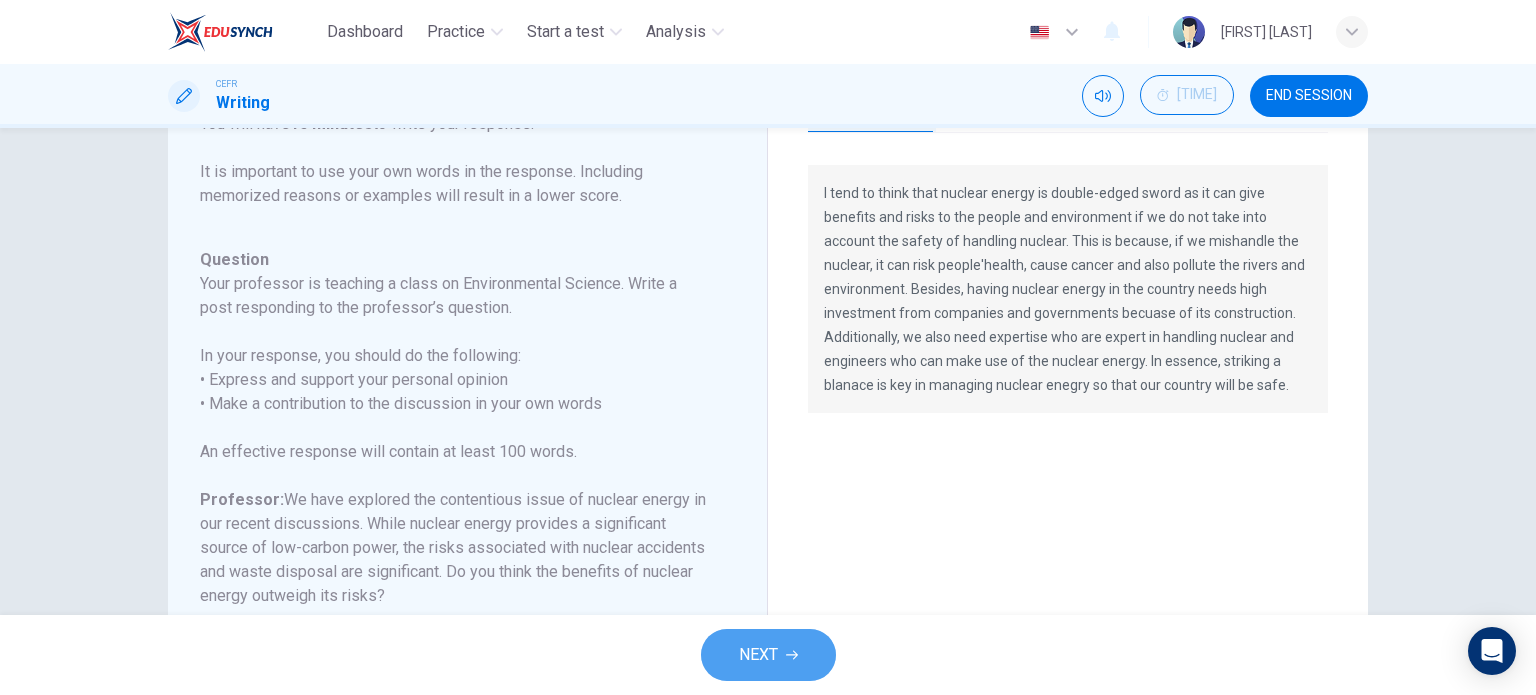 click on "NEXT" at bounding box center [758, 655] 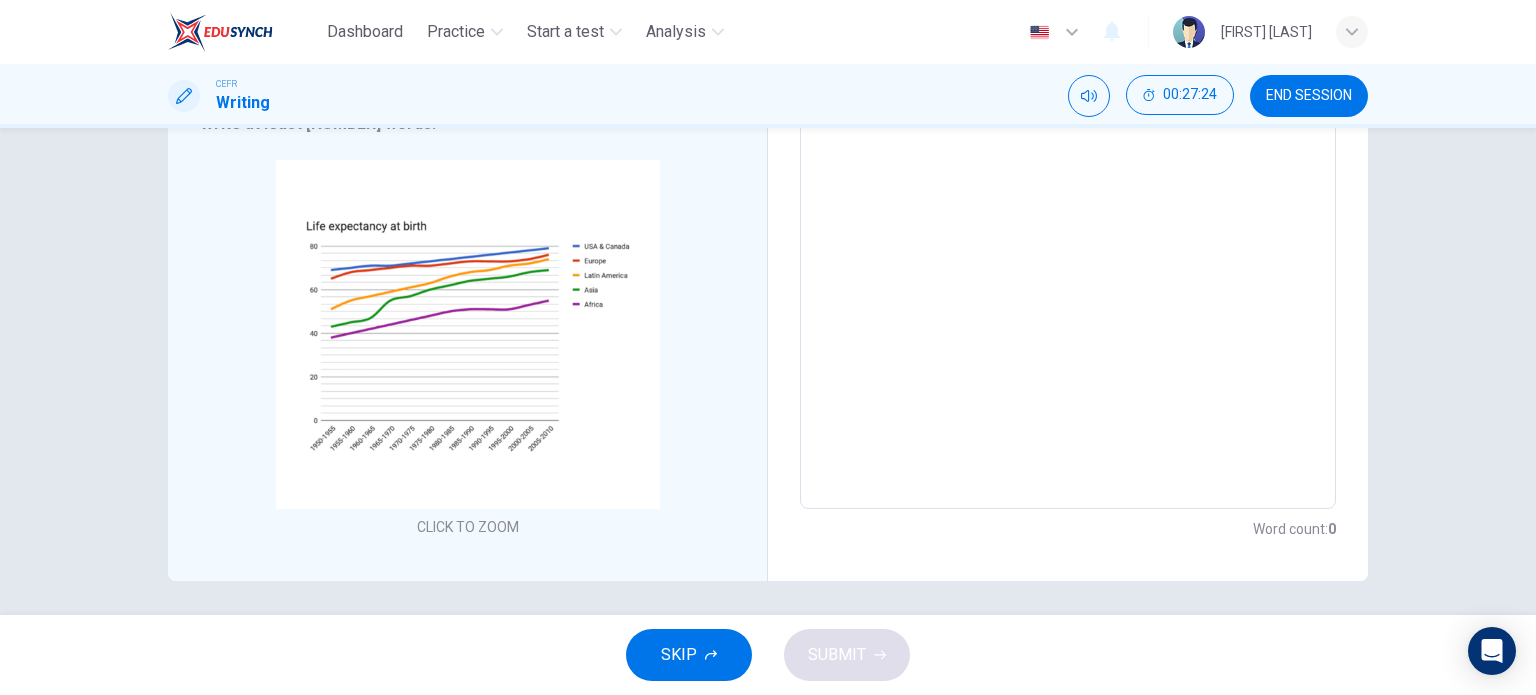 scroll, scrollTop: 325, scrollLeft: 0, axis: vertical 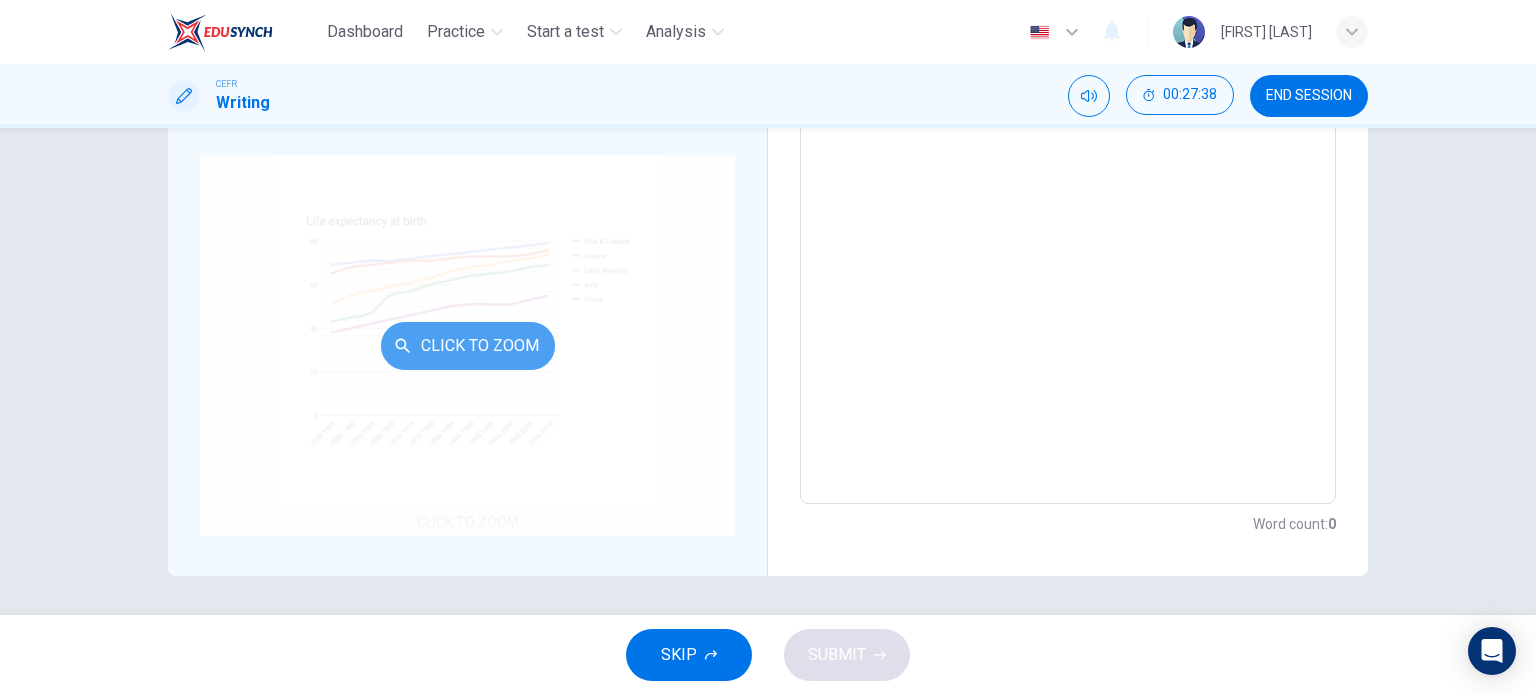 click on "Click to Zoom" at bounding box center [468, 346] 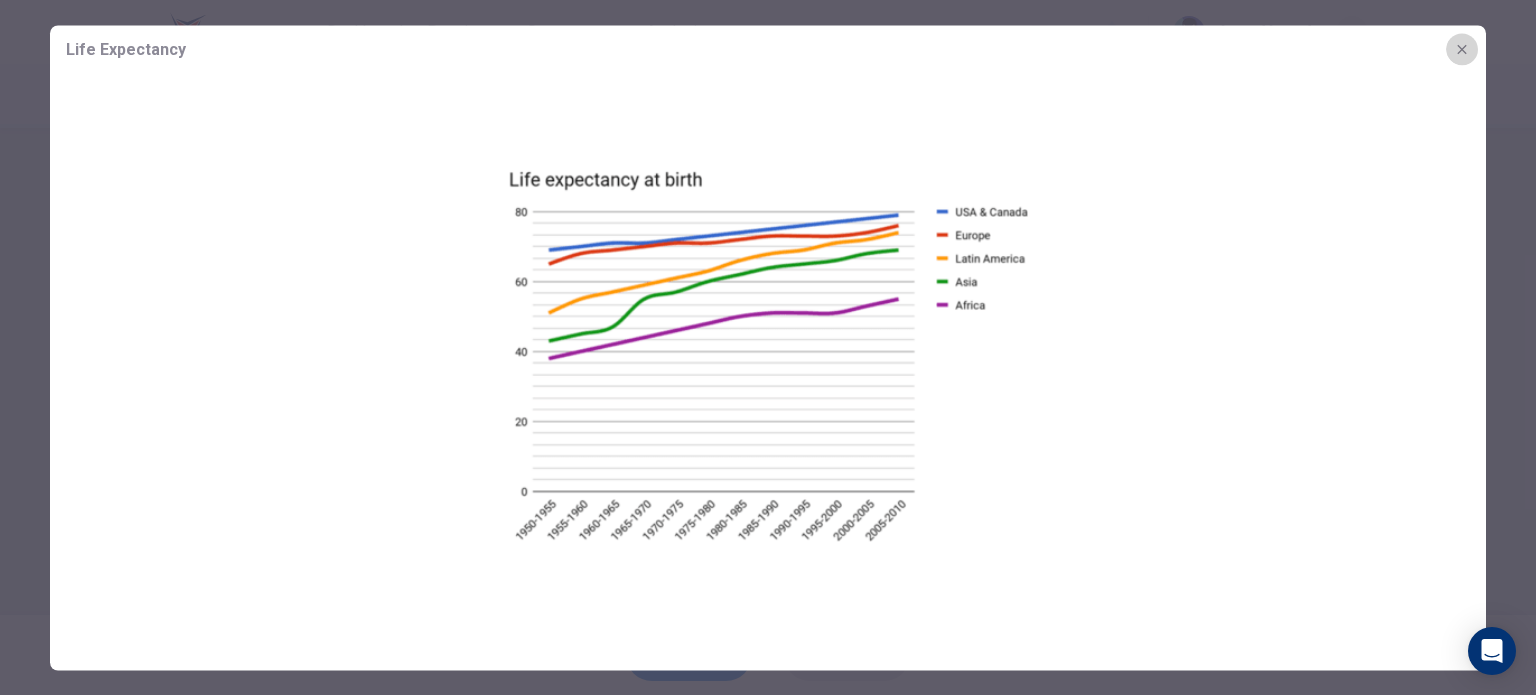 click at bounding box center (1462, 49) 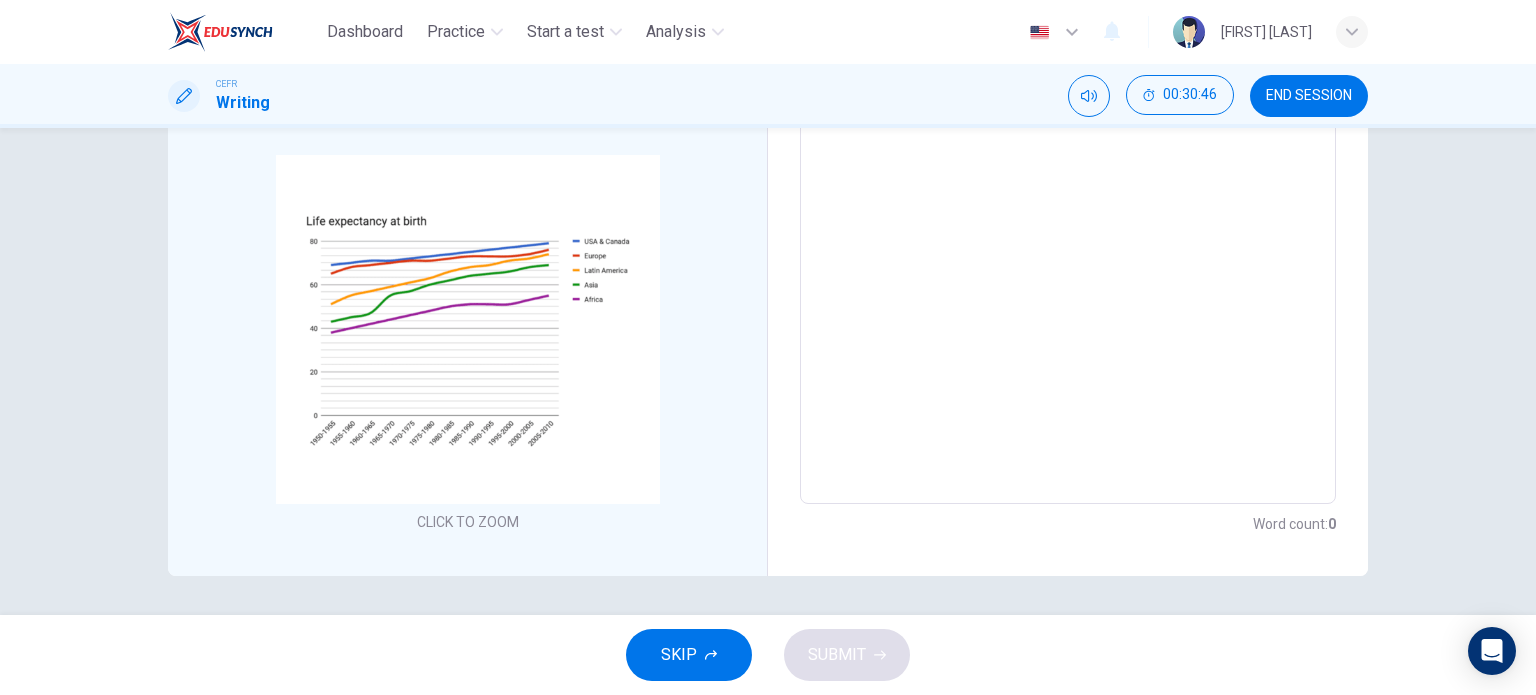 scroll, scrollTop: 0, scrollLeft: 0, axis: both 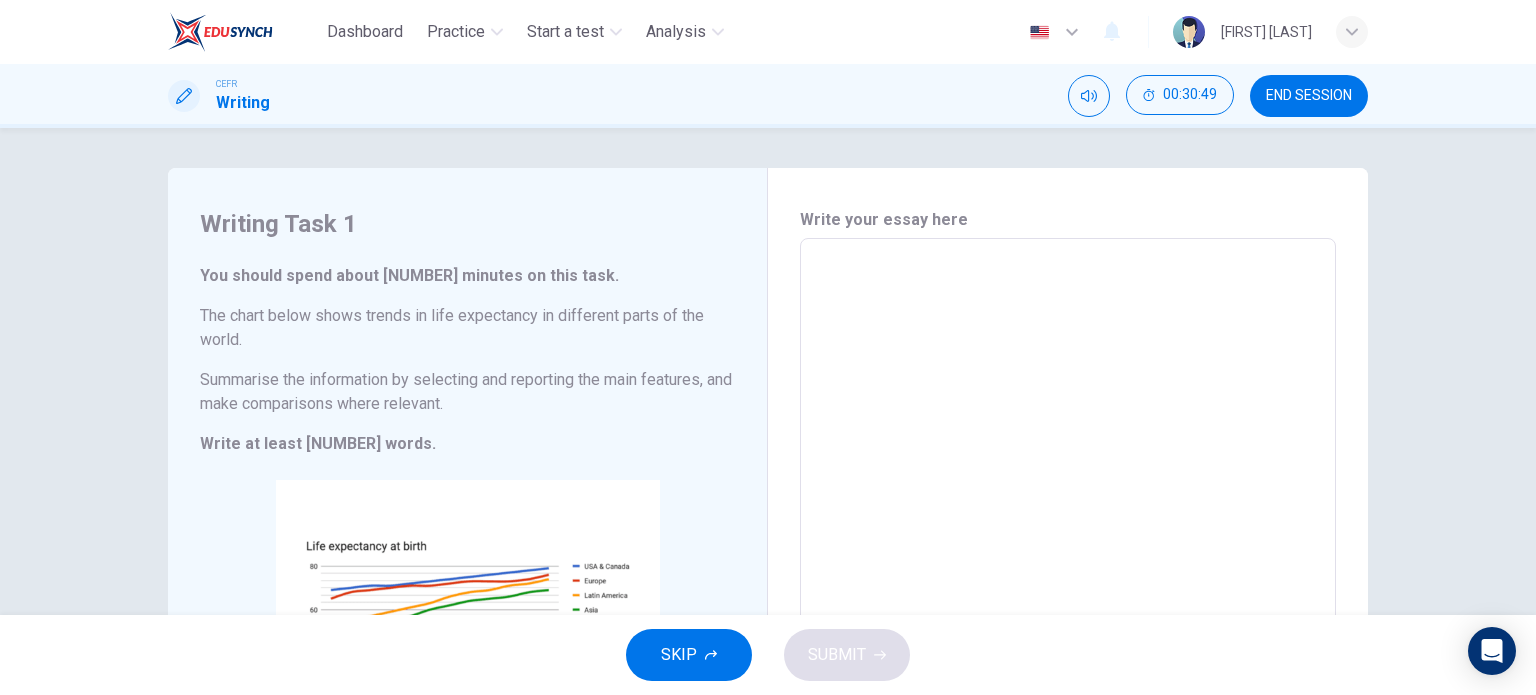 click at bounding box center (1068, 534) 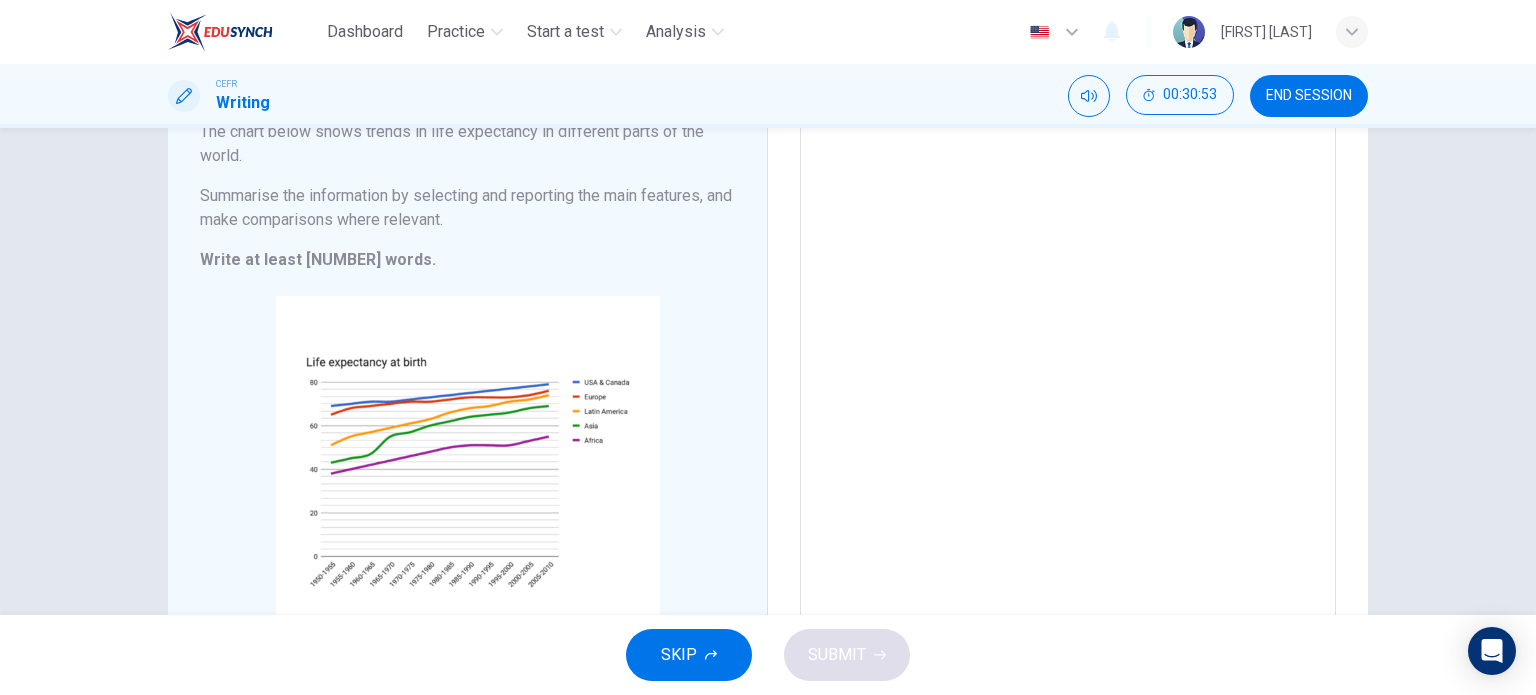 scroll, scrollTop: 196, scrollLeft: 0, axis: vertical 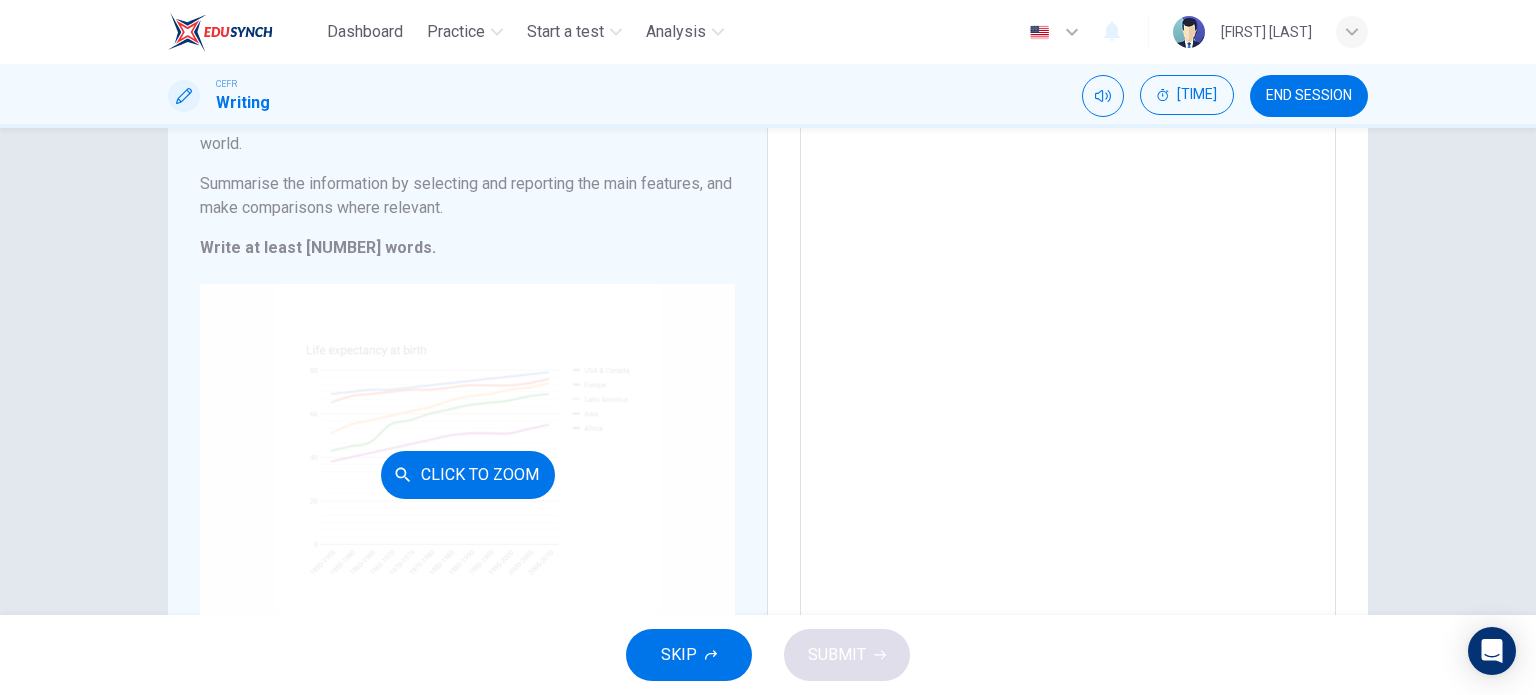 click on "Click to Zoom" at bounding box center (467, 474) 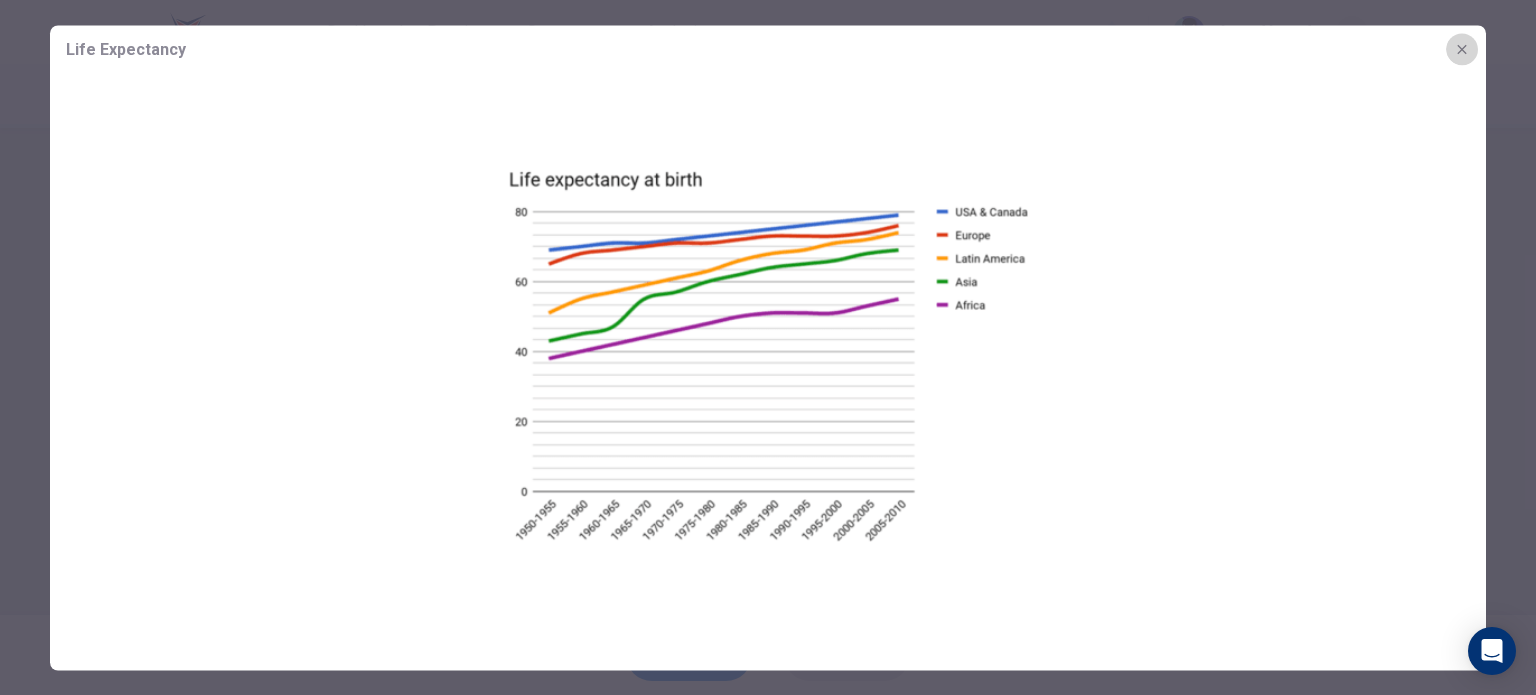 click at bounding box center [1461, 48] 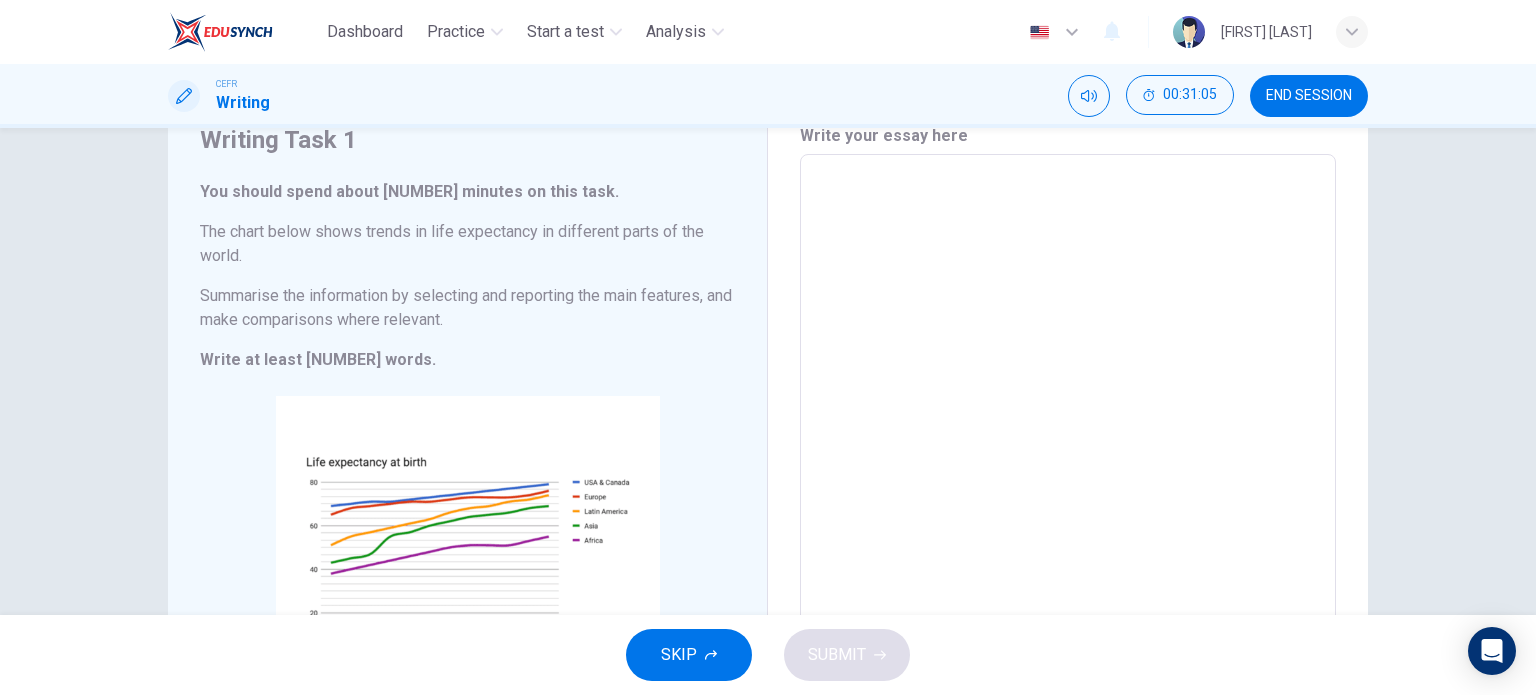scroll, scrollTop: 0, scrollLeft: 0, axis: both 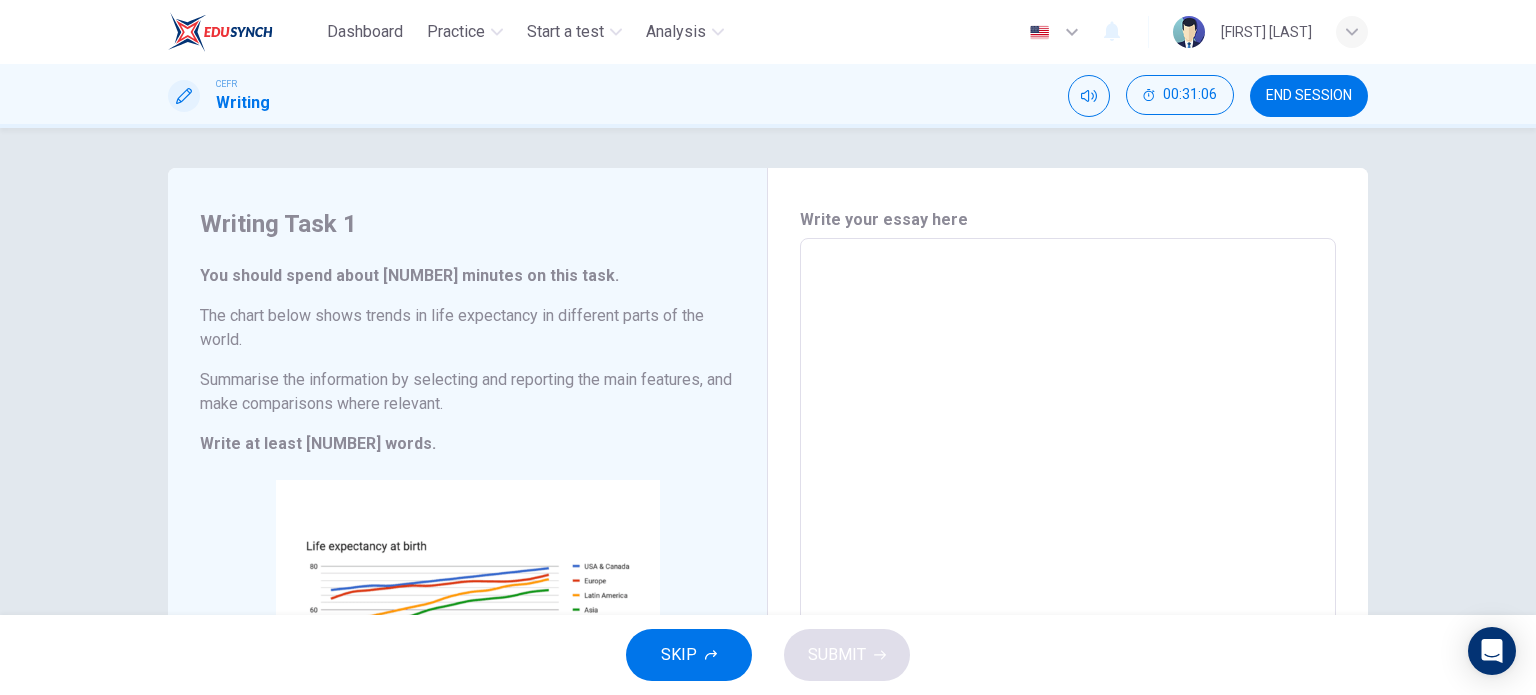click at bounding box center [1068, 534] 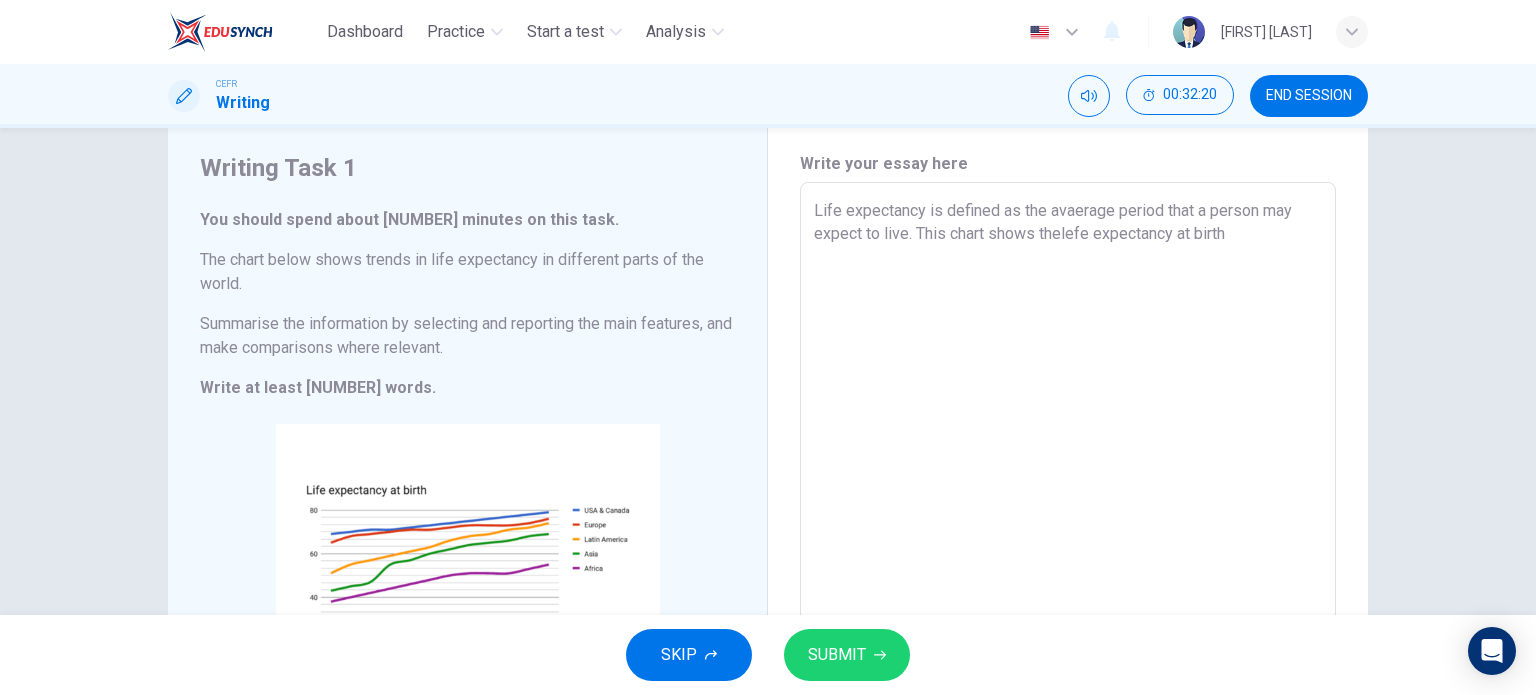 scroll, scrollTop: 26, scrollLeft: 0, axis: vertical 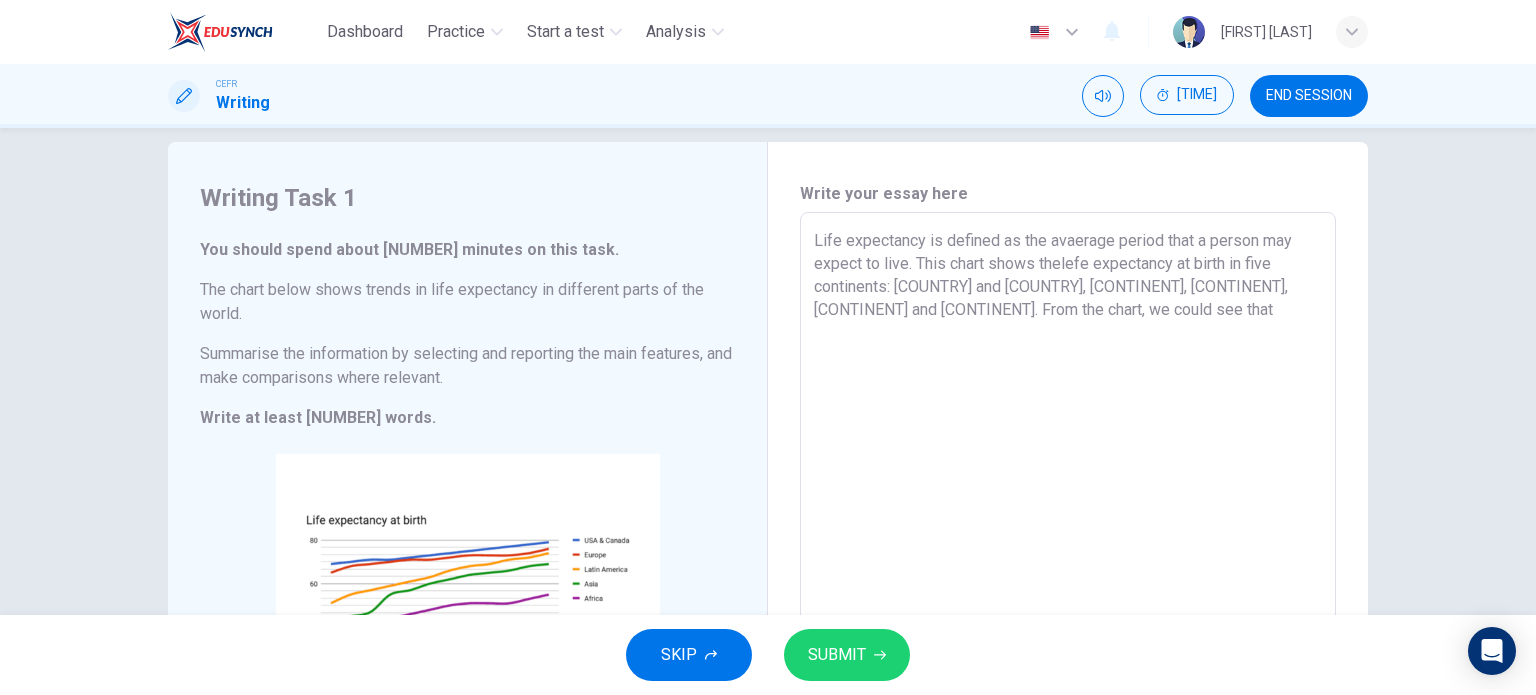drag, startPoint x: 808, startPoint y: 239, endPoint x: 1083, endPoint y: 319, distance: 286.40005 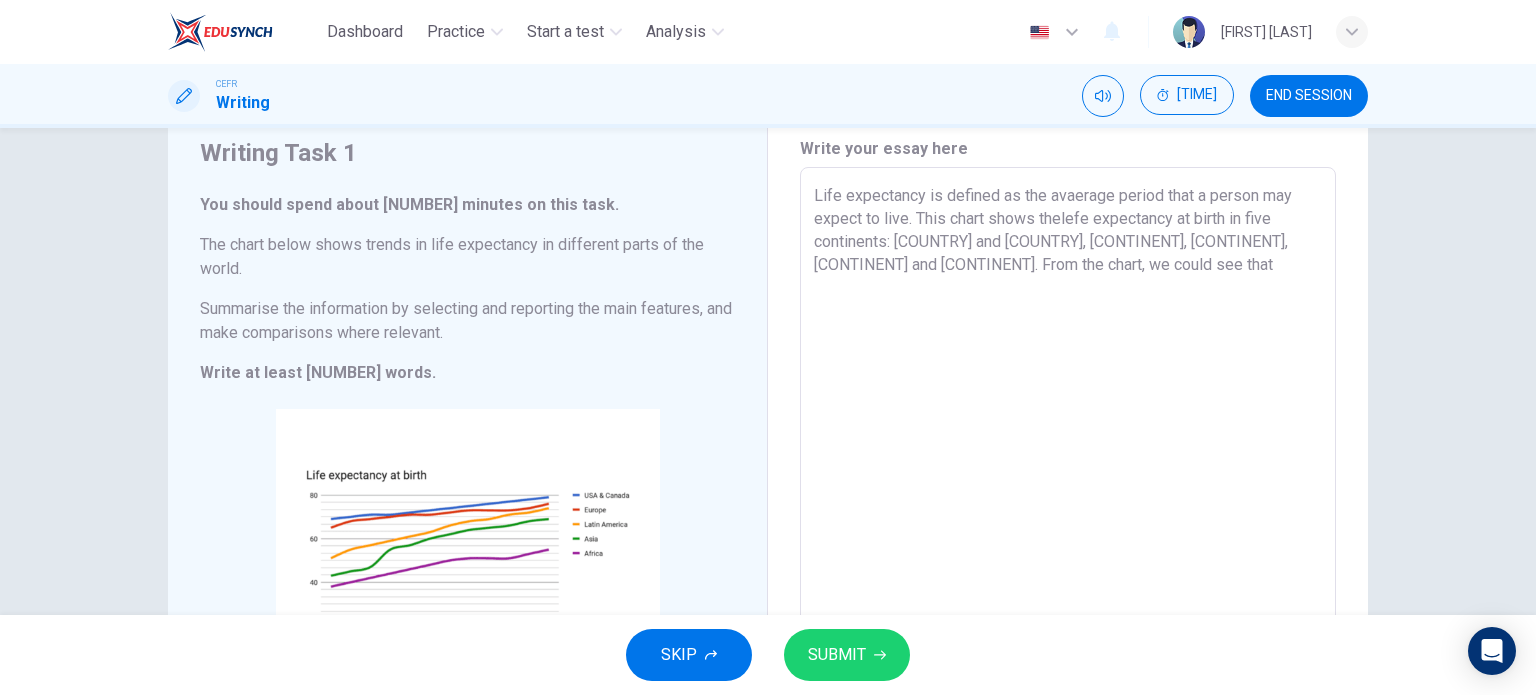 scroll, scrollTop: 70, scrollLeft: 0, axis: vertical 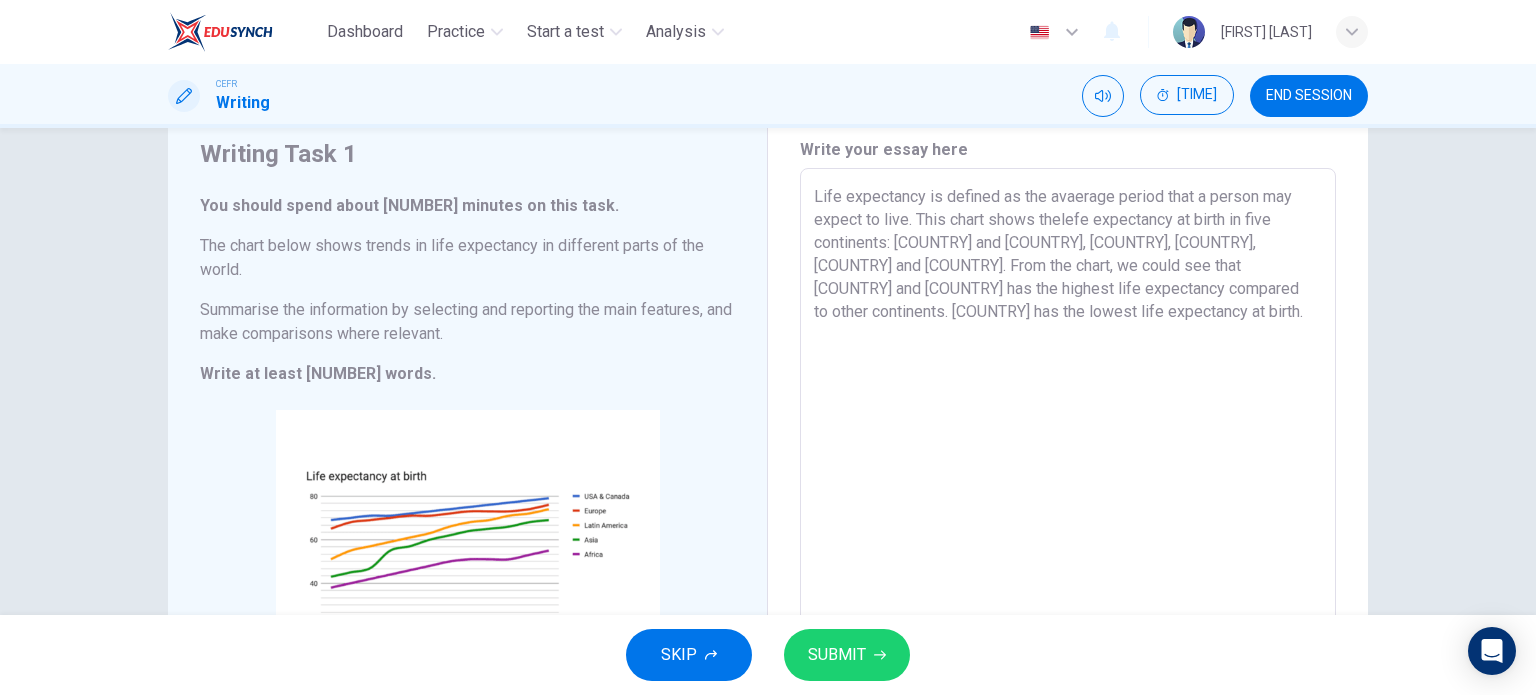 drag, startPoint x: 1083, startPoint y: 319, endPoint x: 1192, endPoint y: 256, distance: 125.89678 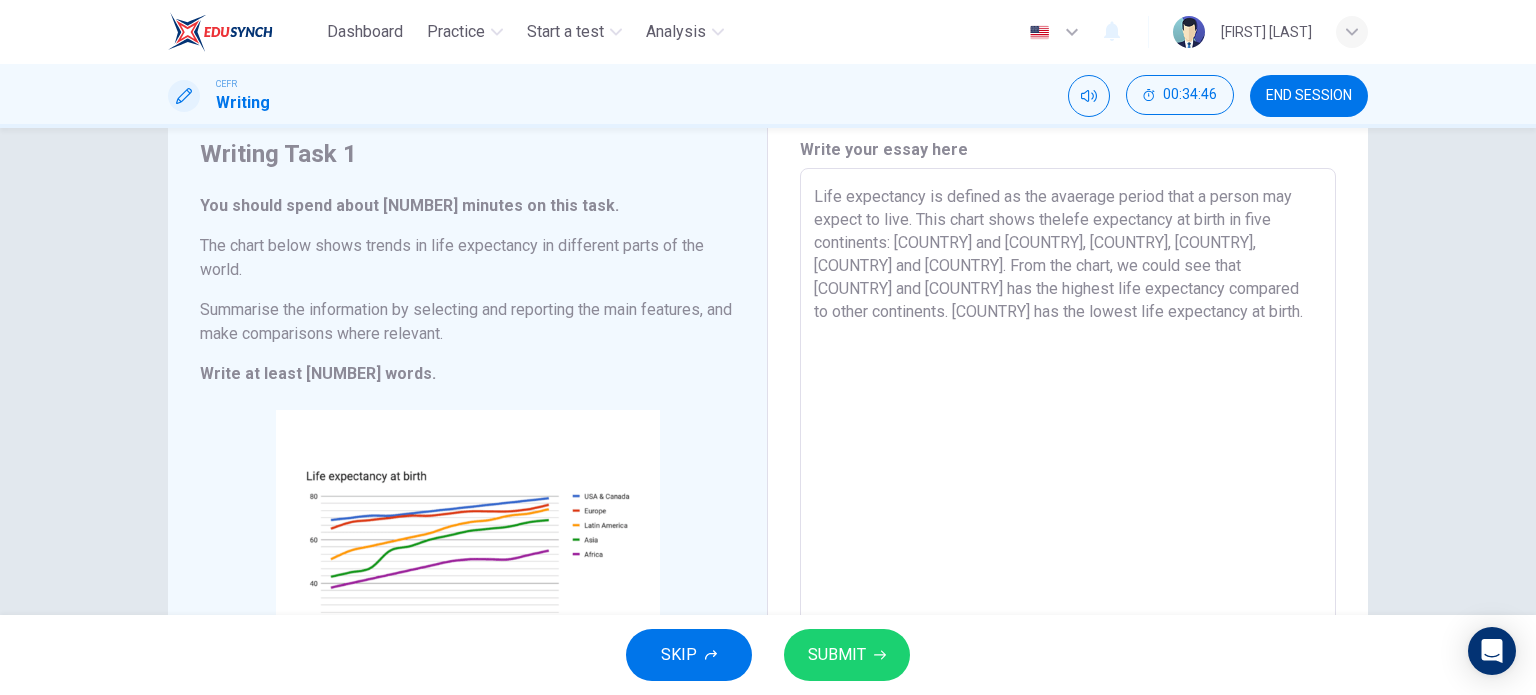 click on "Life expectancy is defined as the avaerage period that a person may expect to live. This chart shows thelefe expectancy at birth in five continents: [COUNTRY] and [COUNTRY], [COUNTRY], [COUNTRY], [COUNTRY] and [COUNTRY]. From the chart, we could see that [COUNTRY] and [COUNTRY] has the highest life expectancy compared to other continents. [COUNTRY] has the lowest life expectancy at birth." at bounding box center [1068, 464] 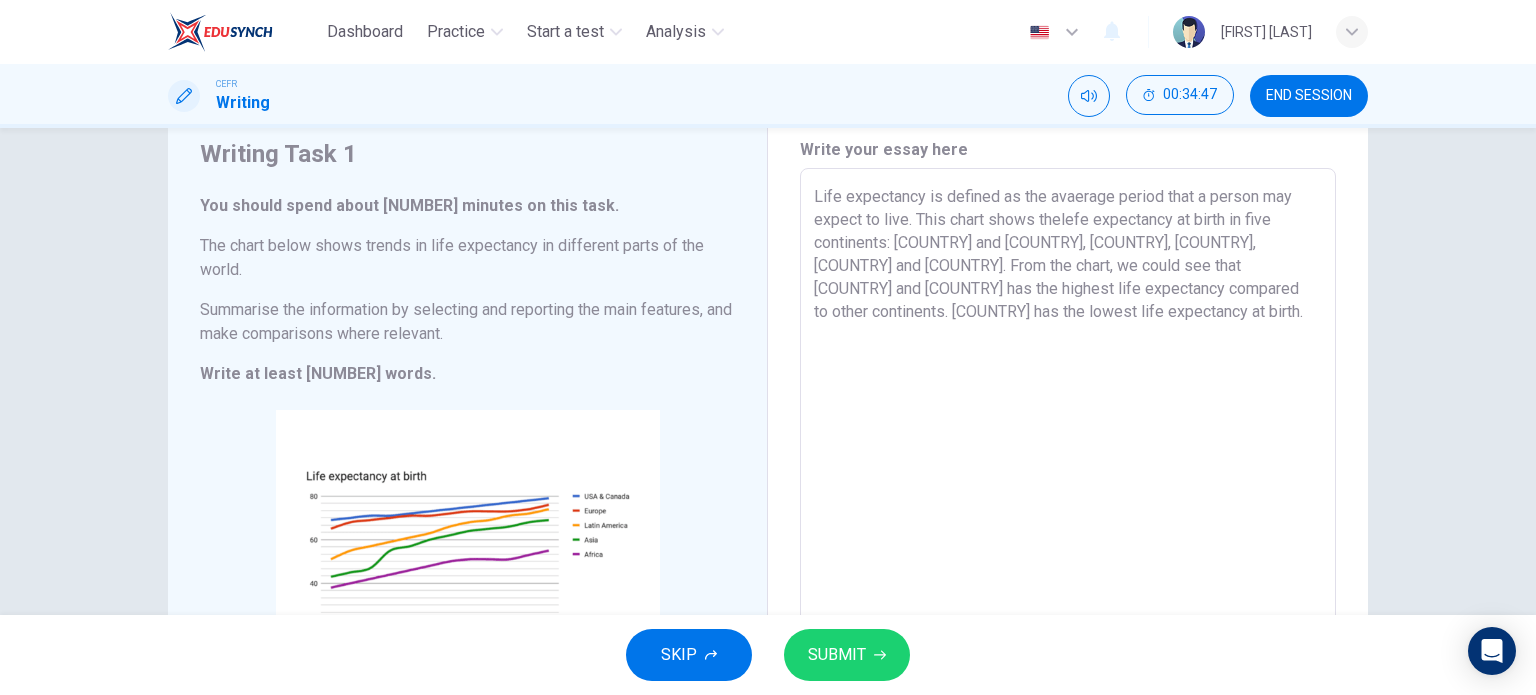 click on "Life expectancy is defined as the avaerage period that a person may expect to live. This chart shows thelefe expectancy at birth in five continents: [COUNTRY] and [COUNTRY], [COUNTRY], [COUNTRY], [COUNTRY] and [COUNTRY]. From the chart, we could see that [COUNTRY] and [COUNTRY] has the highest life expectancy compared to other continents. [COUNTRY] has the lowest life expectancy at birth." at bounding box center [1068, 464] 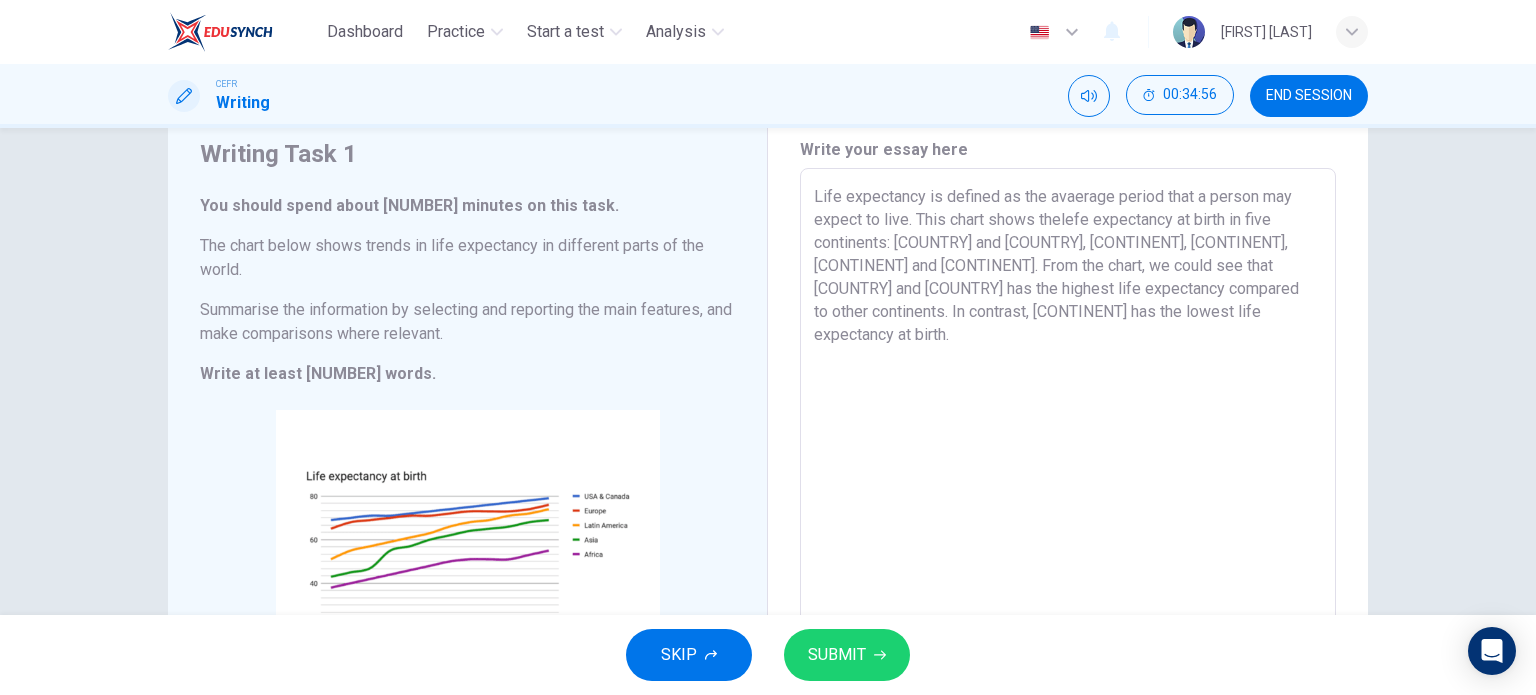 click on "Life expectancy is defined as the avaerage period that a person may expect to live. This chart shows thelefe expectancy at birth in five continents: [COUNTRY] and [COUNTRY], [CONTINENT], [CONTINENT], [CONTINENT] and [CONTINENT]. From the chart, we could see that [COUNTRY] and [COUNTRY] has the highest life expectancy compared to other continents. In contrast, [CONTINENT] has the lowest life expectancy at birth." at bounding box center [1068, 464] 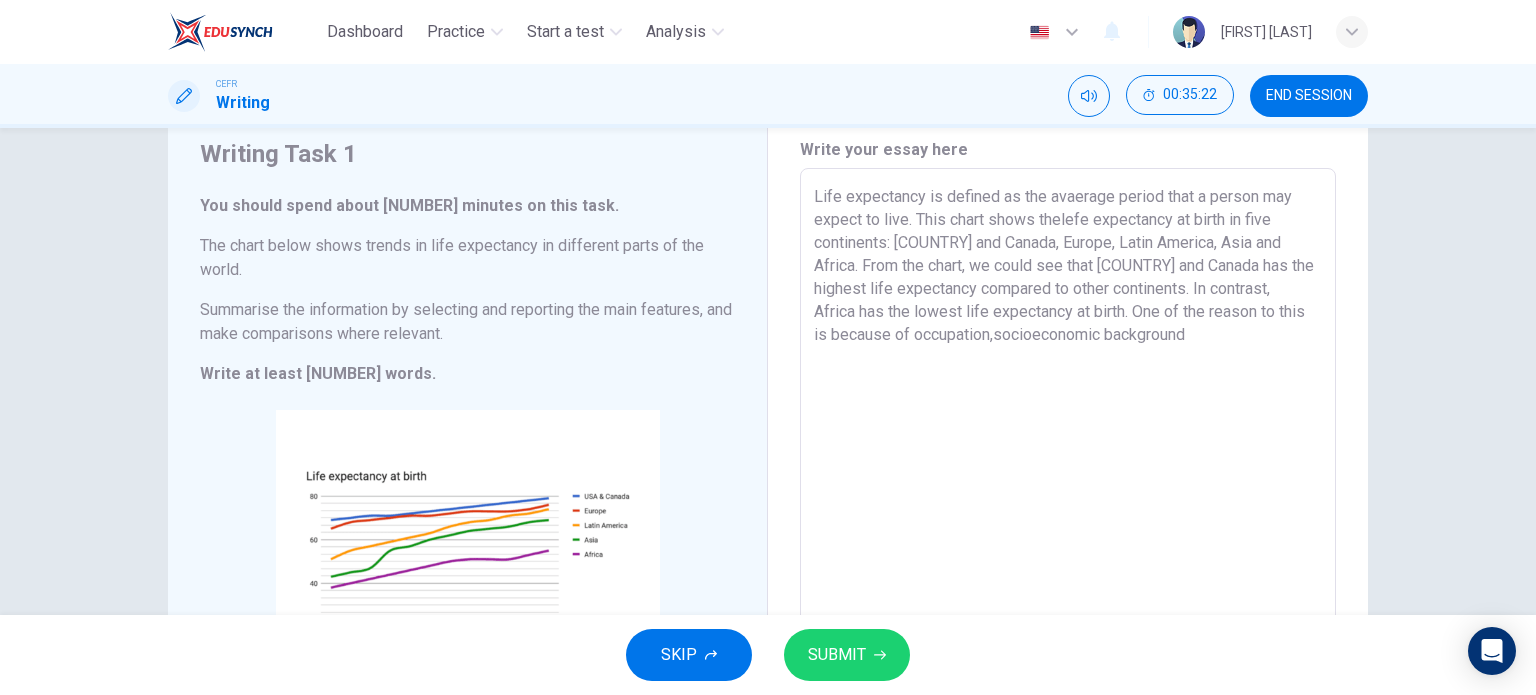 drag, startPoint x: 1032, startPoint y: 313, endPoint x: 1100, endPoint y: 339, distance: 72.8011 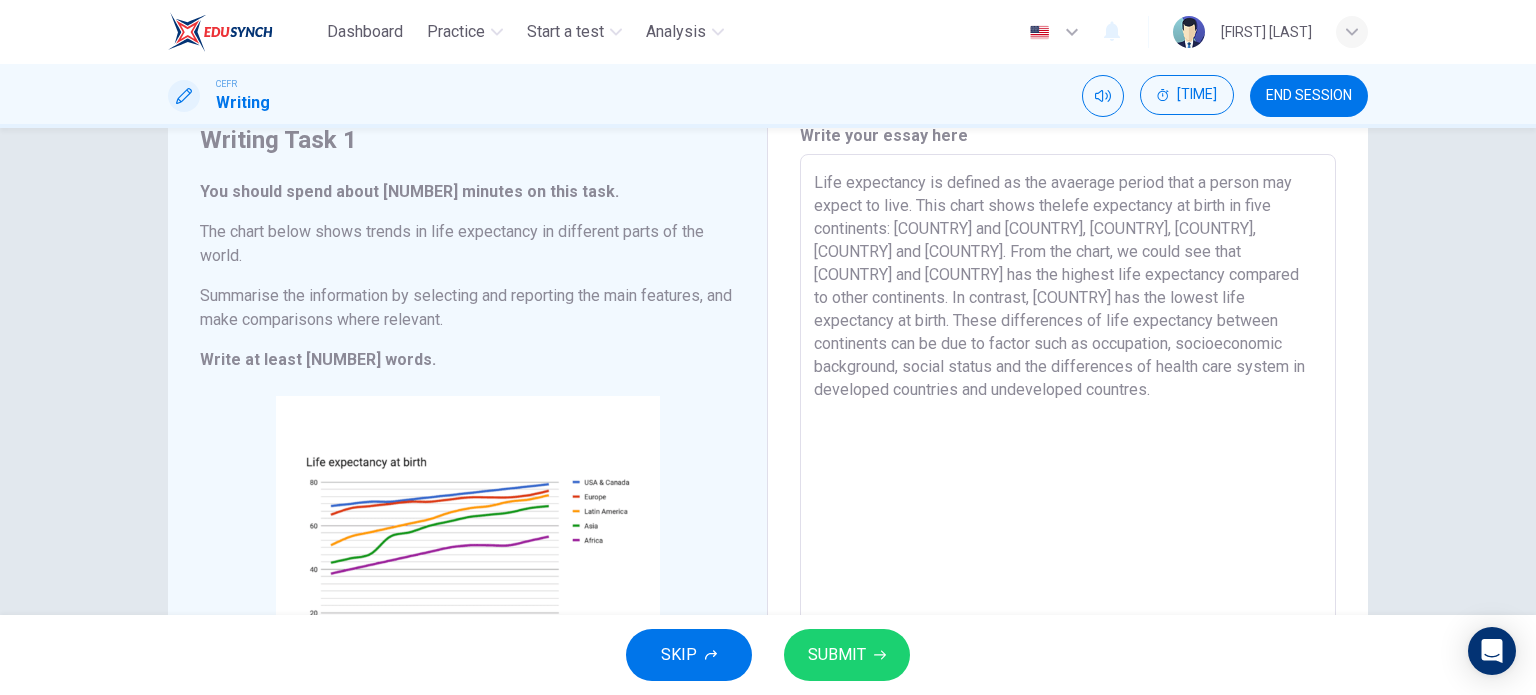 scroll, scrollTop: 82, scrollLeft: 0, axis: vertical 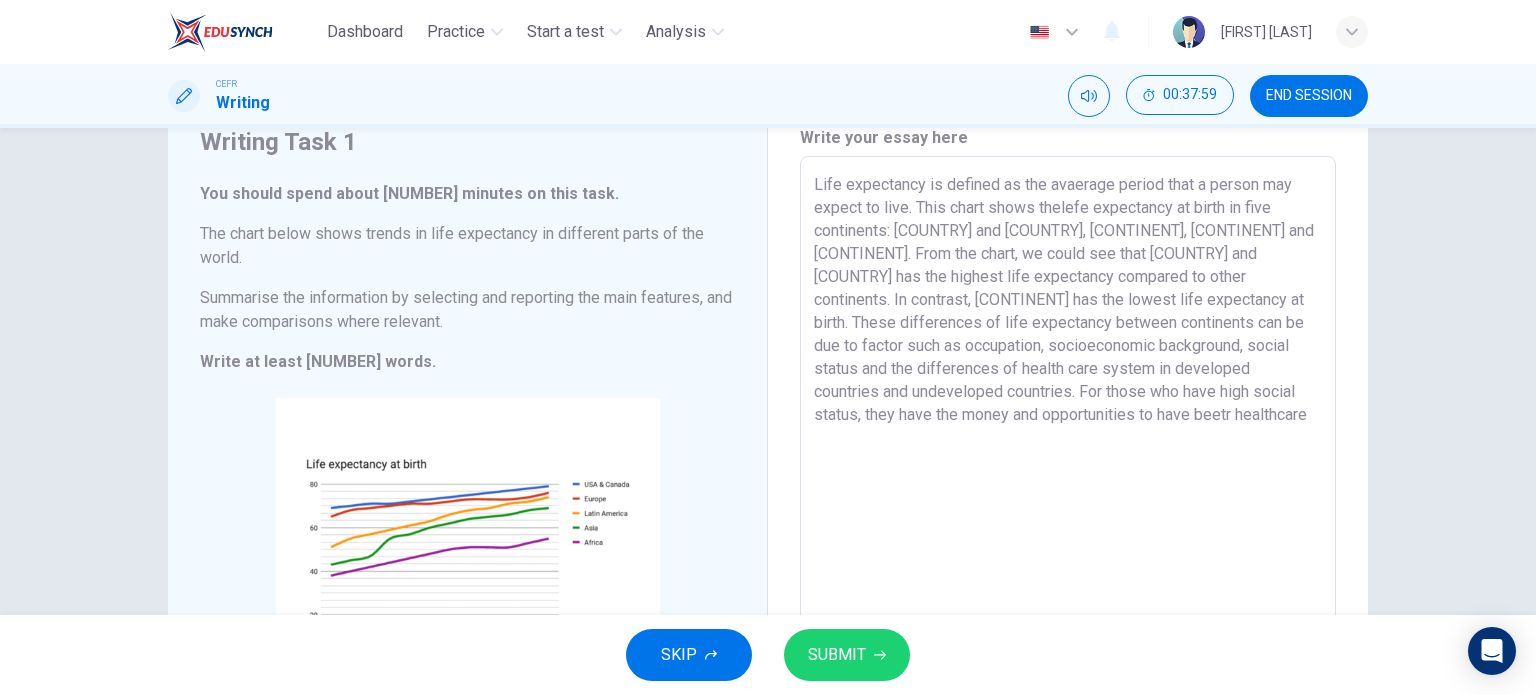 click on "Life expectancy is defined as the avaerage period that a person may expect to live. This chart shows thelefe expectancy at birth in five continents: [COUNTRY] and [COUNTRY], [CONTINENT], [CONTINENT] and [CONTINENT]. From the chart, we could see that [COUNTRY] and [COUNTRY] has the highest life expectancy compared to other continents. In contrast, [CONTINENT] has the lowest life expectancy at birth. These differences of life expectancy between continents can be due to factor such as occupation, socioeconomic background, social status and the differences of health care system in developed countries and undeveloped countries. For those who have high social status, they have the money and opportunities to have beetr healthcare" at bounding box center (1068, 452) 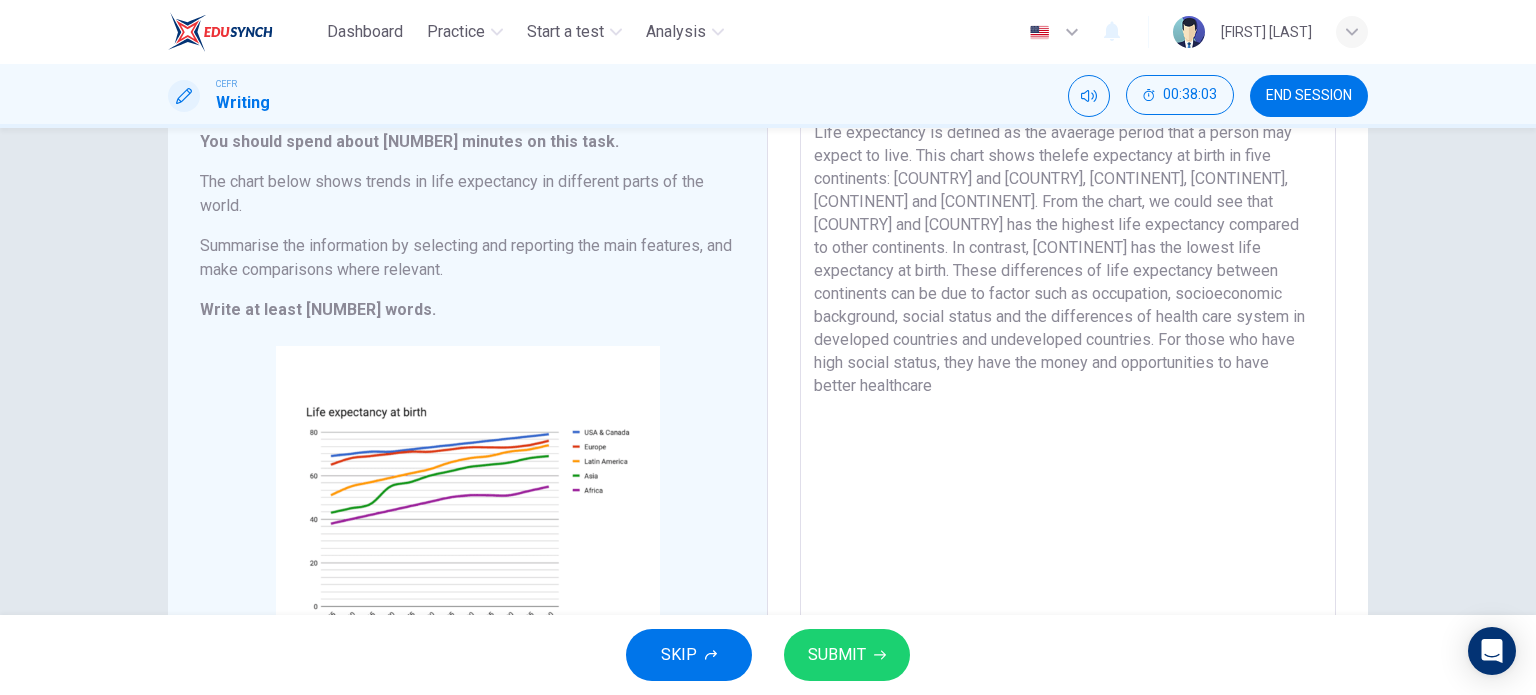 scroll, scrollTop: 96, scrollLeft: 0, axis: vertical 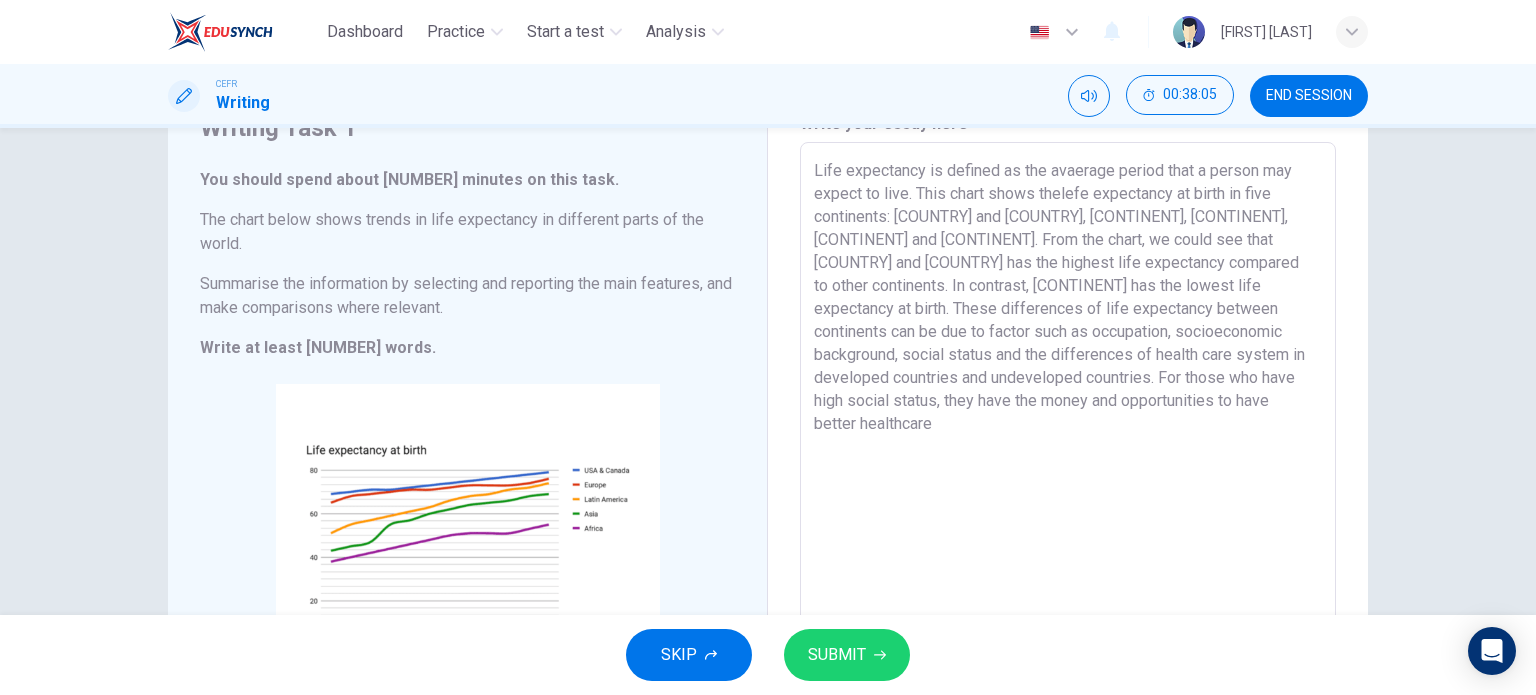 click on "Life expectancy is defined as the avaerage period that a person may expect to live. This chart shows thelefe expectancy at birth in five continents: [COUNTRY] and [COUNTRY], [CONTINENT], [CONTINENT], [CONTINENT] and [CONTINENT]. From the chart, we could see that [COUNTRY] and [COUNTRY] has the highest life expectancy compared to other continents. In contrast, [CONTINENT] has the lowest life expectancy at birth. These differences of life expectancy between continents can be due to factor such as occupation, socioeconomic background, social status and the differences of health care system in developed countries and undeveloped countries. For those who have high social status, they have the money and opportunities to have better healthcare" at bounding box center [1068, 438] 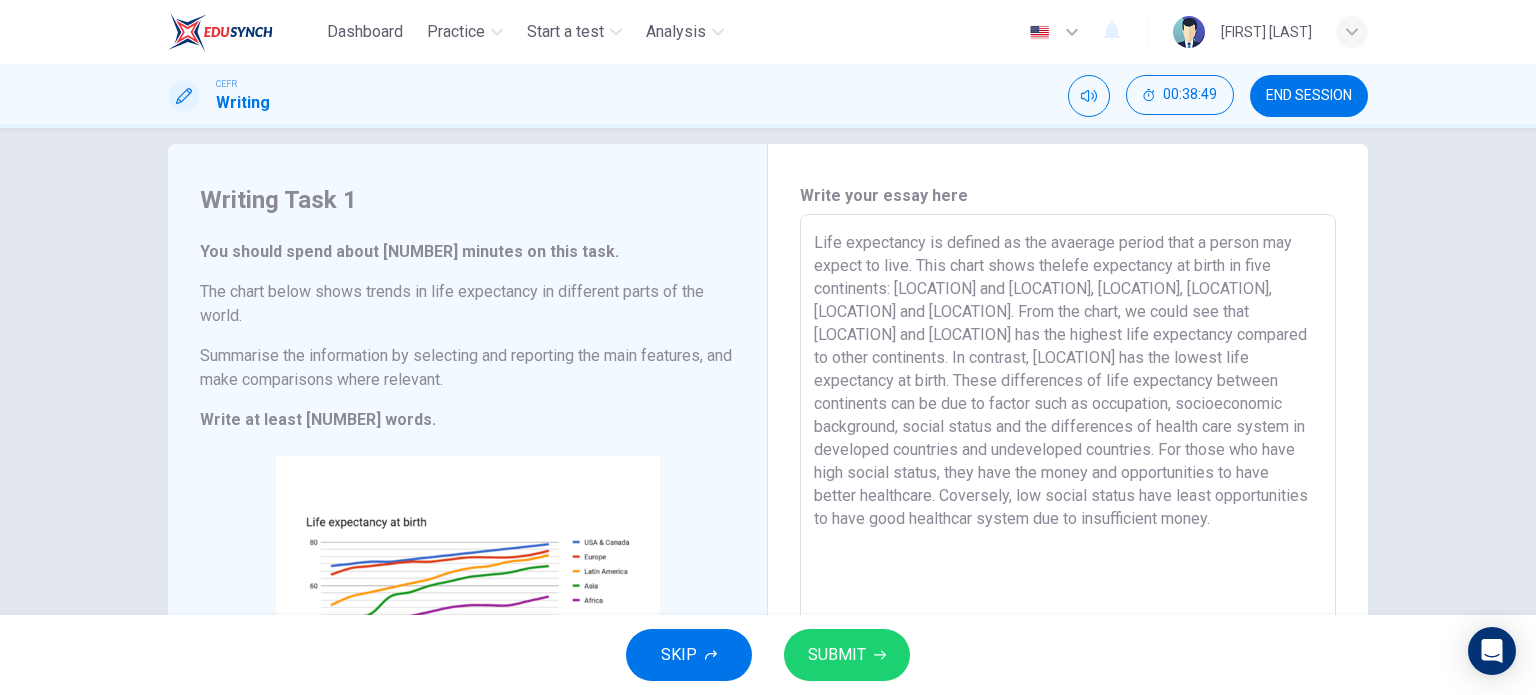 scroll, scrollTop: 24, scrollLeft: 0, axis: vertical 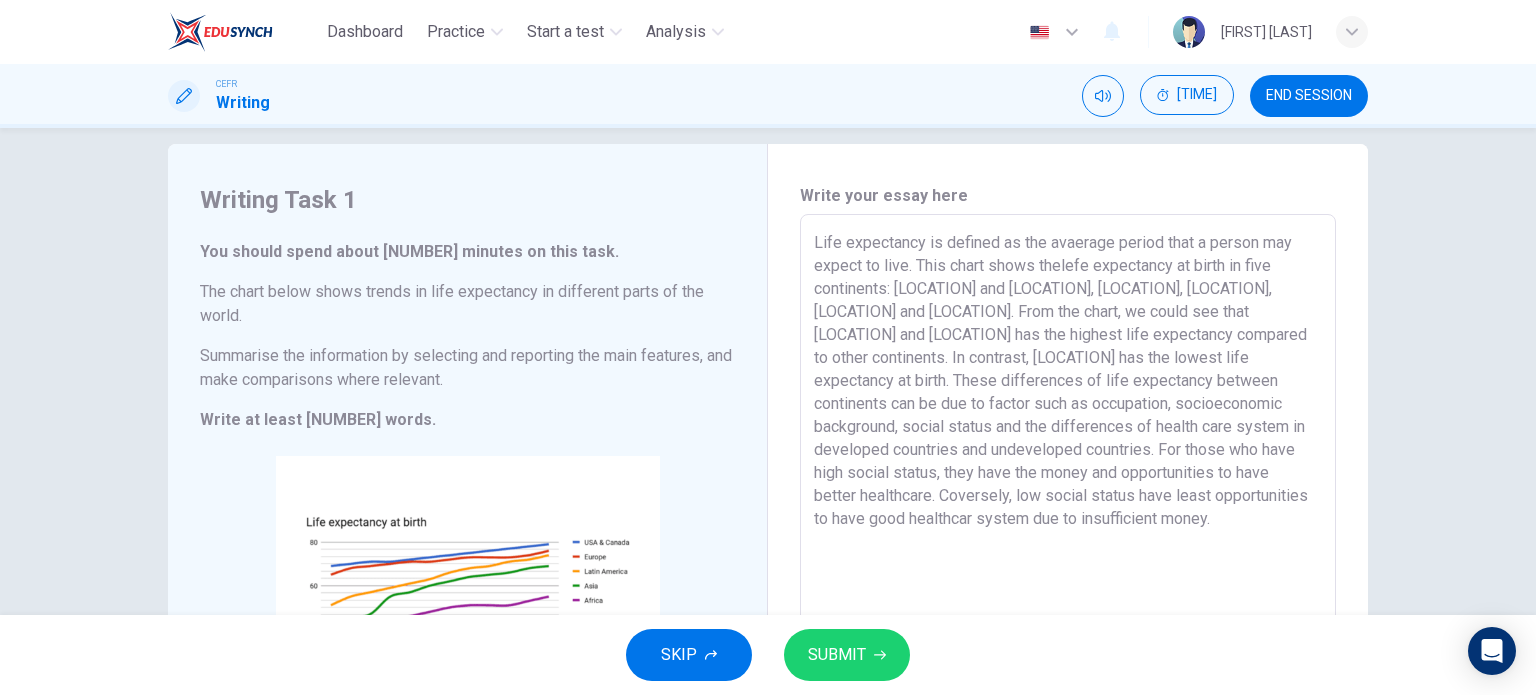 click on "Life expectancy is defined as the avaerage period that a person may expect to live. This chart shows thelefe expectancy at birth in five continents: [LOCATION] and [LOCATION], [LOCATION], [LOCATION], [LOCATION] and [LOCATION]. From the chart, we could see that [LOCATION] and [LOCATION] has the highest life expectancy compared to other continents. In contrast, [LOCATION] has the lowest life expectancy at birth. These differences of life expectancy between continents can be due to factor such as occupation, socioeconomic background, social status and the differences of health care system in developed countries and undeveloped countries. For those who have high social status, they have the money and opportunities to have better healthcare. Coversely, low social status have least opportunities to have good healthcar system due to insufficient money." at bounding box center (1068, 510) 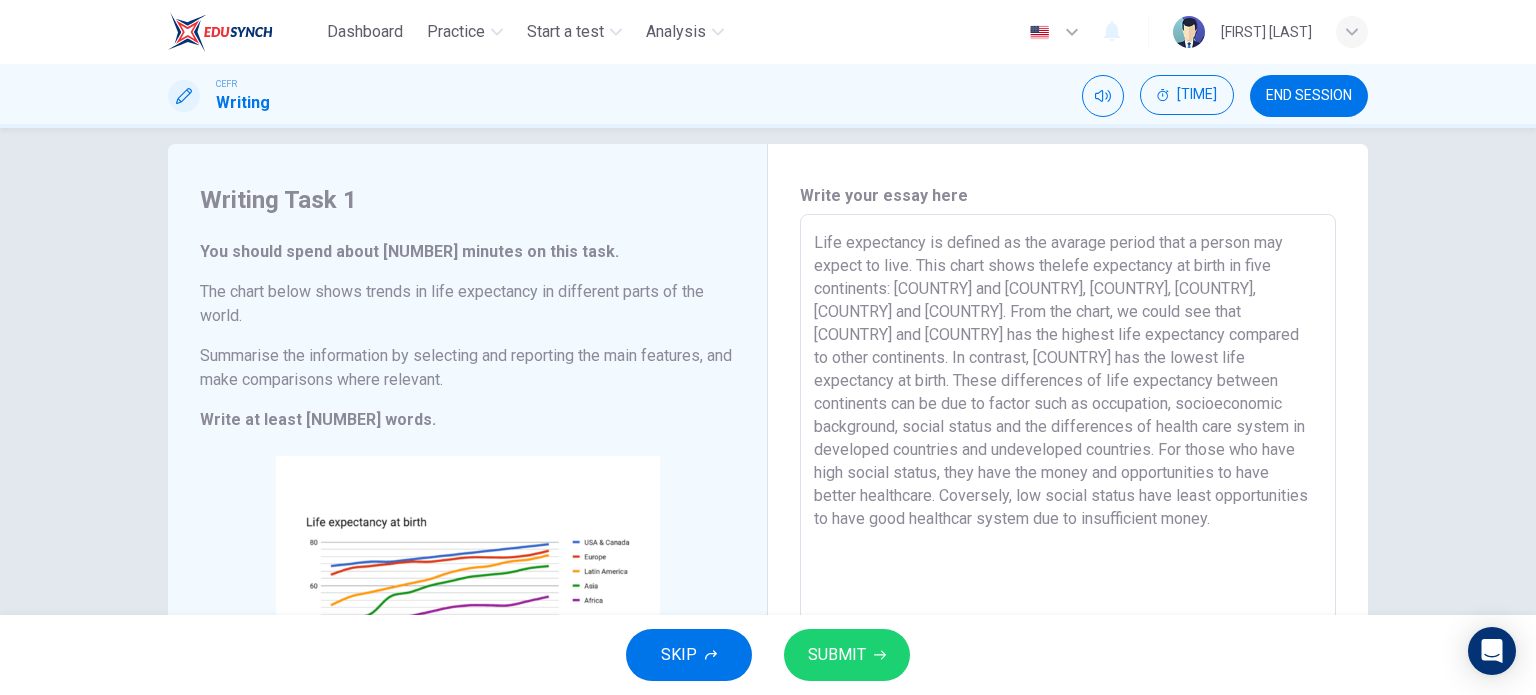 click on "Life expectancy is defined as the avarage period that a person may expect to live. This chart shows thelefe expectancy at birth in five continents: [COUNTRY] and [COUNTRY], [COUNTRY], [COUNTRY], [COUNTRY] and [COUNTRY]. From the chart, we could see that [COUNTRY] and [COUNTRY] has the highest life expectancy compared to other continents. In contrast, [COUNTRY] has the lowest life expectancy at birth. These differences of life expectancy between continents can be due to factor such as occupation, socioeconomic background, social status and the differences of health care system in developed countries and undeveloped countries. For those who have high social status, they have the money and opportunities to have better healthcare. Coversely, low social status have least opportunities to have good healthcar system due to insufficient money." at bounding box center (1068, 510) 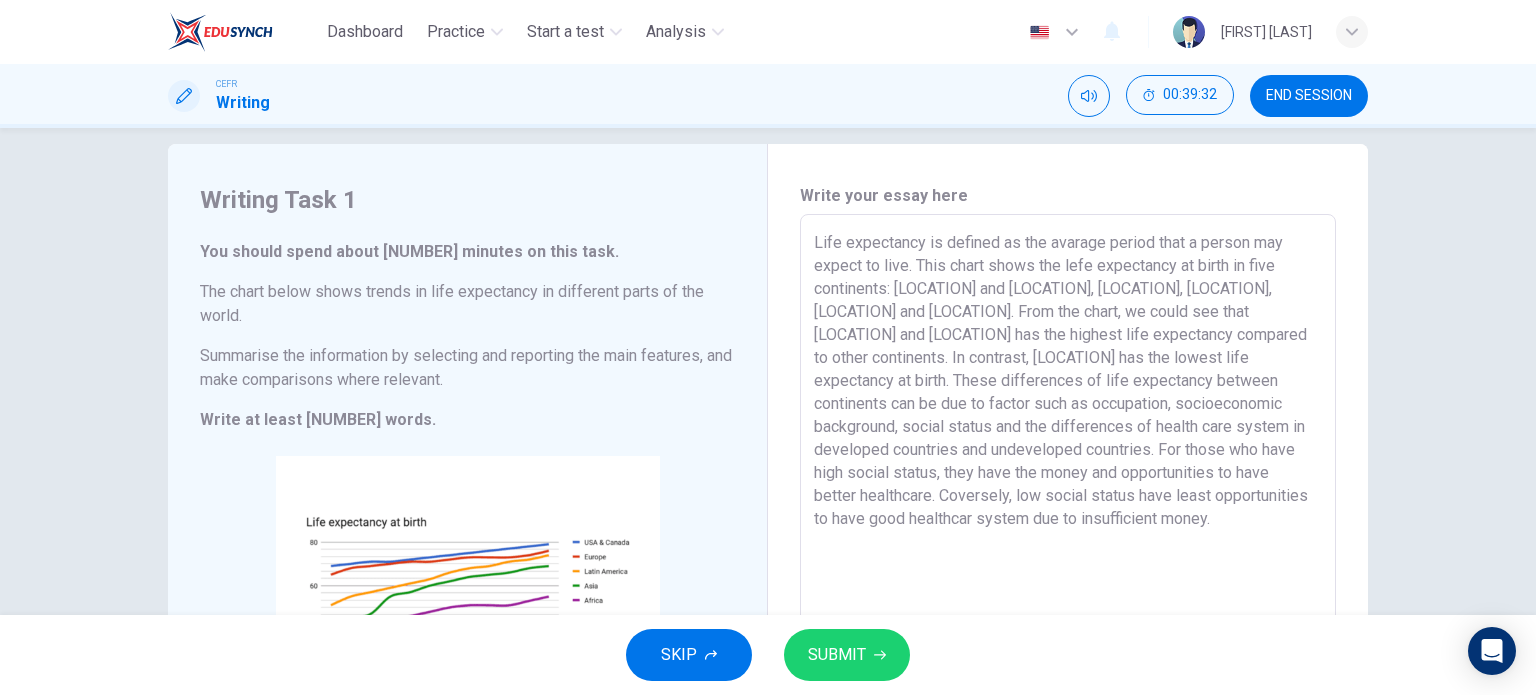 click on "Life expectancy is defined as the avarage period that a person may expect to live. This chart shows the lefe expectancy at birth in five continents: [LOCATION] and [LOCATION], [LOCATION], [LOCATION], [LOCATION] and [LOCATION]. From the chart, we could see that [LOCATION] and [LOCATION] has the highest life expectancy compared to other continents. In contrast, [LOCATION] has the lowest life expectancy at birth. These differences of life expectancy between continents can be due to factor such as occupation, socioeconomic background, social status and the differences of health care system in developed countries and undeveloped countries. For those who have high social status, they have the money and opportunities to have better healthcare. Coversely, low social status have least opportunities to have good healthcar system due to insufficient money." at bounding box center [1068, 510] 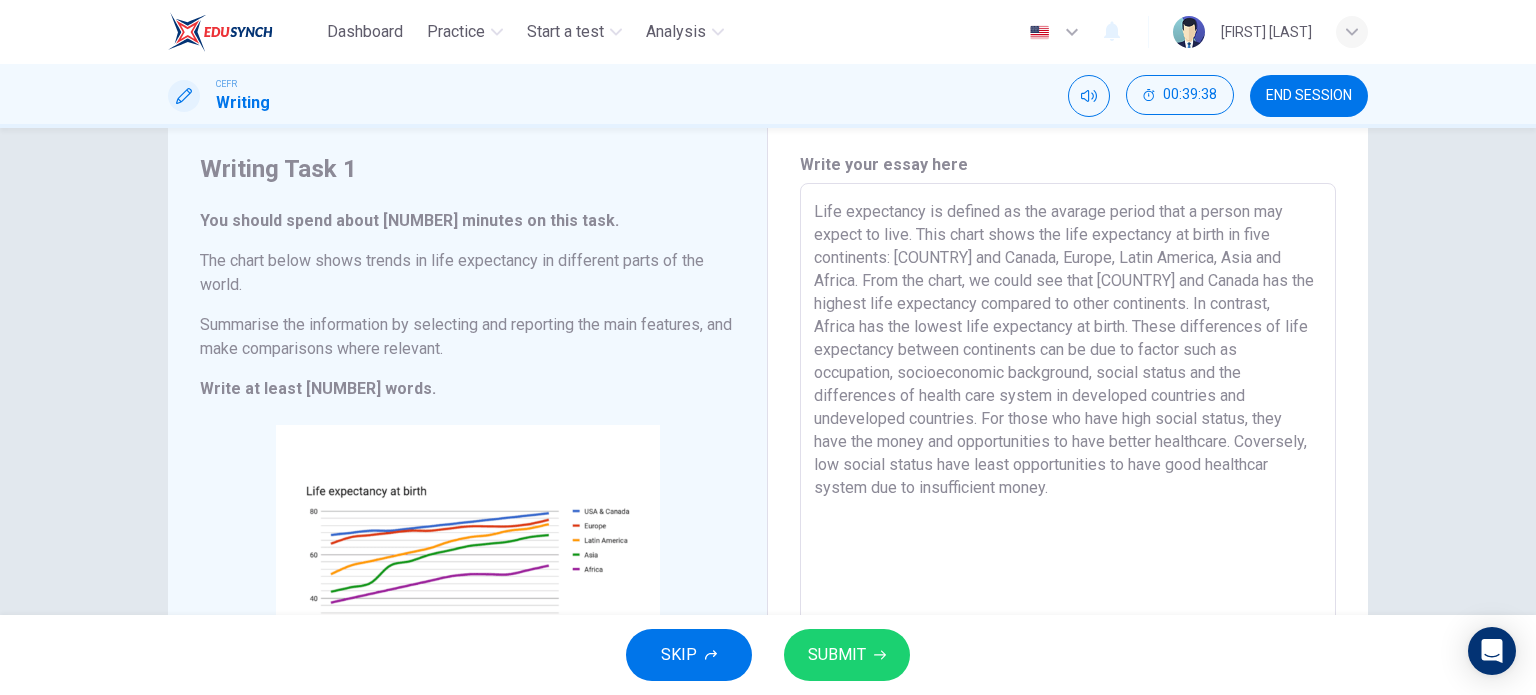 scroll, scrollTop: 54, scrollLeft: 0, axis: vertical 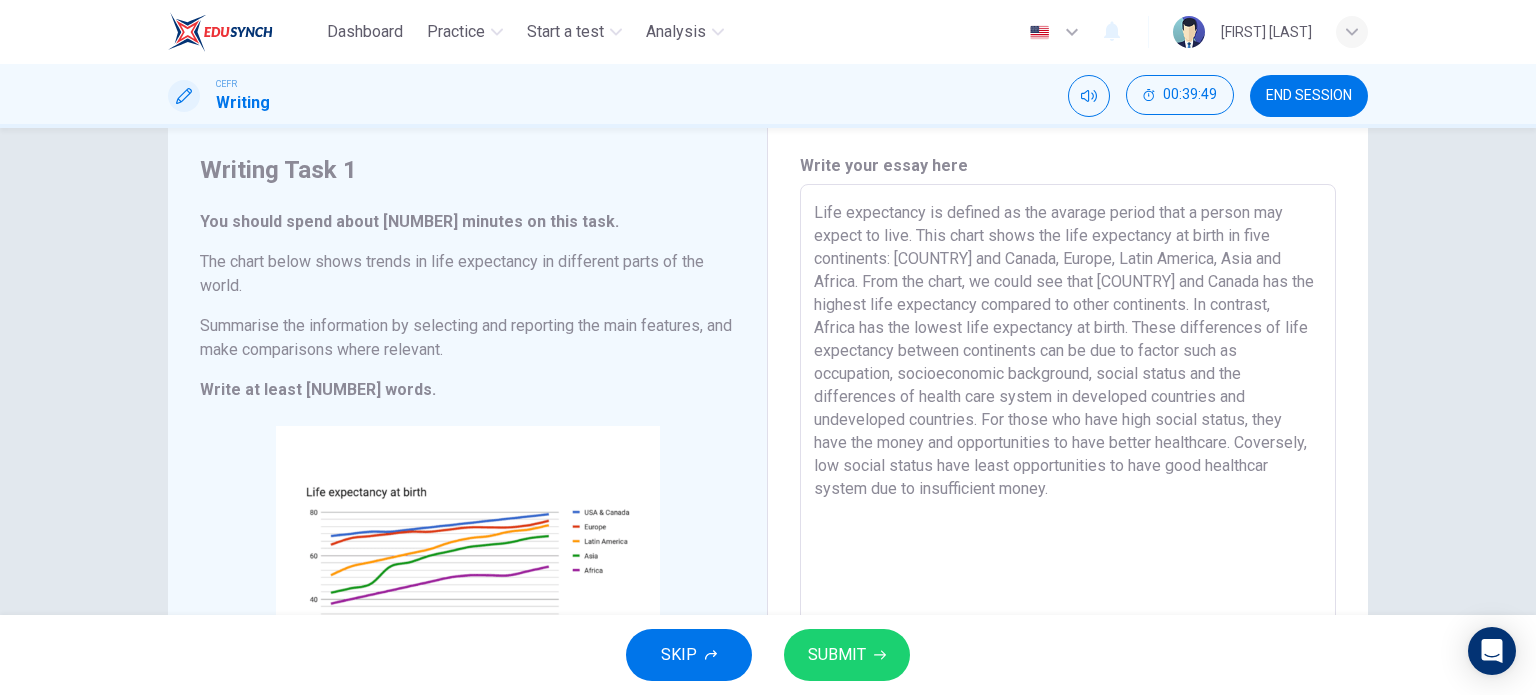 click on "Life expectancy is defined as the avarage period that a person may expect to live. This chart shows the life expectancy at birth in five continents: [COUNTRY] and Canada, Europe, Latin America, Asia and Africa. From the chart, we could see that [COUNTRY] and Canada has the highest life expectancy compared to other continents. In contrast, Africa has the lowest life expectancy at birth. These differences of life expectancy between continents can be due to factor such as occupation, socioeconomic background, social status and the differences of health care system in developed countries and undeveloped countries. For those who have high social status, they have the money and opportunities to have better healthcare. Coversely, low social status have least opportunities to have good healthcar system due to insufficient money." at bounding box center [1068, 480] 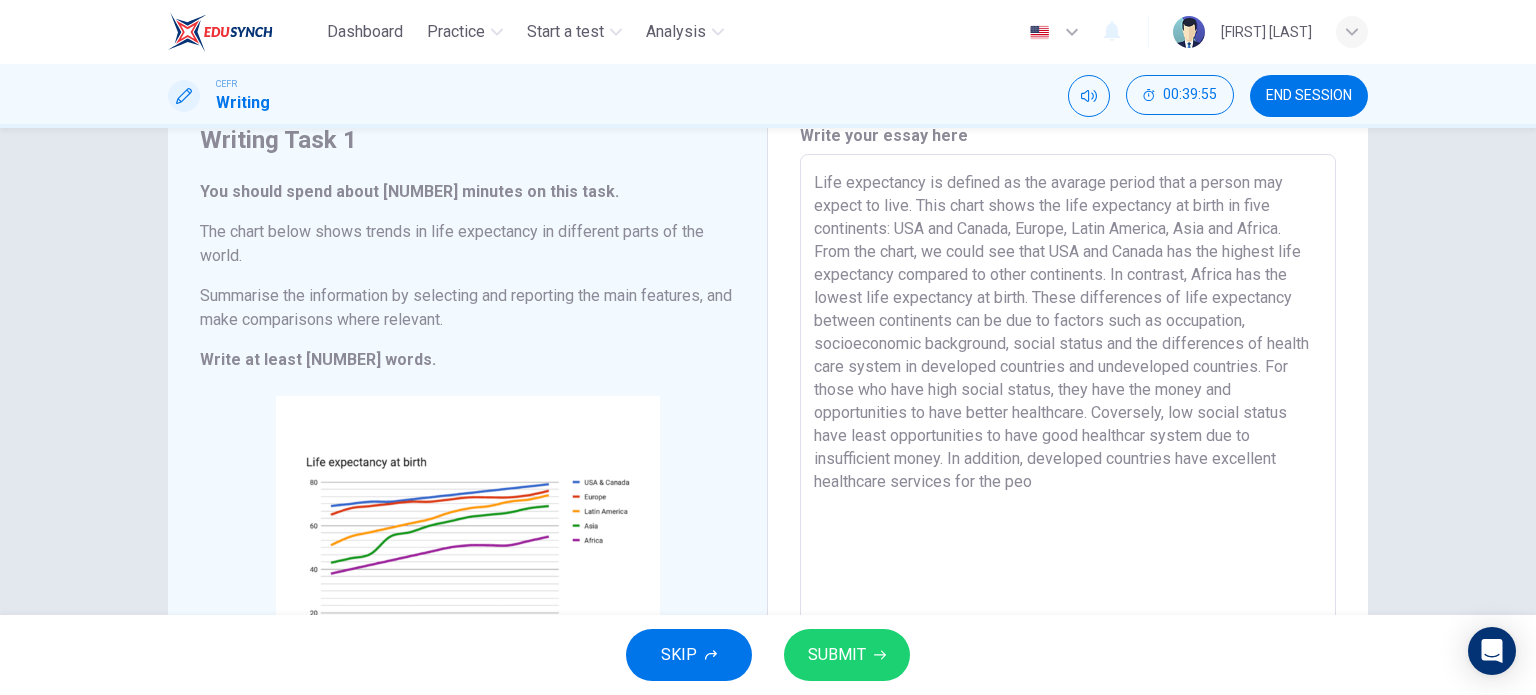 scroll, scrollTop: 90, scrollLeft: 0, axis: vertical 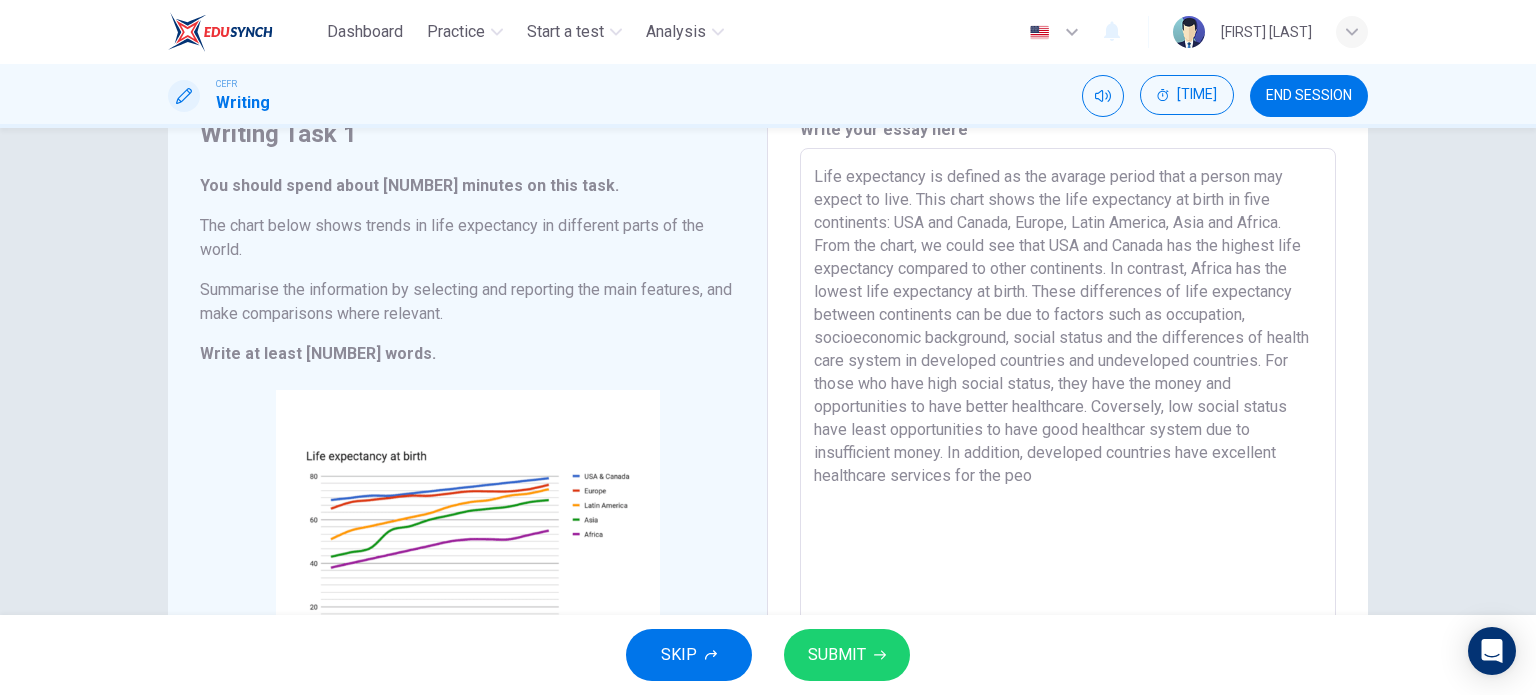 drag, startPoint x: 964, startPoint y: 408, endPoint x: 1003, endPoint y: 415, distance: 39.623226 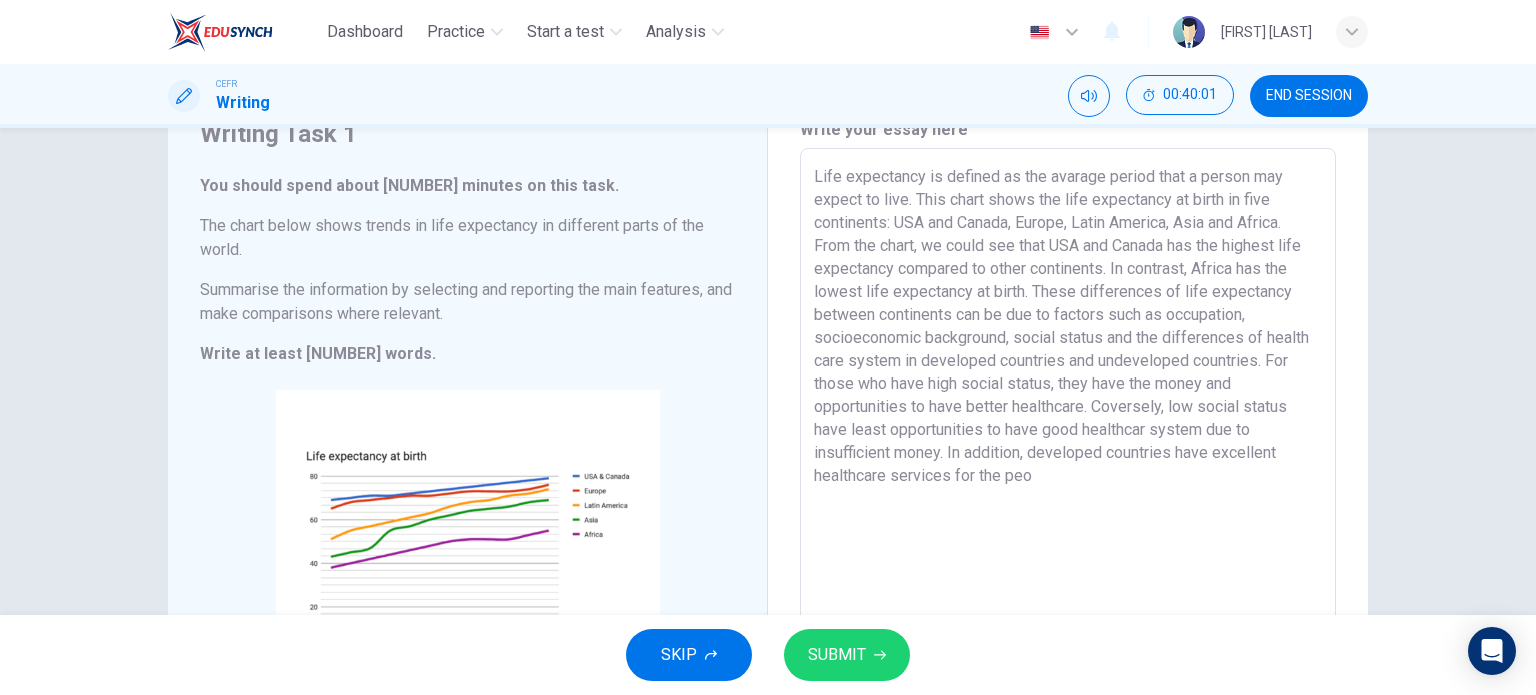 click on "Life expectancy is defined as the avarage period that a person may expect to live. This chart shows the life expectancy at birth in five continents: USA and Canada, Europe, Latin America, Asia and Africa. From the chart, we could see that USA and Canada has the highest life expectancy compared to other continents. In contrast, Africa has the lowest life expectancy at birth. These differences of life expectancy between continents can be due to factors such as occupation, socioeconomic background, social status and the differences of health care system in developed countries and undeveloped countries. For those who have high social status, they have the money and opportunities to have better healthcare. Coversely, low social status have least opportunities to have good healthcar system due to insufficient money. In addition, developed countries have excellent healthcare services for the peo" at bounding box center [1068, 444] 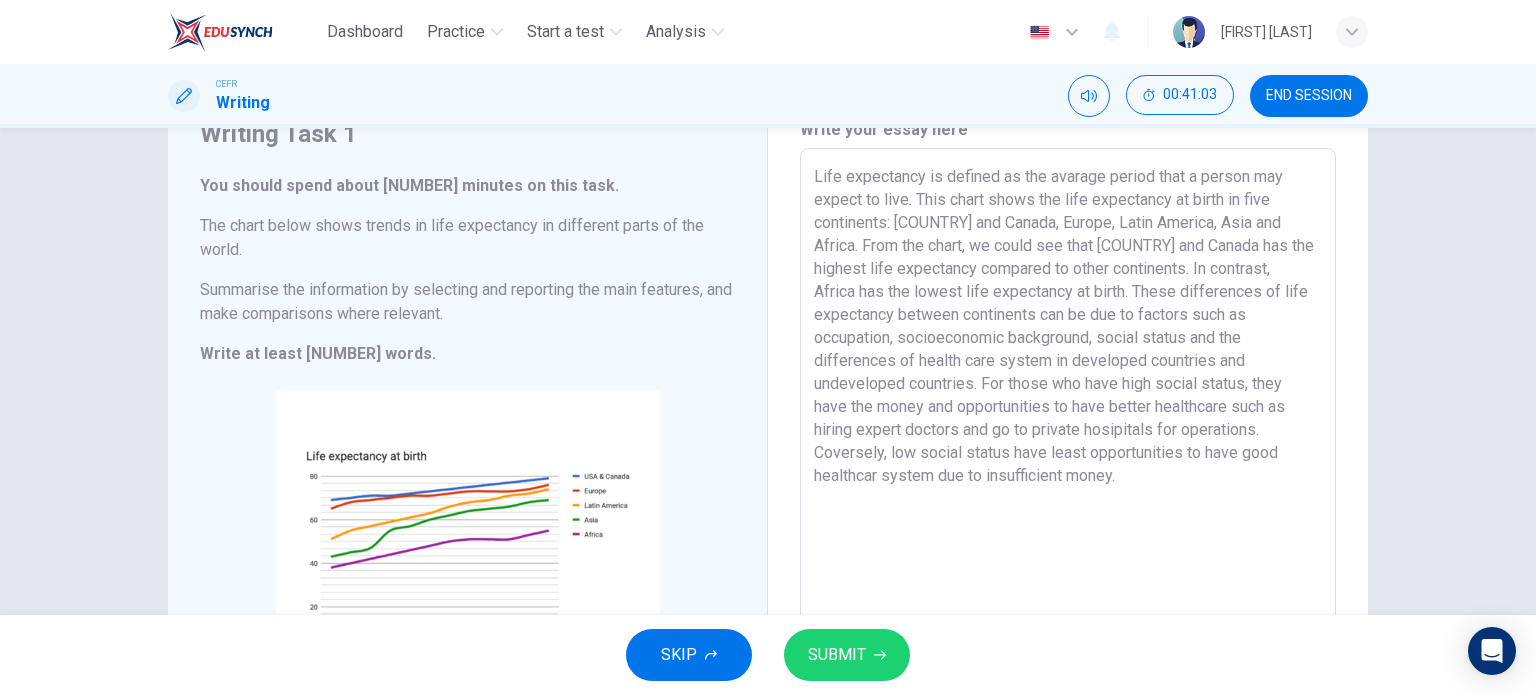 click on "Life expectancy is defined as the avarage period that a person may expect to live. This chart shows the life expectancy at birth in five continents: [COUNTRY] and Canada, Europe, Latin America, Asia and Africa. From the chart, we could see that [COUNTRY] and Canada has the highest life expectancy compared to other continents. In contrast, Africa has the lowest life expectancy at birth. These differences of life expectancy between continents can be due to factors such as occupation, socioeconomic background, social status and the differences of health care system in developed countries and undeveloped countries. For those who have high social status, they have the money and opportunities to have better healthcare such as hiring expert doctors and go to private hosipitals for operations. Coversely, low social status have least opportunities to have good healthcar system due to insufficient money." at bounding box center [1068, 444] 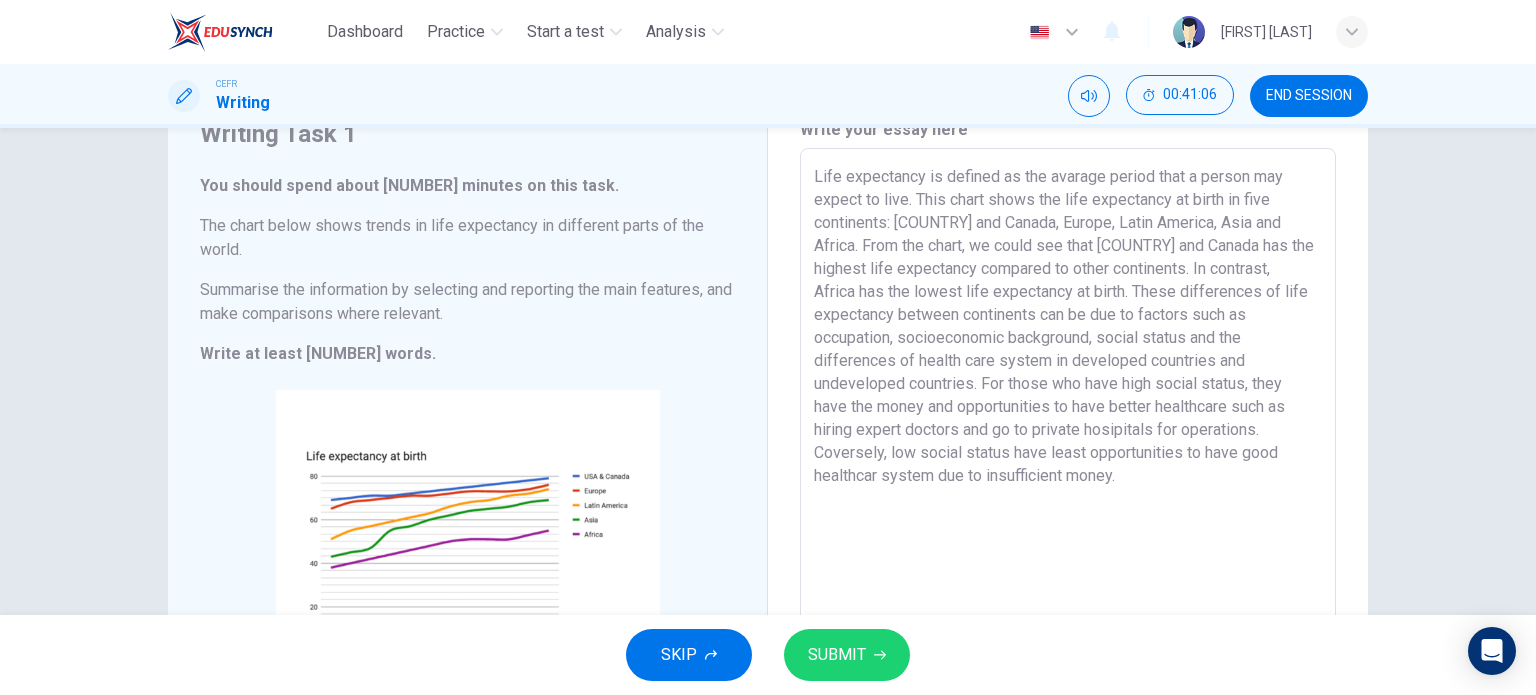 click on "Life expectancy is defined as the avarage period that a person may expect to live. This chart shows the life expectancy at birth in five continents: [COUNTRY] and Canada, Europe, Latin America, Asia and Africa. From the chart, we could see that [COUNTRY] and Canada has the highest life expectancy compared to other continents. In contrast, Africa has the lowest life expectancy at birth. These differences of life expectancy between continents can be due to factors such as occupation, socioeconomic background, social status and the differences of health care system in developed countries and undeveloped countries. For those who have high social status, they have the money and opportunities to have better healthcare such as hiring expert doctors and go to private hosipitals for operations. Coversely, low social status have least opportunities to have good healthcar system due to insufficient money." at bounding box center (1068, 444) 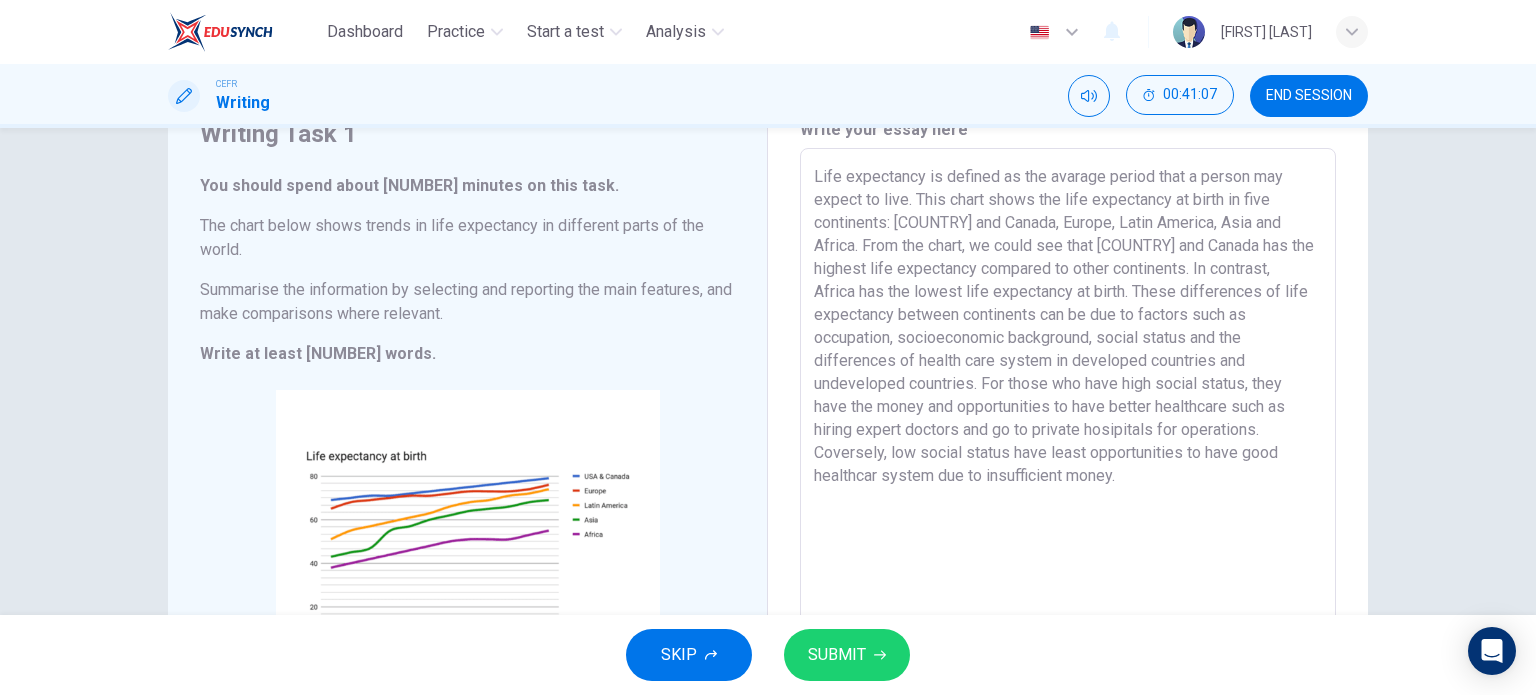 click on "Life expectancy is defined as the avarage period that a person may expect to live. This chart shows the life expectancy at birth in five continents: [COUNTRY] and Canada, Europe, Latin America, Asia and Africa. From the chart, we could see that [COUNTRY] and Canada has the highest life expectancy compared to other continents. In contrast, Africa has the lowest life expectancy at birth. These differences of life expectancy between continents can be due to factors such as occupation, socioeconomic background, social status and the differences of health care system in developed countries and undeveloped countries. For those who have high social status, they have the money and opportunities to have better healthcare such as hiring expert doctors and go to private hosipitals for operations. Coversely, low social status have least opportunities to have good healthcar system due to insufficient money." at bounding box center [1068, 444] 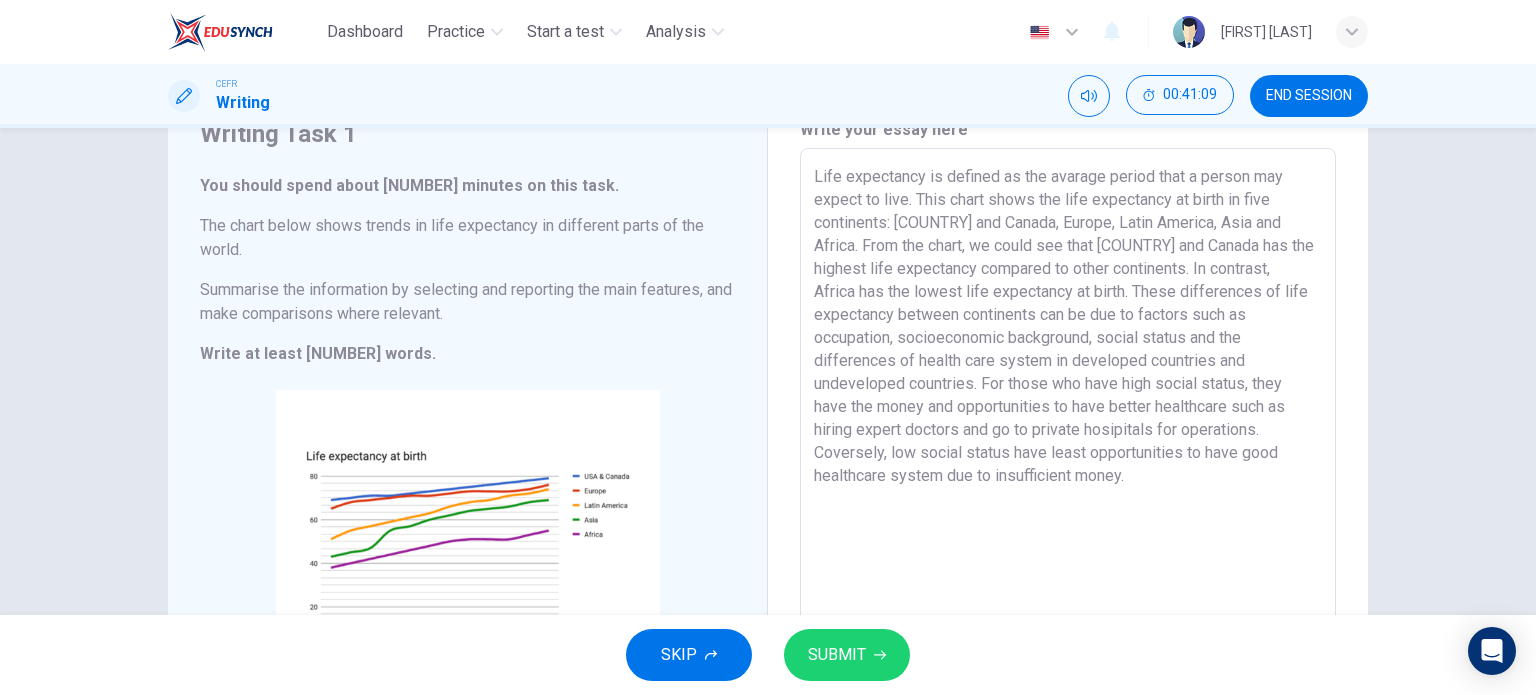 click on "Life expectancy is defined as the avarage period that a person may expect to live. This chart shows the life expectancy at birth in five continents: [COUNTRY] and Canada, Europe, Latin America, Asia and Africa. From the chart, we could see that [COUNTRY] and Canada has the highest life expectancy compared to other continents. In contrast, Africa has the lowest life expectancy at birth. These differences of life expectancy between continents can be due to factors such as occupation, socioeconomic background, social status and the differences of health care system in developed countries and undeveloped countries. For those who have high social status, they have the money and opportunities to have better healthcare such as hiring expert doctors and go to private hosipitals for operations. Coversely, low social status have least opportunities to have good healthcare system due to insufficient money." at bounding box center (1068, 444) 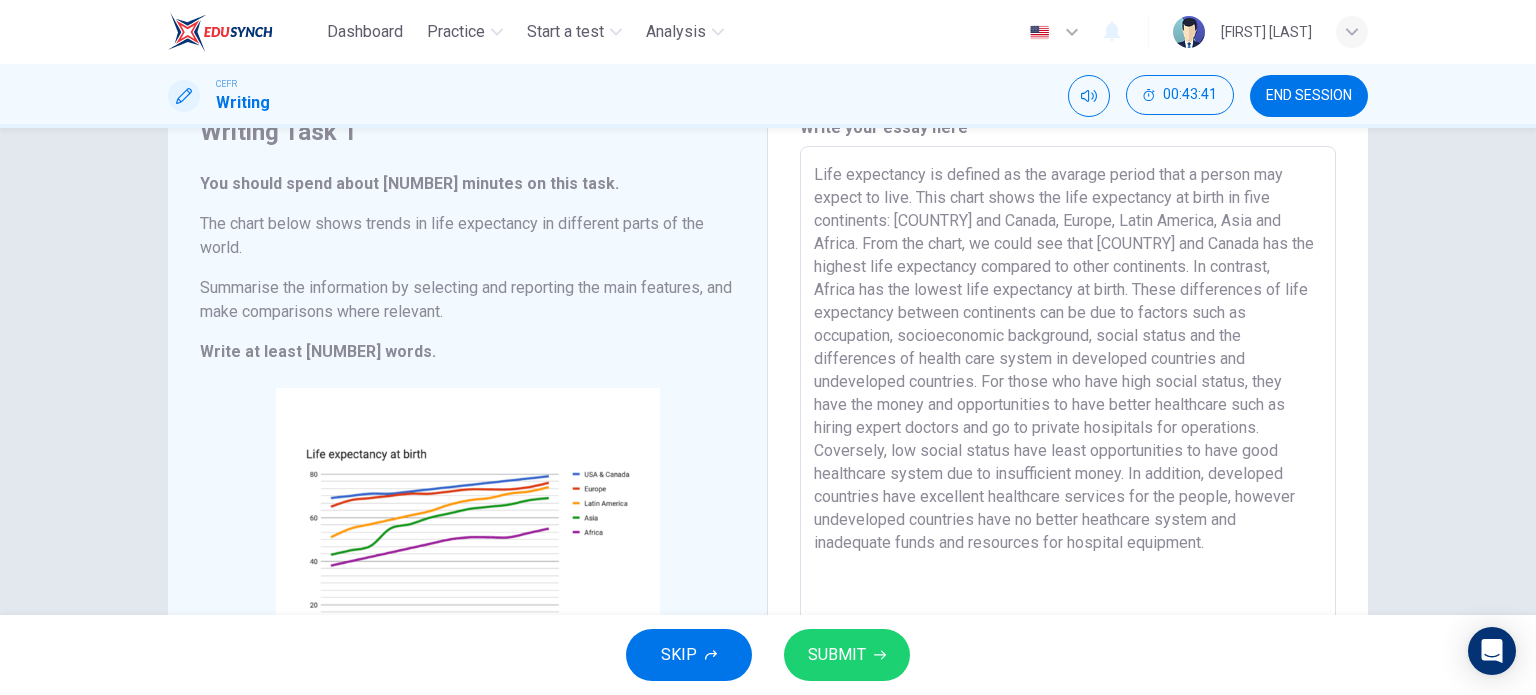 scroll, scrollTop: 92, scrollLeft: 0, axis: vertical 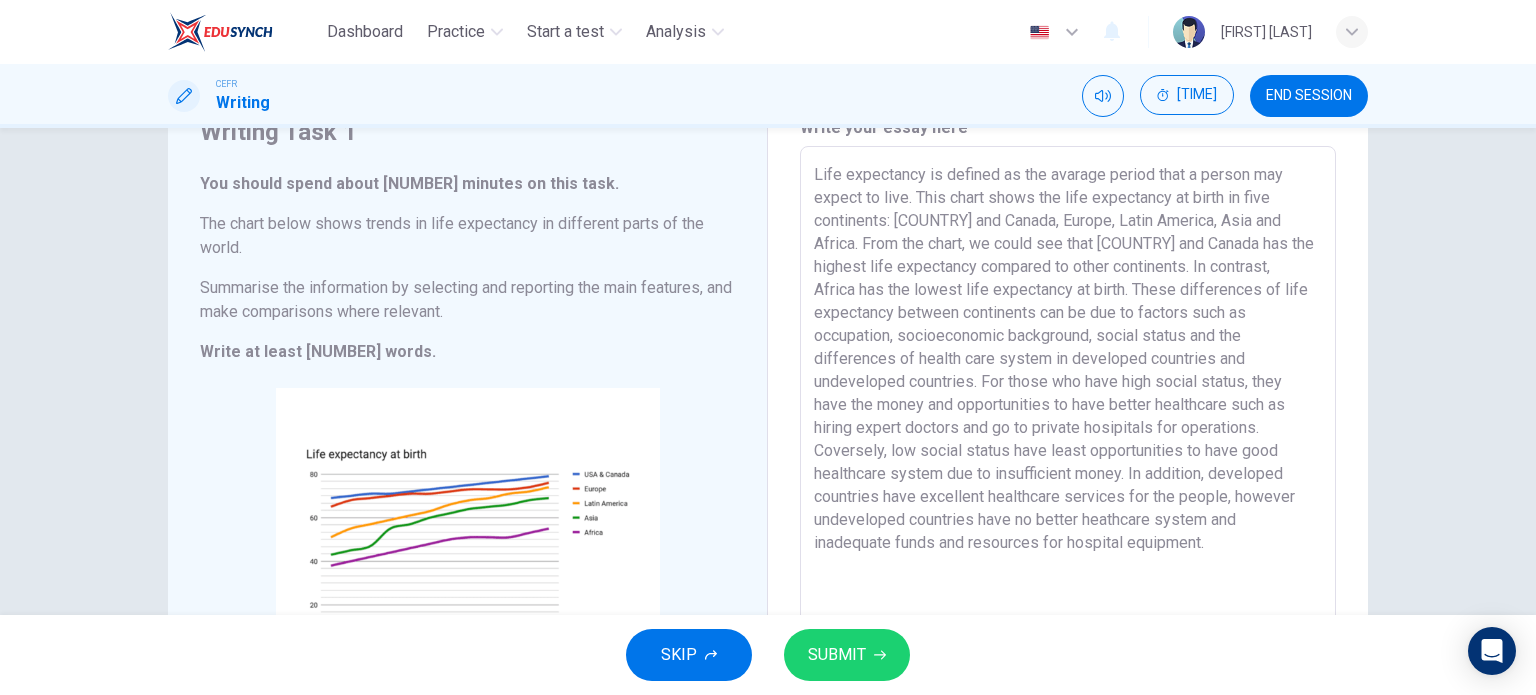 drag, startPoint x: 952, startPoint y: 496, endPoint x: 1053, endPoint y: 499, distance: 101.04455 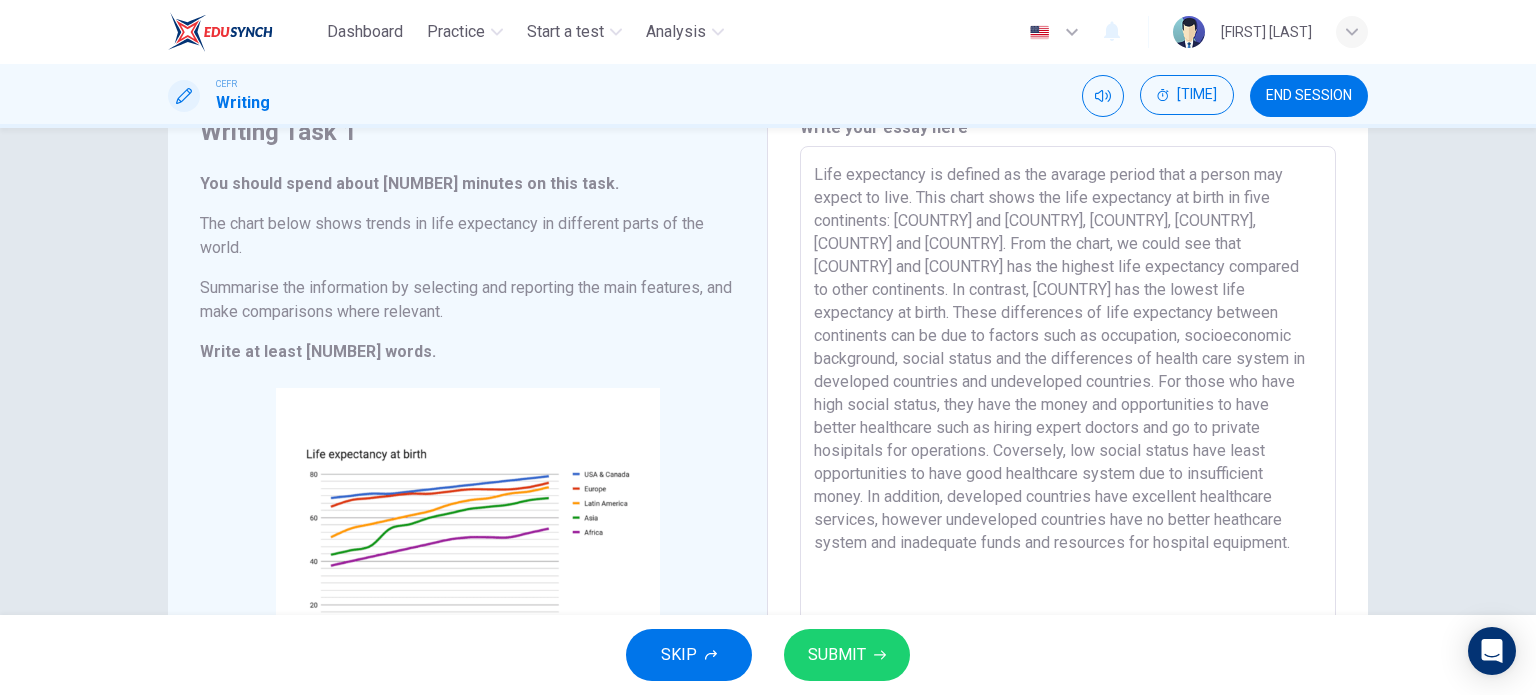 drag, startPoint x: 1181, startPoint y: 497, endPoint x: 963, endPoint y: 519, distance: 219.10728 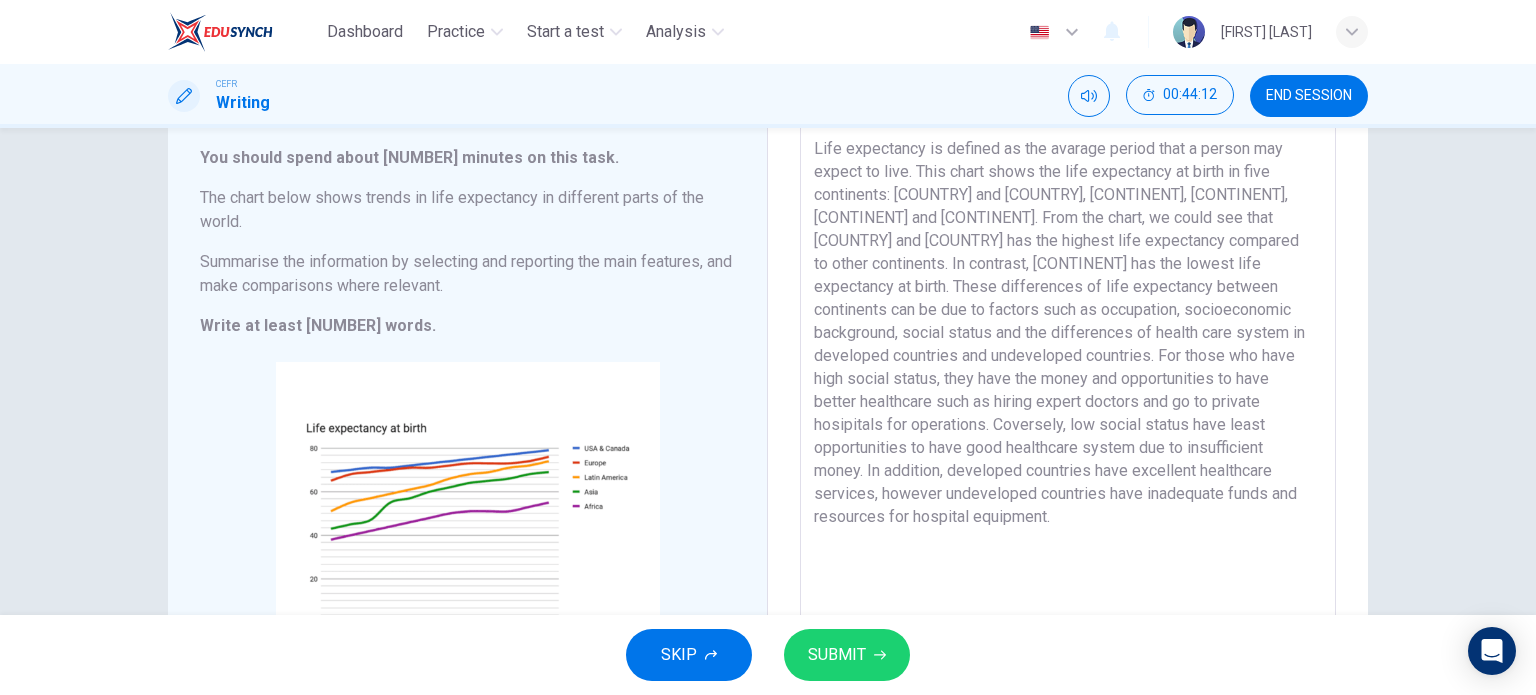 scroll, scrollTop: 117, scrollLeft: 0, axis: vertical 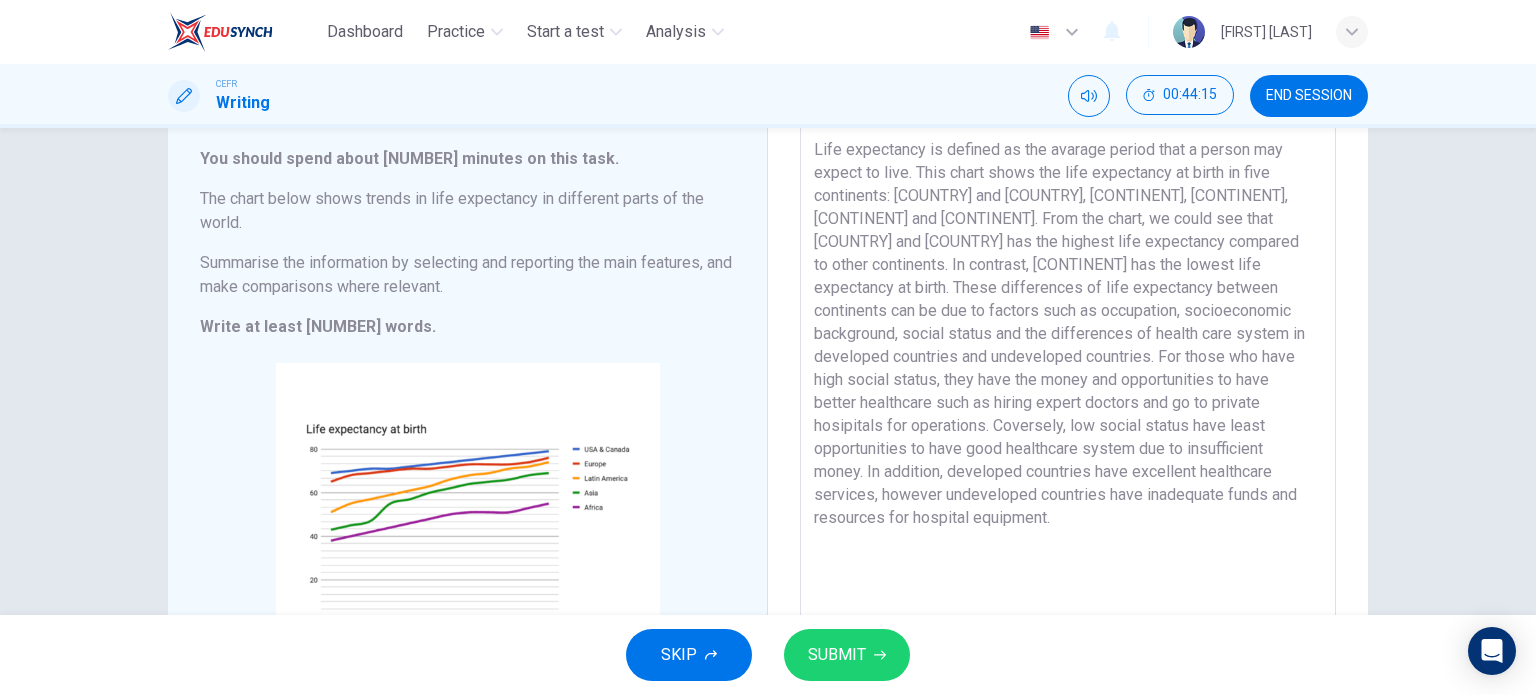 drag, startPoint x: 854, startPoint y: 496, endPoint x: 976, endPoint y: 497, distance: 122.0041 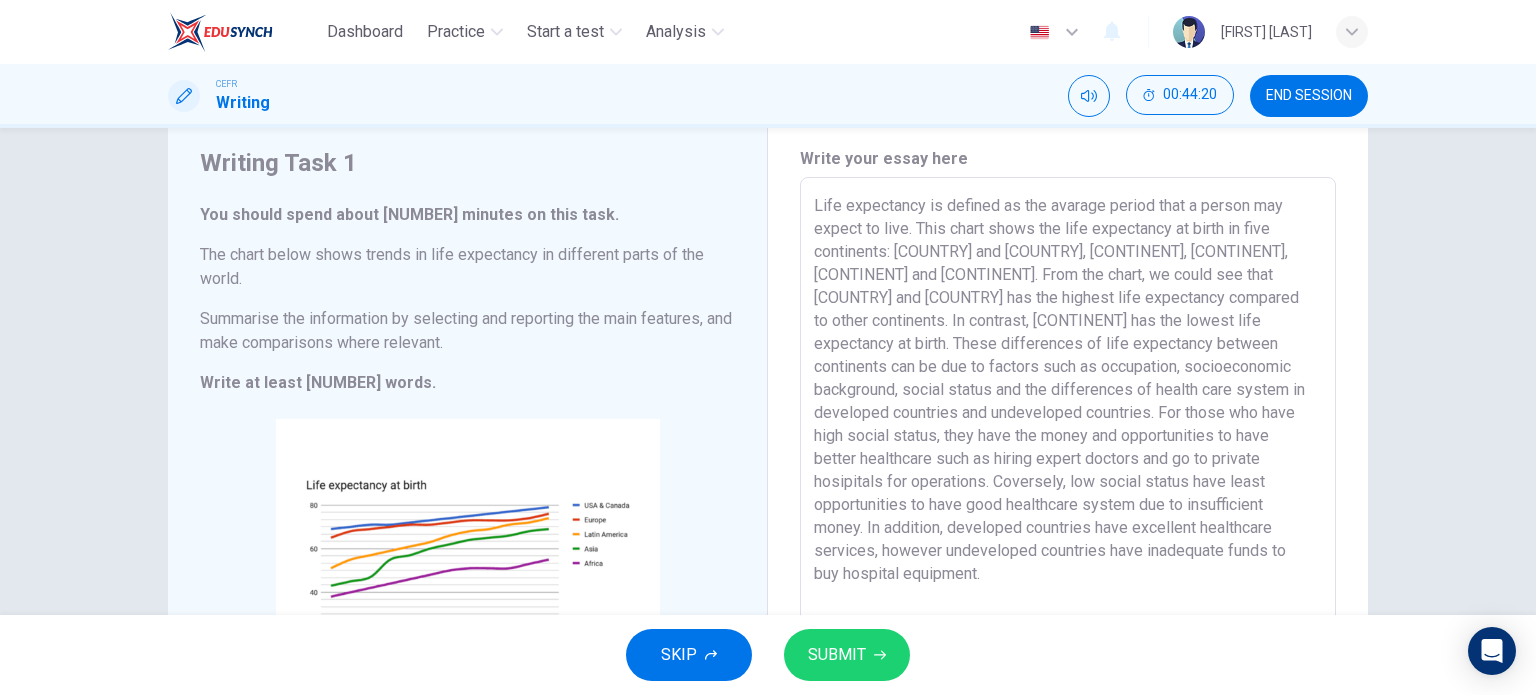scroll, scrollTop: 62, scrollLeft: 0, axis: vertical 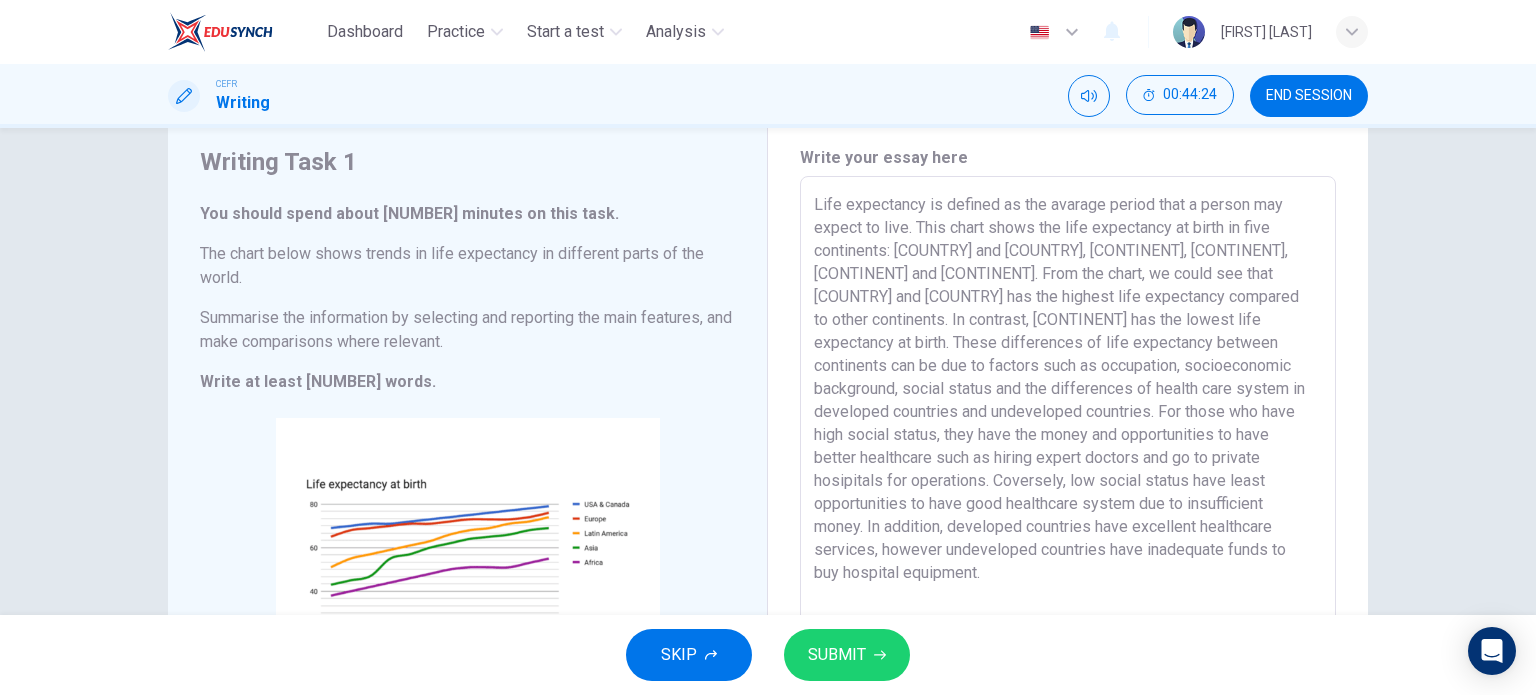 type on "Life expectancy is defined as the avarage period that a person may expect to live. This chart shows the life expectancy at birth in five continents: [STATE] and Canada, Europe, Latin America, Asia and Africa. From the chart, we could see that [STATE] and Canada has the highest life expectancy compared to other continents. In contrast, Africa has the lowest life expectancy at birth. These differences of life expectancy between continents can be due to factors such as occupation, socioeconomic background, social status and the differences of health care system in developed countries and undeveloped countries. For those who have high social status, they have the money and opportunities to have better healthcare such as hiring expert doctors and go to private hosipitals for operations. Coversely, low social status have least opportunities to have good healthcare system due to insufficient money. In addition, developed countries have excellent healthcare services, however undeveloped countries have inadequate funds to ..." 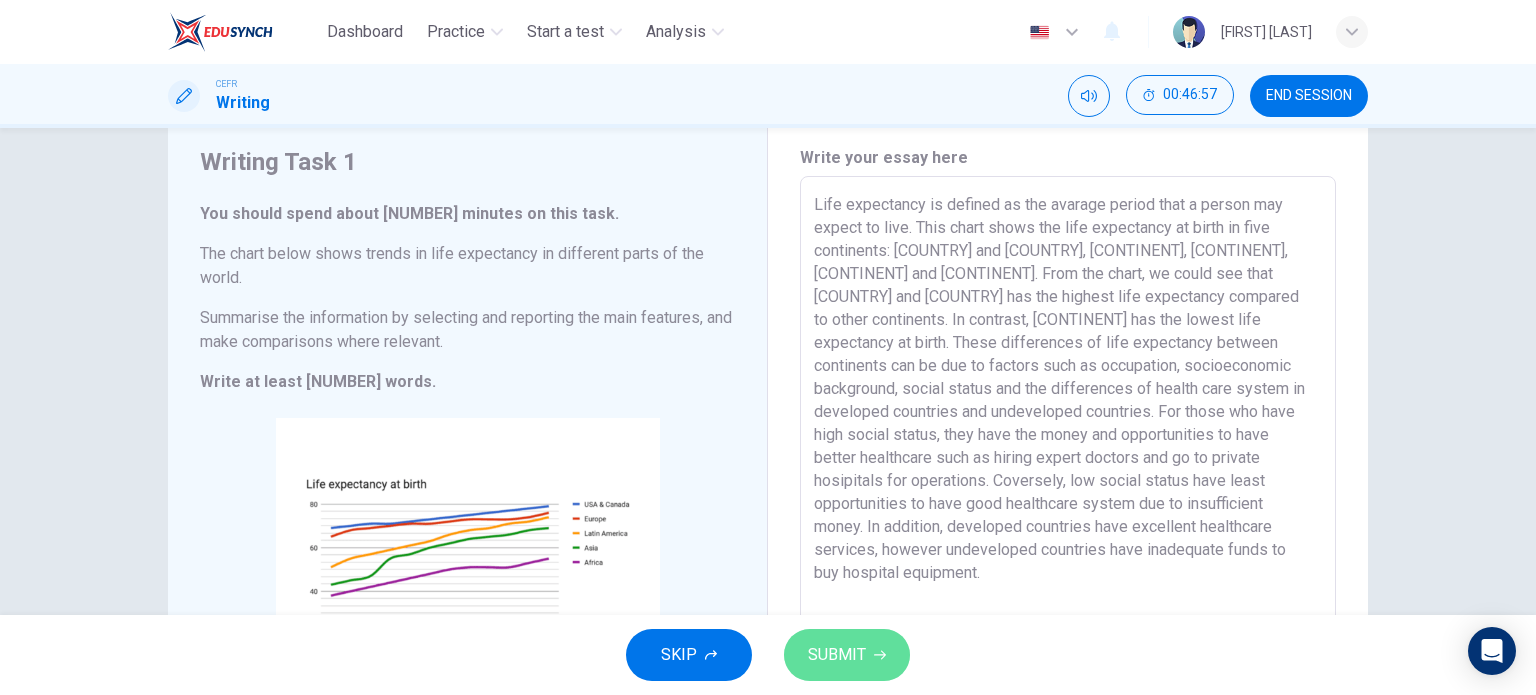 click on "SUBMIT" at bounding box center (837, 655) 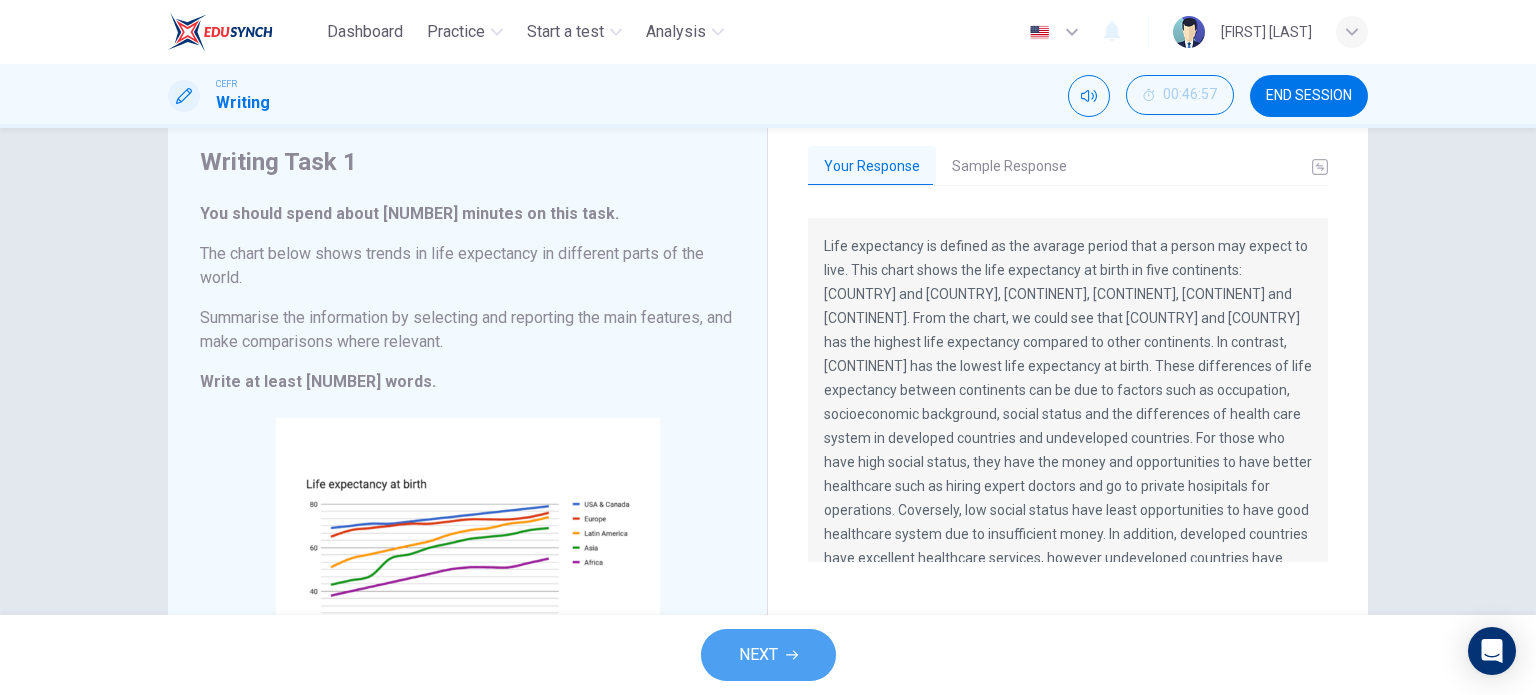 click on "NEXT" at bounding box center (768, 655) 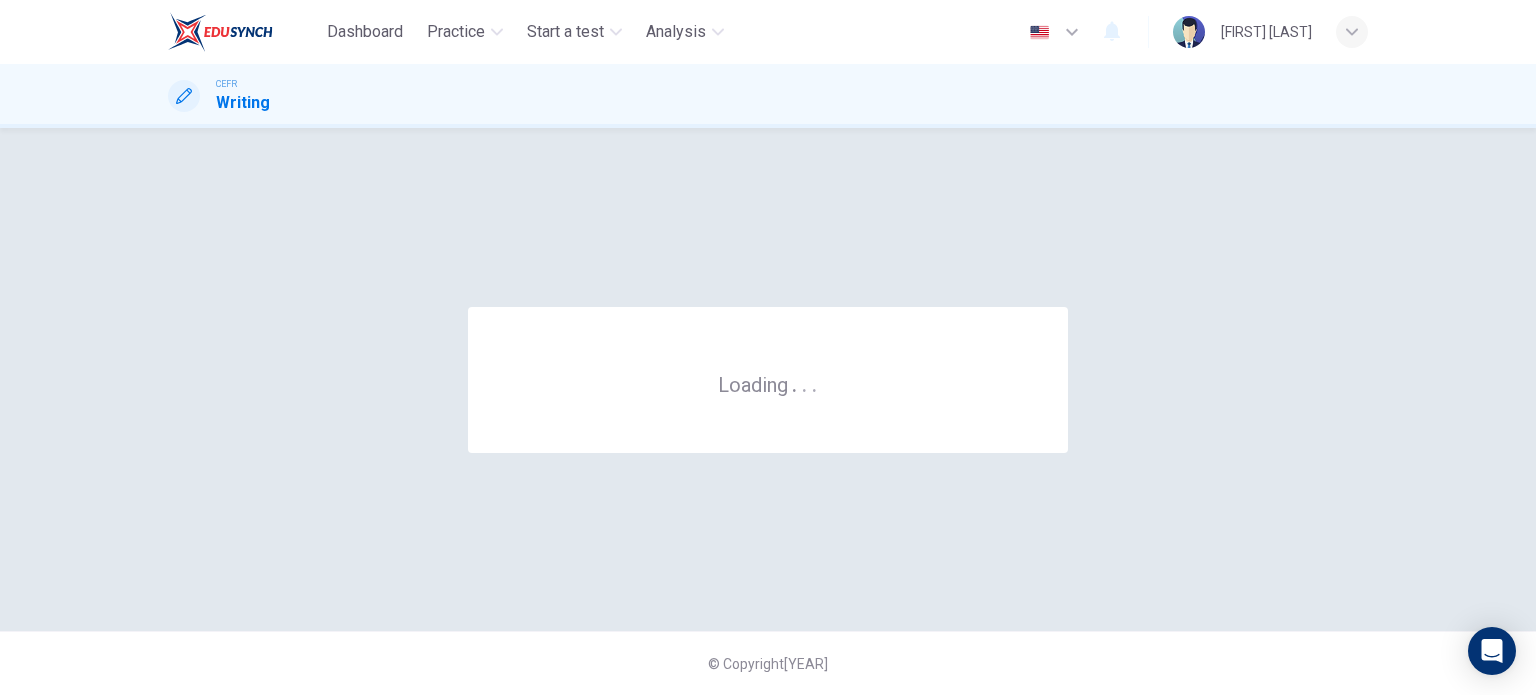 scroll, scrollTop: 0, scrollLeft: 0, axis: both 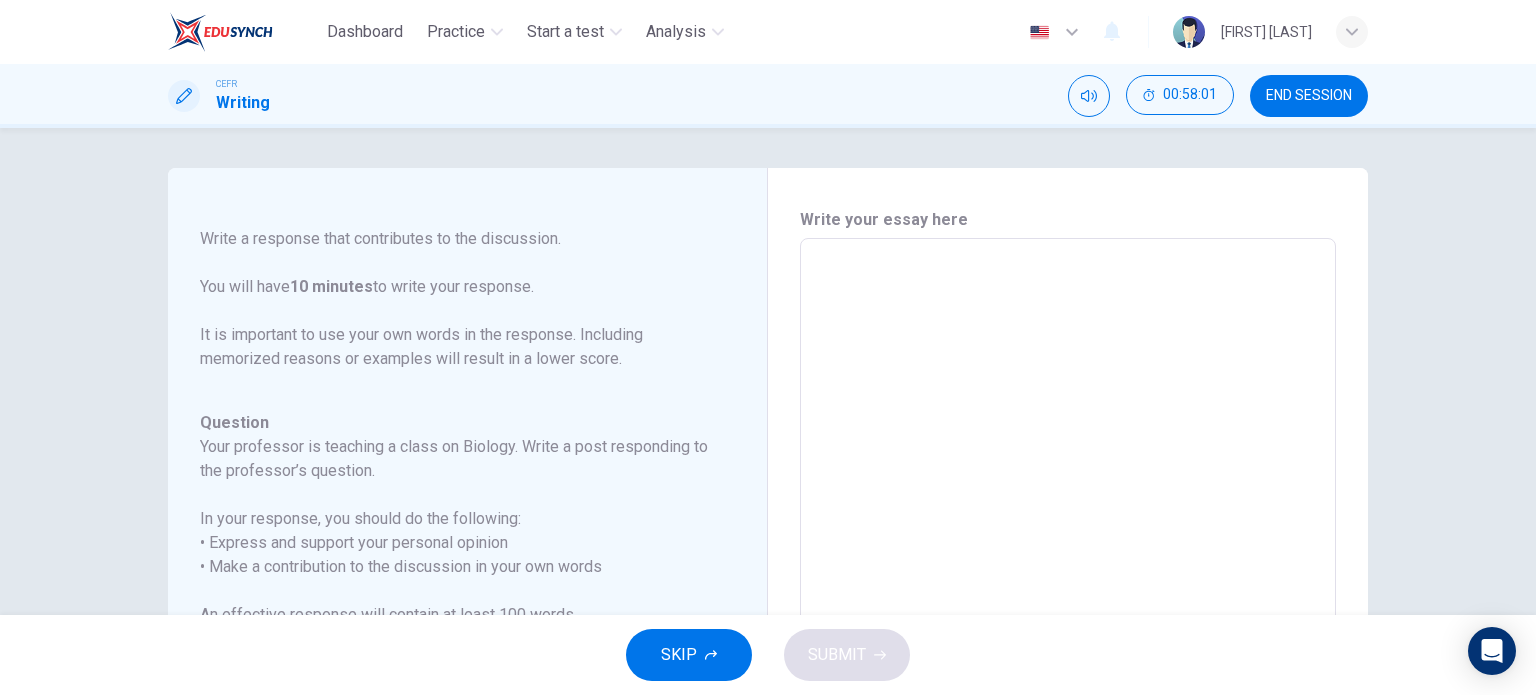 click at bounding box center [1068, 572] 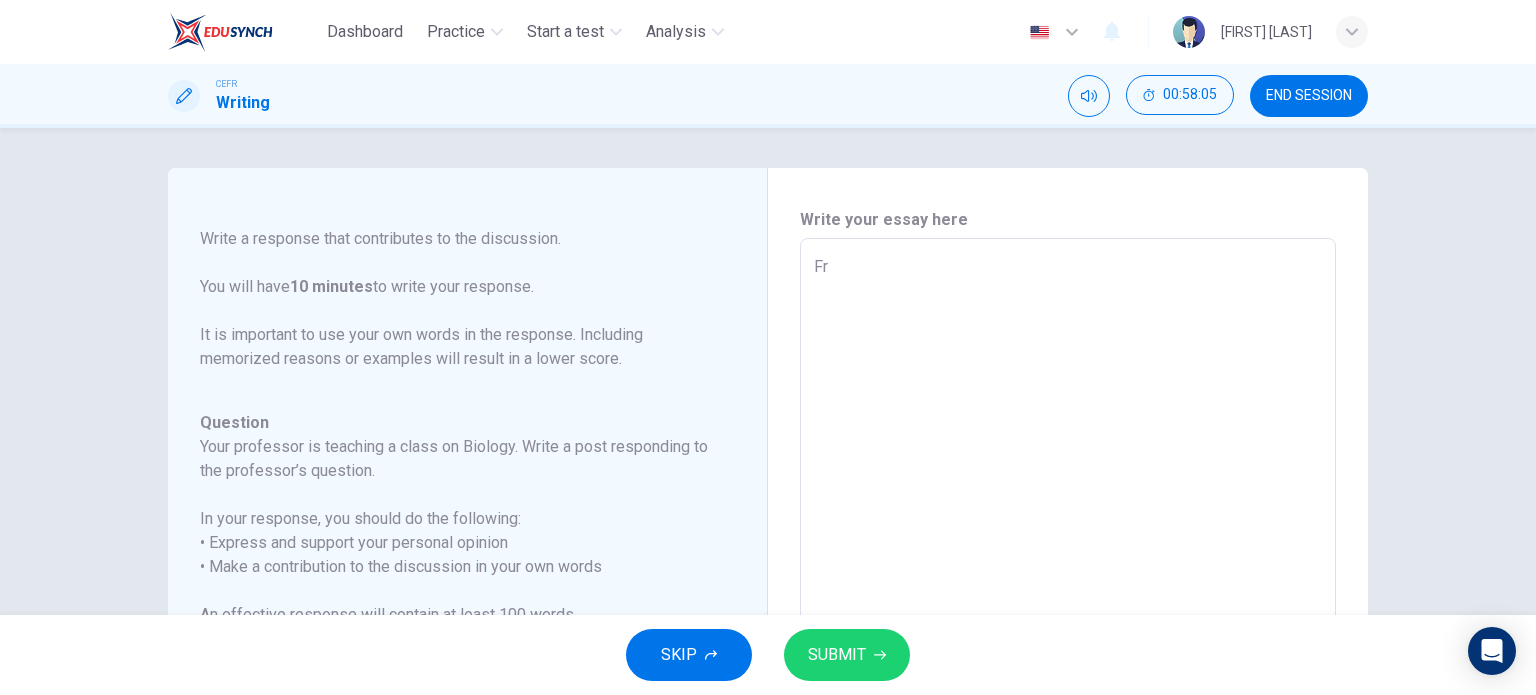 type on "Fr" 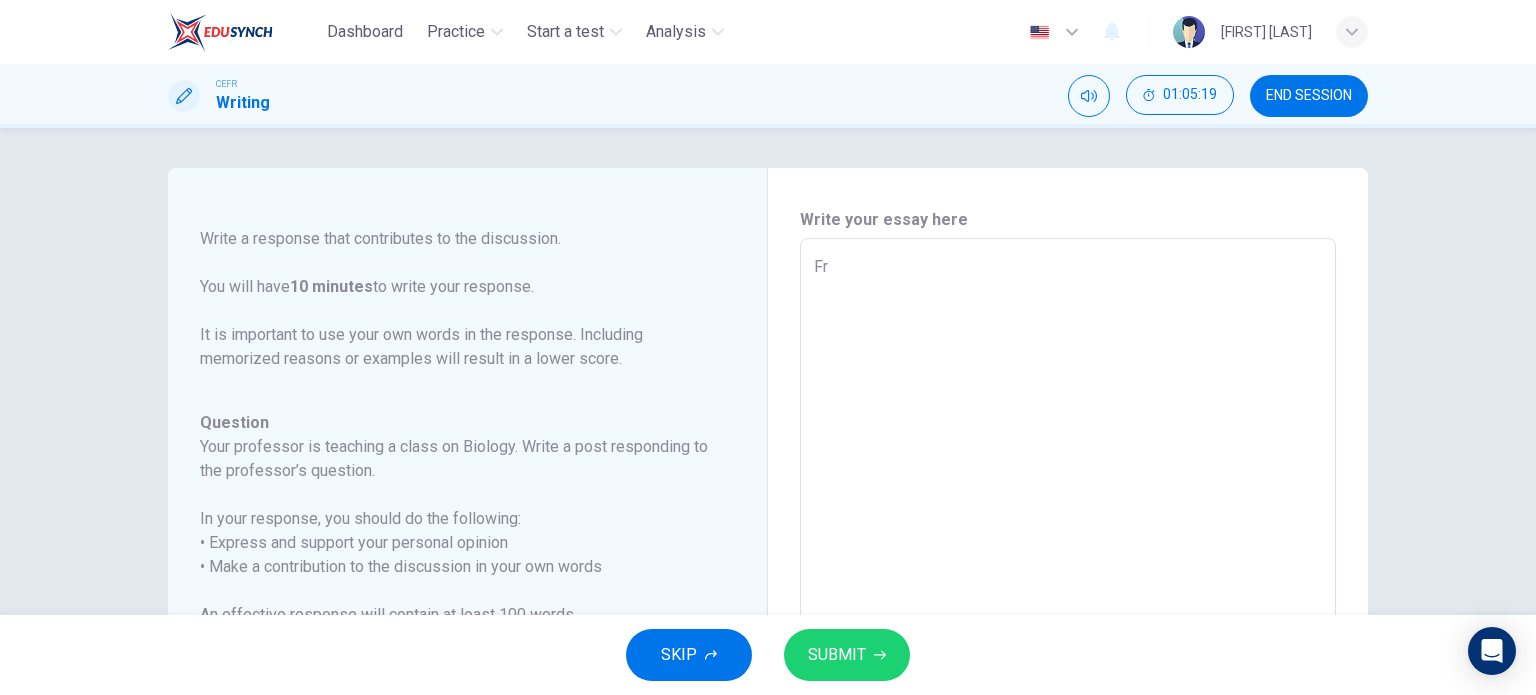 click on "Fr" at bounding box center [1068, 572] 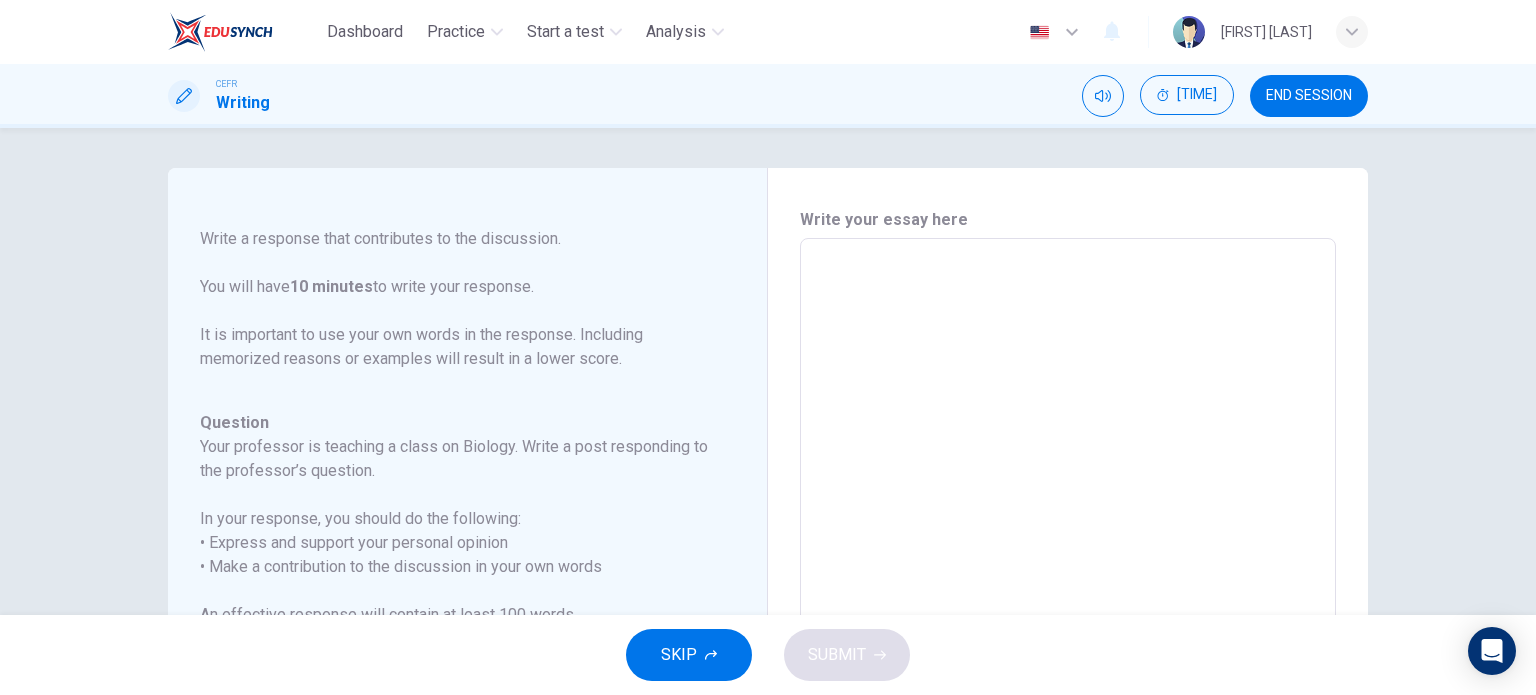 click at bounding box center (1068, 572) 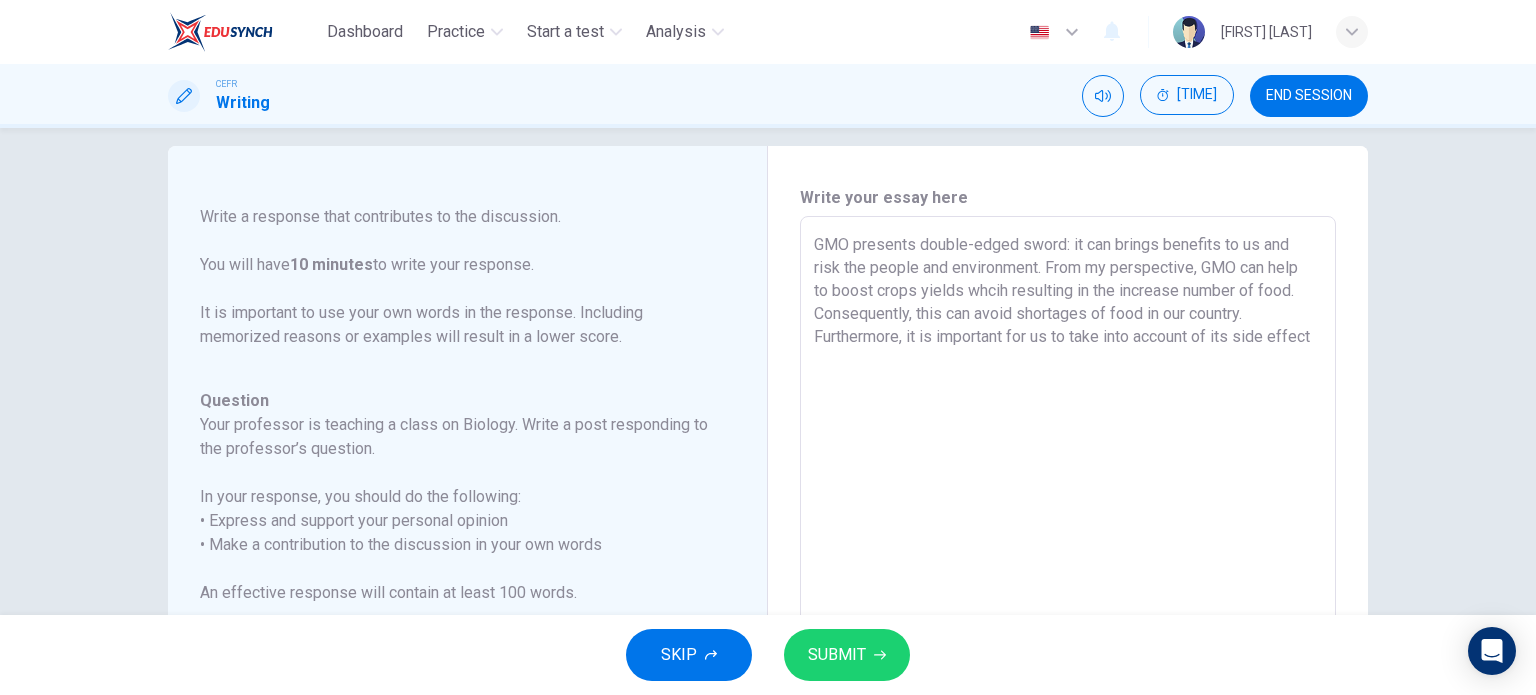 scroll, scrollTop: 21, scrollLeft: 0, axis: vertical 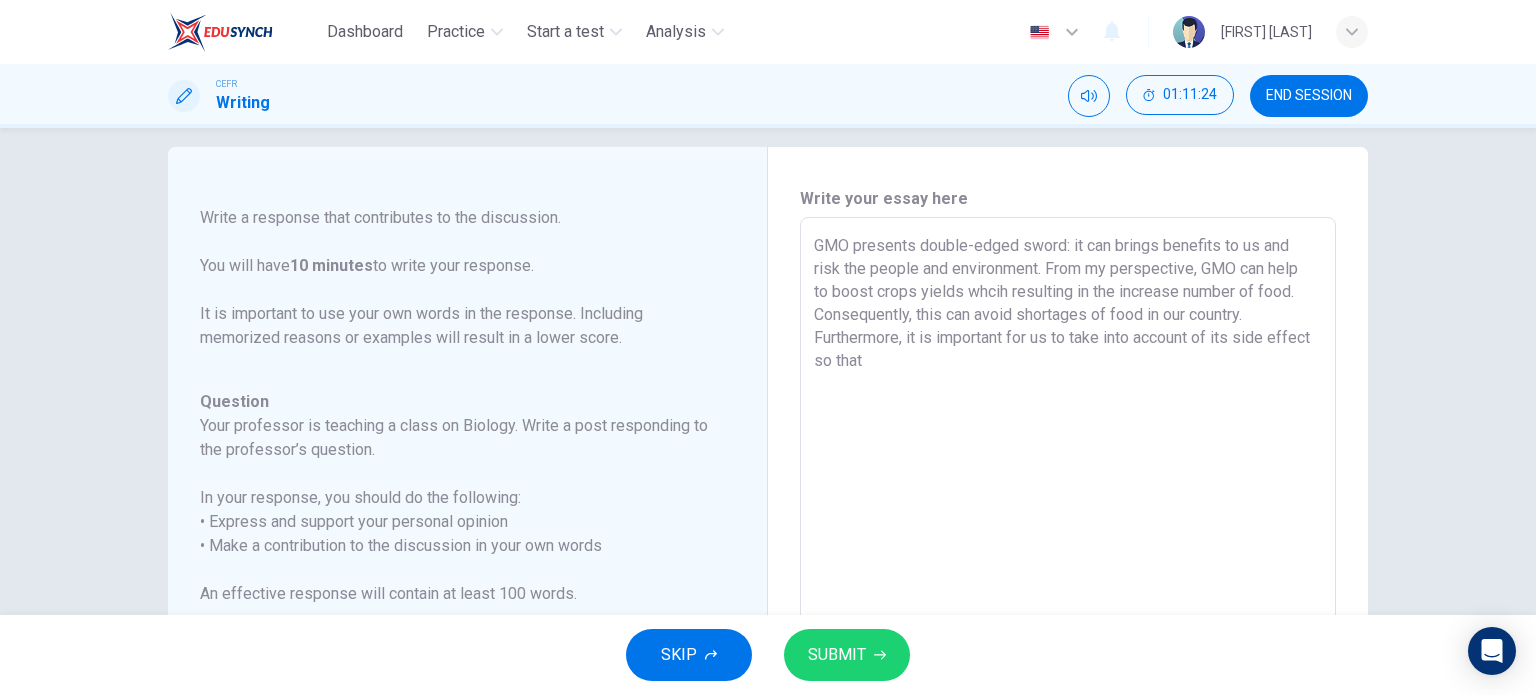 click on "GMO presents double-edged sword: it can brings benefits to us and risk the people and environment. From my perspective, GMO can help to boost crops yields whcih resulting in the increase number of food. Consequently, this can avoid shortages of food in our country. Furthermore, it is important for us to take into account of its side effect so that" at bounding box center (1068, 551) 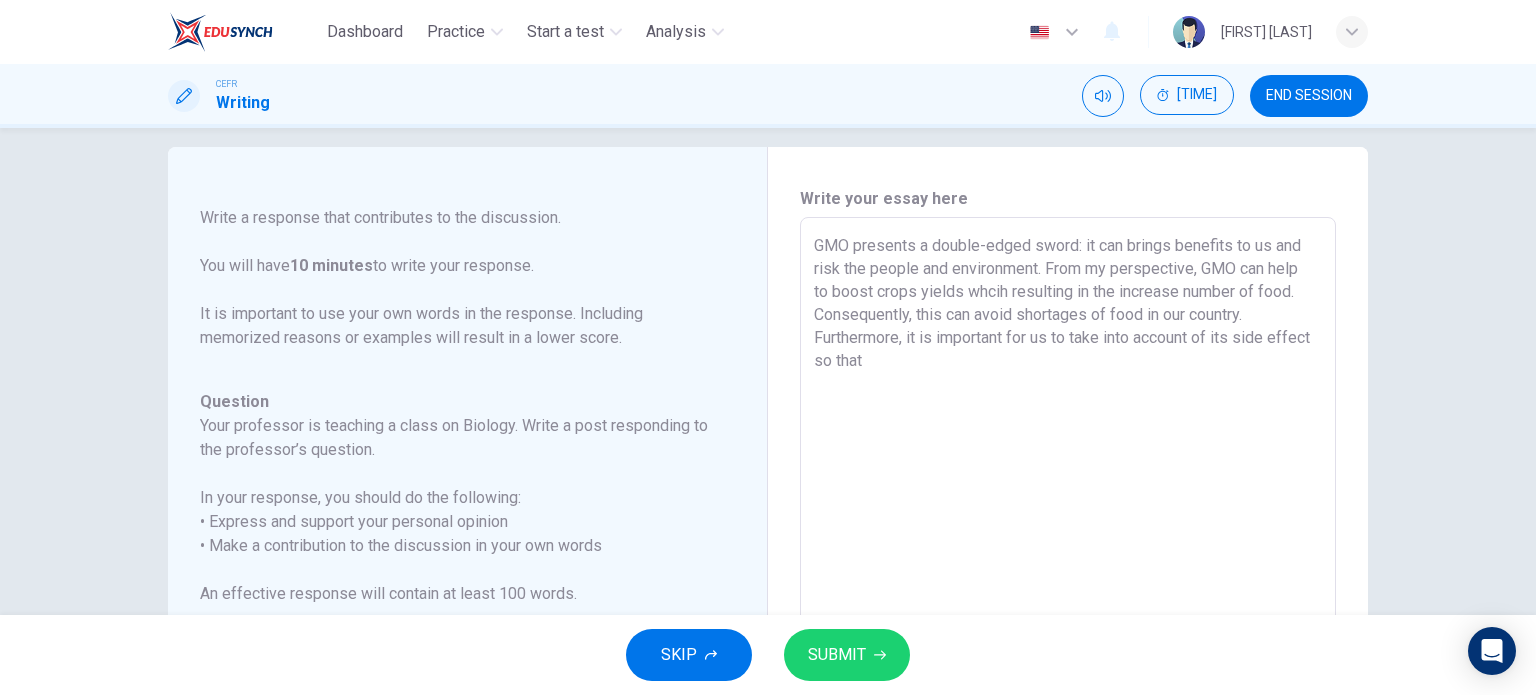 click on "GMO presents a double-edged sword: it can brings benefits to us and risk the people and environment. From my perspective, GMO can help to boost crops yields whcih resulting in the increase number of food. Consequently, this can avoid shortages of food in our country. Furthermore, it is important for us to take into account of its side effect so that" at bounding box center [1068, 551] 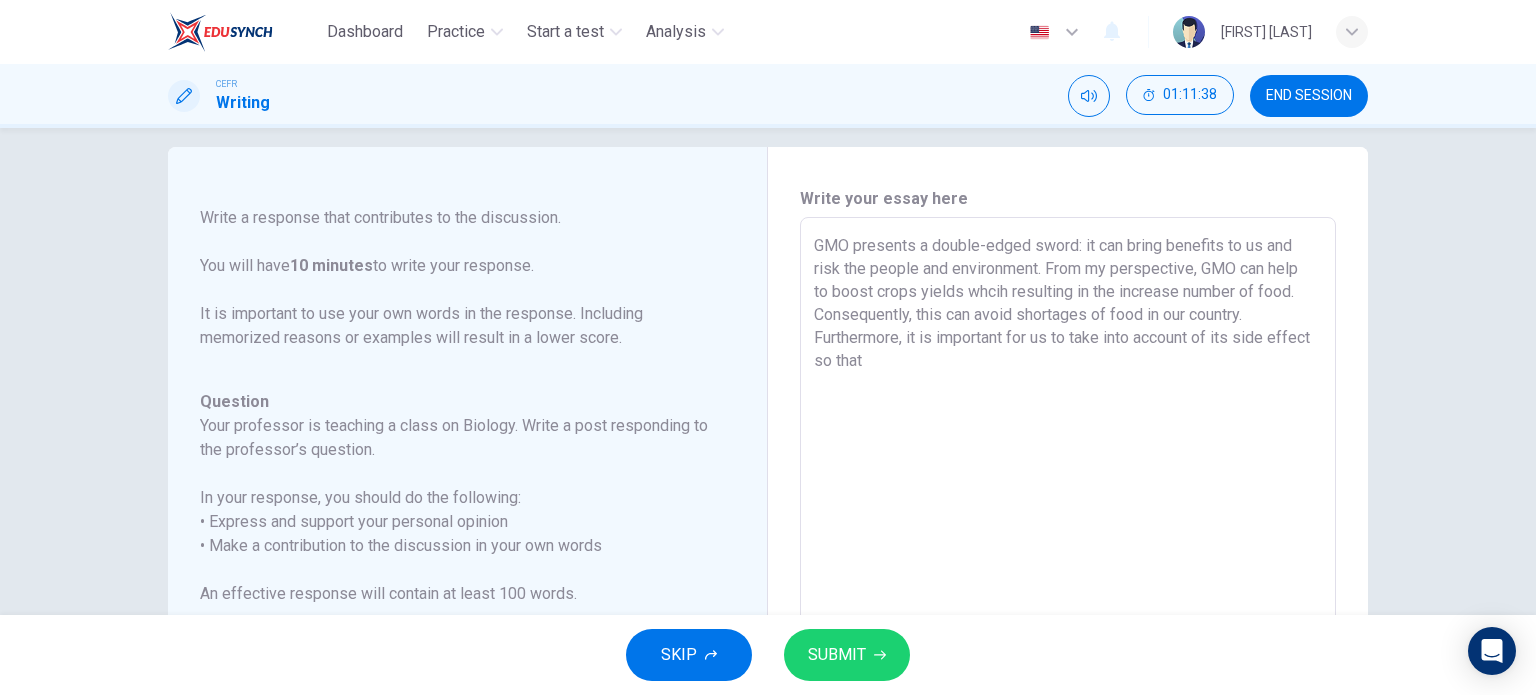 click on "GMO presents a double-edged sword: it can bring benefits to us and risk the people and environment. From my perspective, GMO can help to boost crops yields whcih resulting in the increase number of food. Consequently, this can avoid shortages of food in our country. Furthermore, it is important for us to take into account of its side effect so that" at bounding box center (1068, 551) 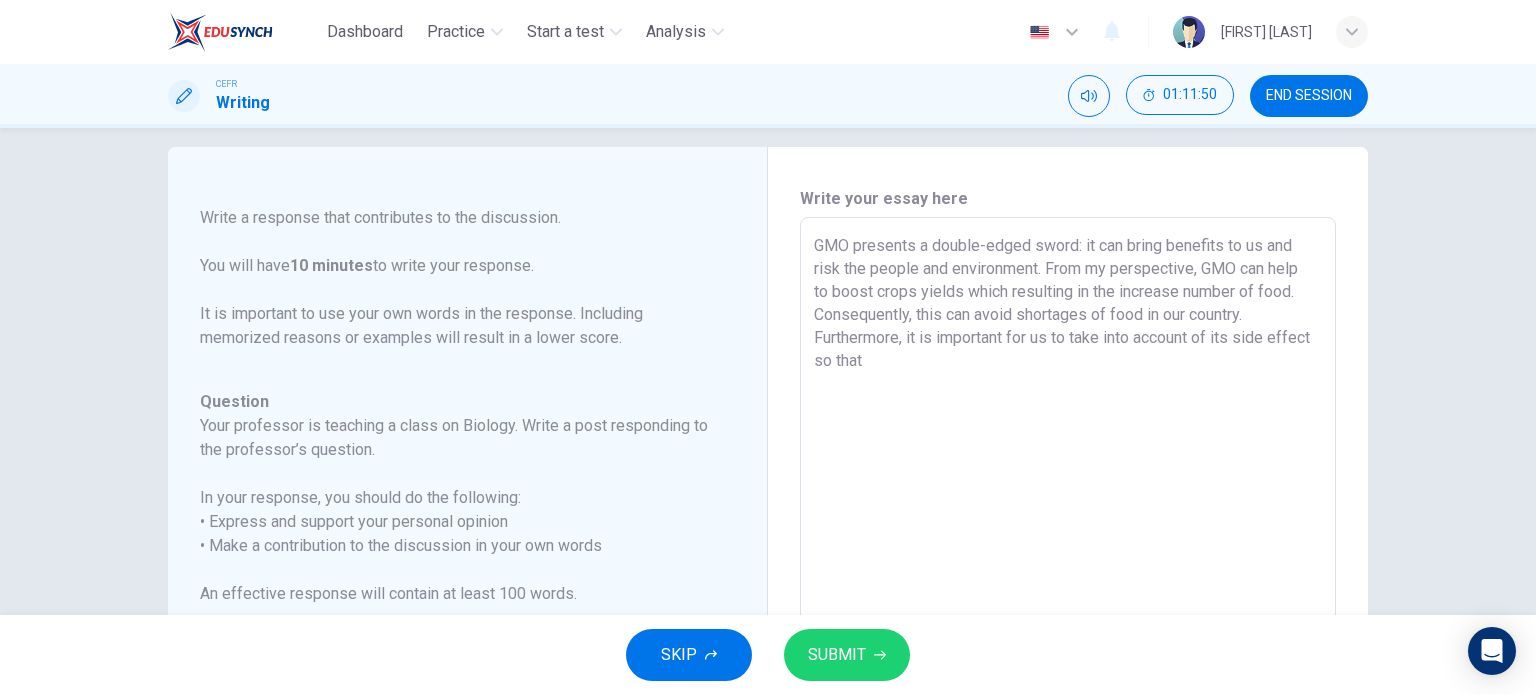 click on "GMO presents a double-edged sword: it can bring benefits to us and risk the people and environment. From my perspective, GMO can help to boost crops yields which resulting in the increase number of food. Consequently, this can avoid shortages of food in our country. Furthermore, it is important for us to take into account of its side effect so that" at bounding box center [1068, 551] 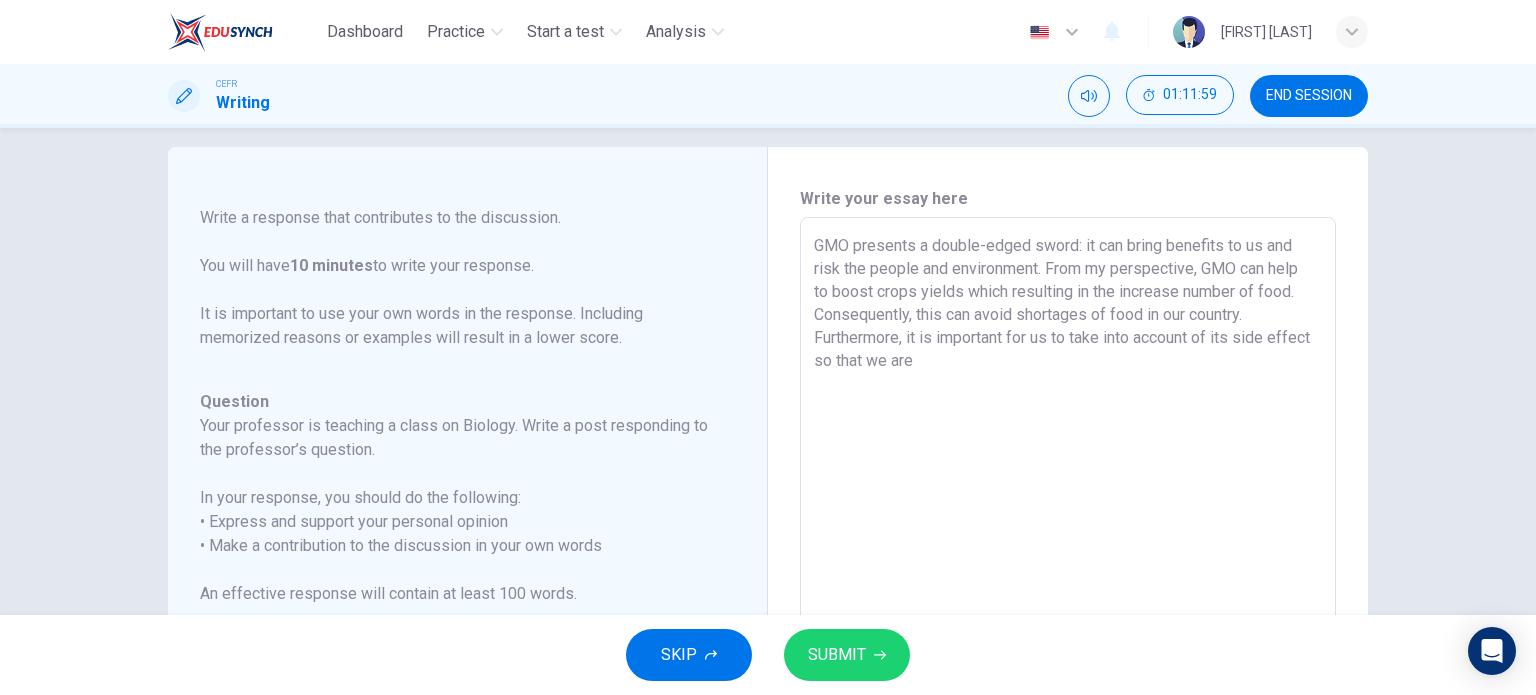 drag, startPoint x: 1072, startPoint y: 338, endPoint x: 1192, endPoint y: 341, distance: 120.03749 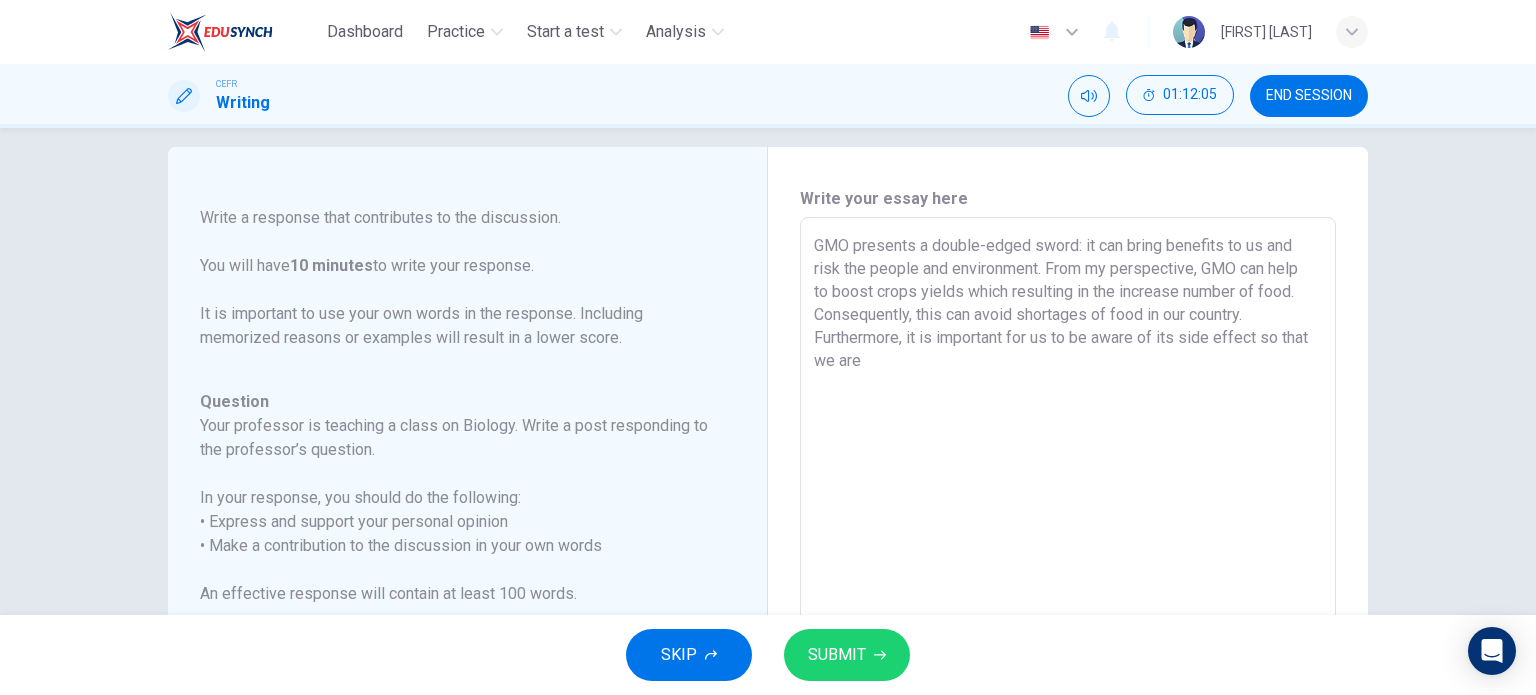 drag, startPoint x: 1262, startPoint y: 339, endPoint x: 1305, endPoint y: 368, distance: 51.86521 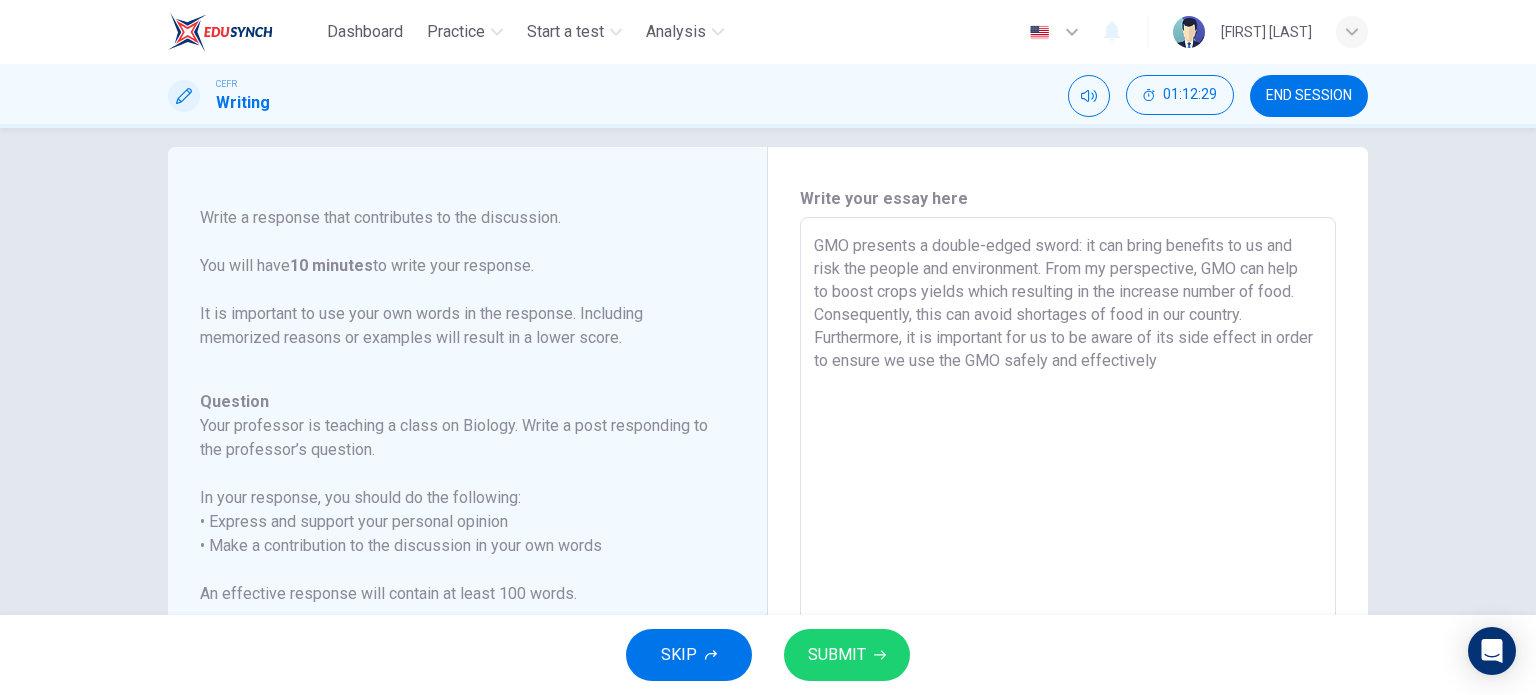 drag, startPoint x: 1092, startPoint y: 365, endPoint x: 1116, endPoint y: 366, distance: 24.020824 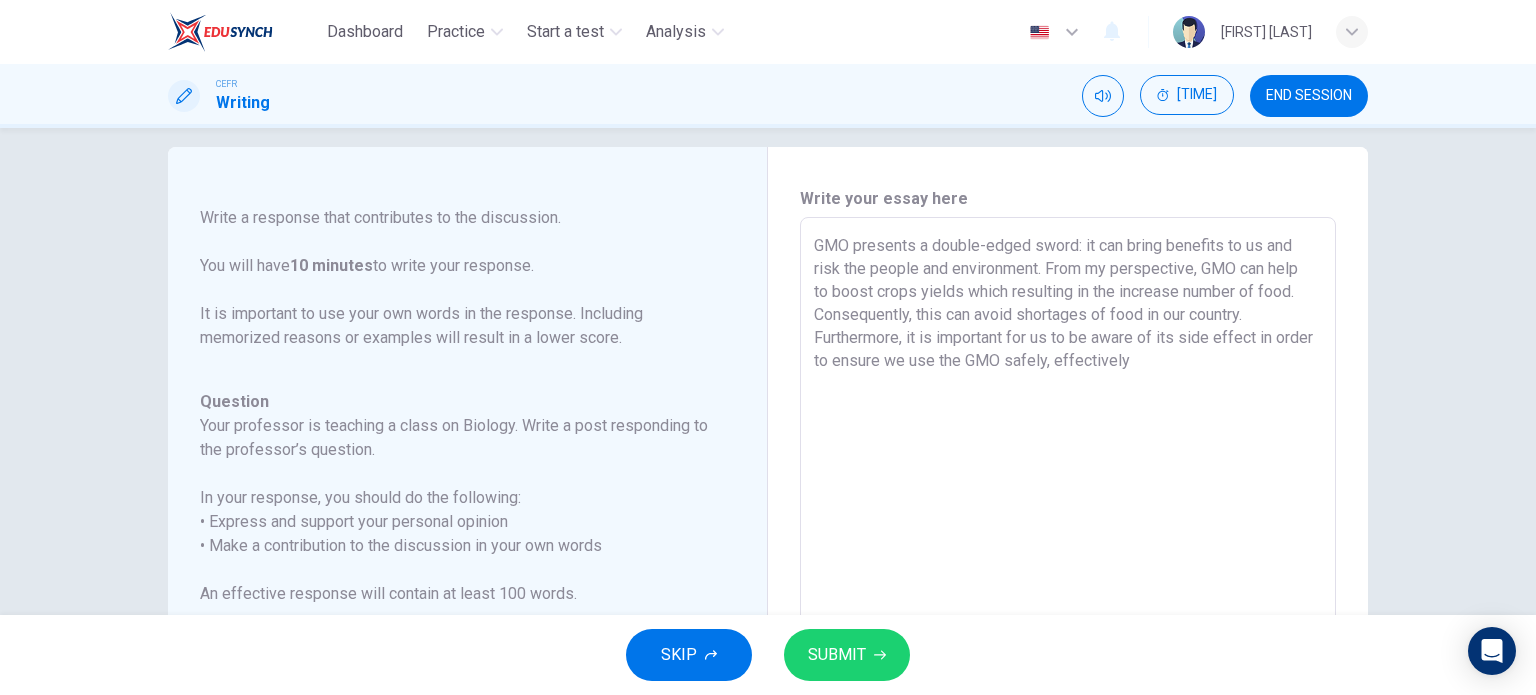 click on "GMO presents a double-edged sword: it can bring benefits to us and risk the people and environment. From my perspective, GMO can help to boost crops yields which resulting in the increase number of food. Consequently, this can avoid shortages of food in our country. Furthermore, it is important for us to be aware of its side effect in order to ensure we use the GMO safely, effectively" at bounding box center (1068, 551) 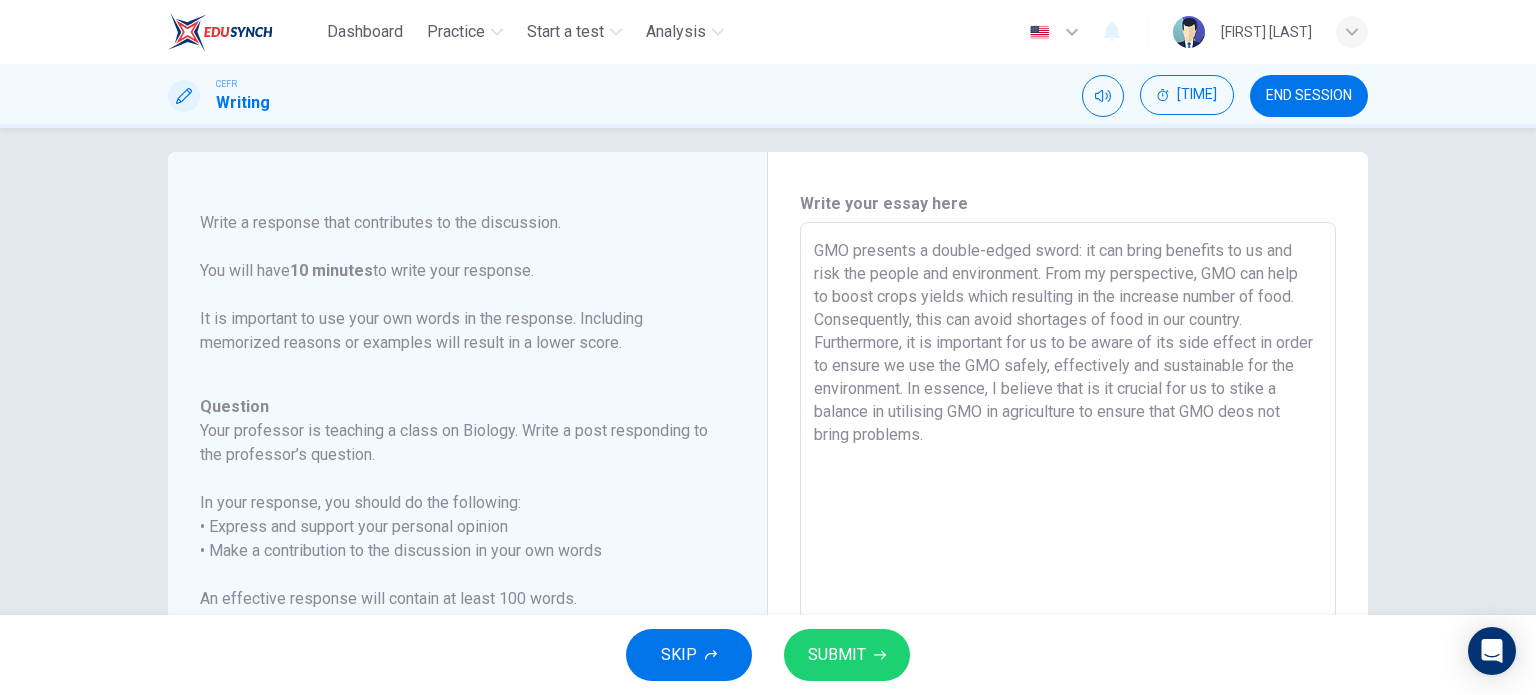 scroll, scrollTop: 16, scrollLeft: 0, axis: vertical 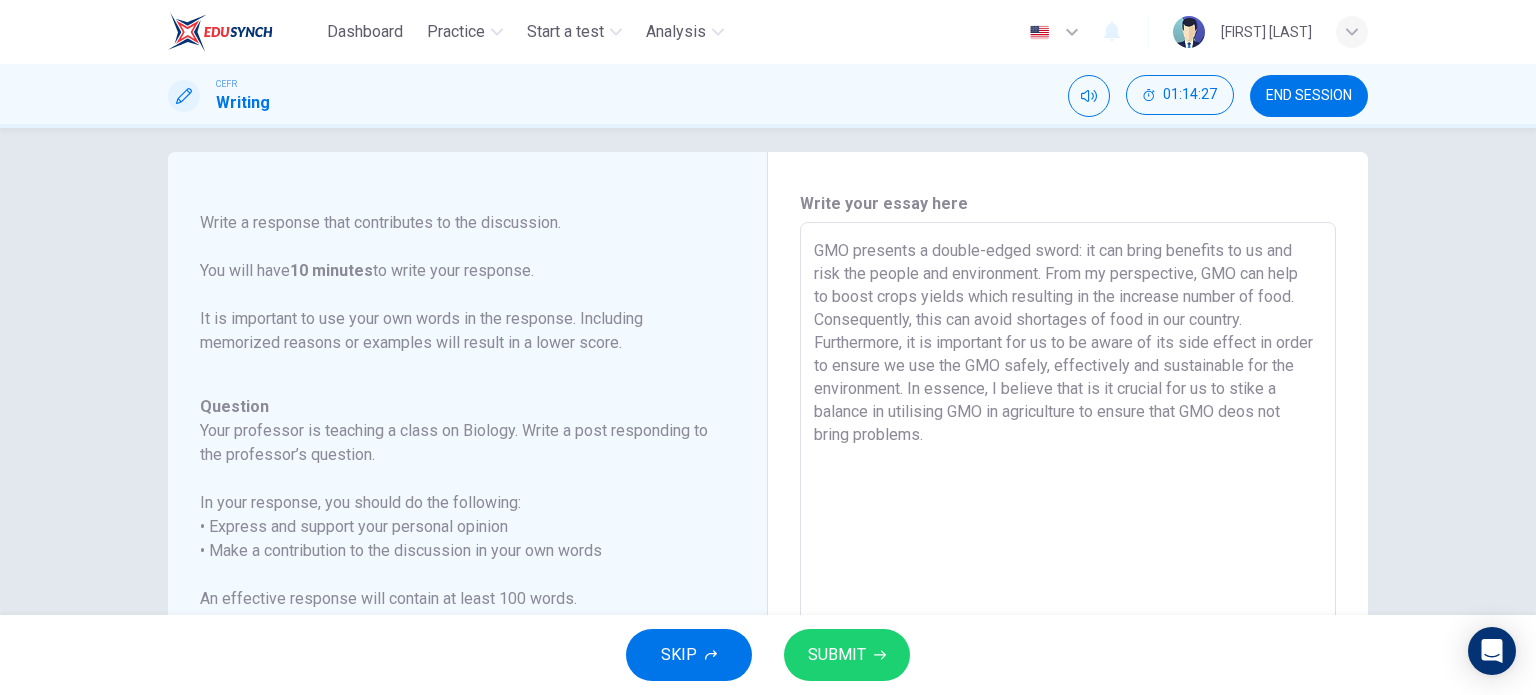 type on "GMO presents a double-edged sword: it can bring benefits to us and risk the people and environment. From my perspective, GMO can help to boost crops yields which resulting in the increase number of food. Consequently, this can avoid shortages of food in our country. Furthermore, it is important for us to be aware of its side effect in order to ensure we use the GMO safely, effectively and sustainable for the environment. In essence, I believe that is it crucial for us to stike a balance in utilising GMO in agriculture to ensure that GMO deos not bring problems." 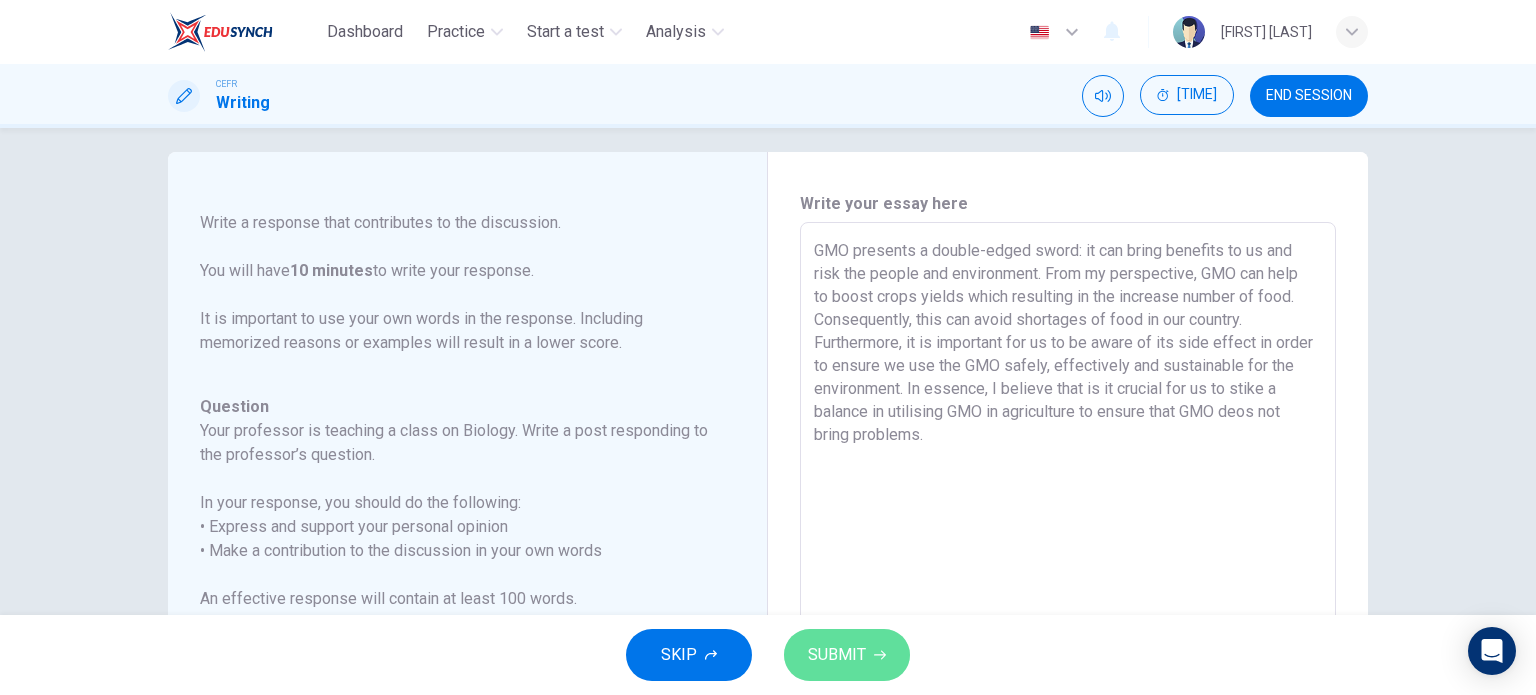 click on "SUBMIT" at bounding box center (837, 655) 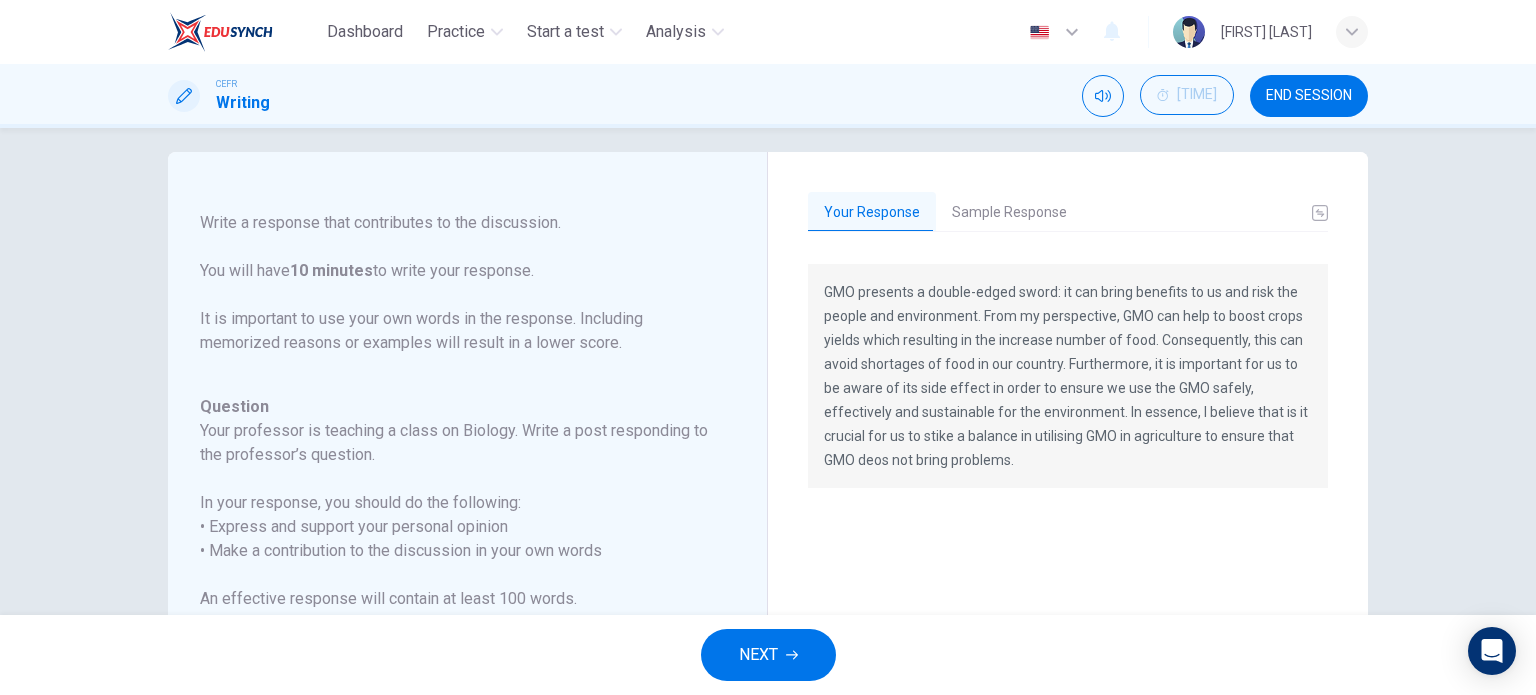 scroll, scrollTop: 360, scrollLeft: 0, axis: vertical 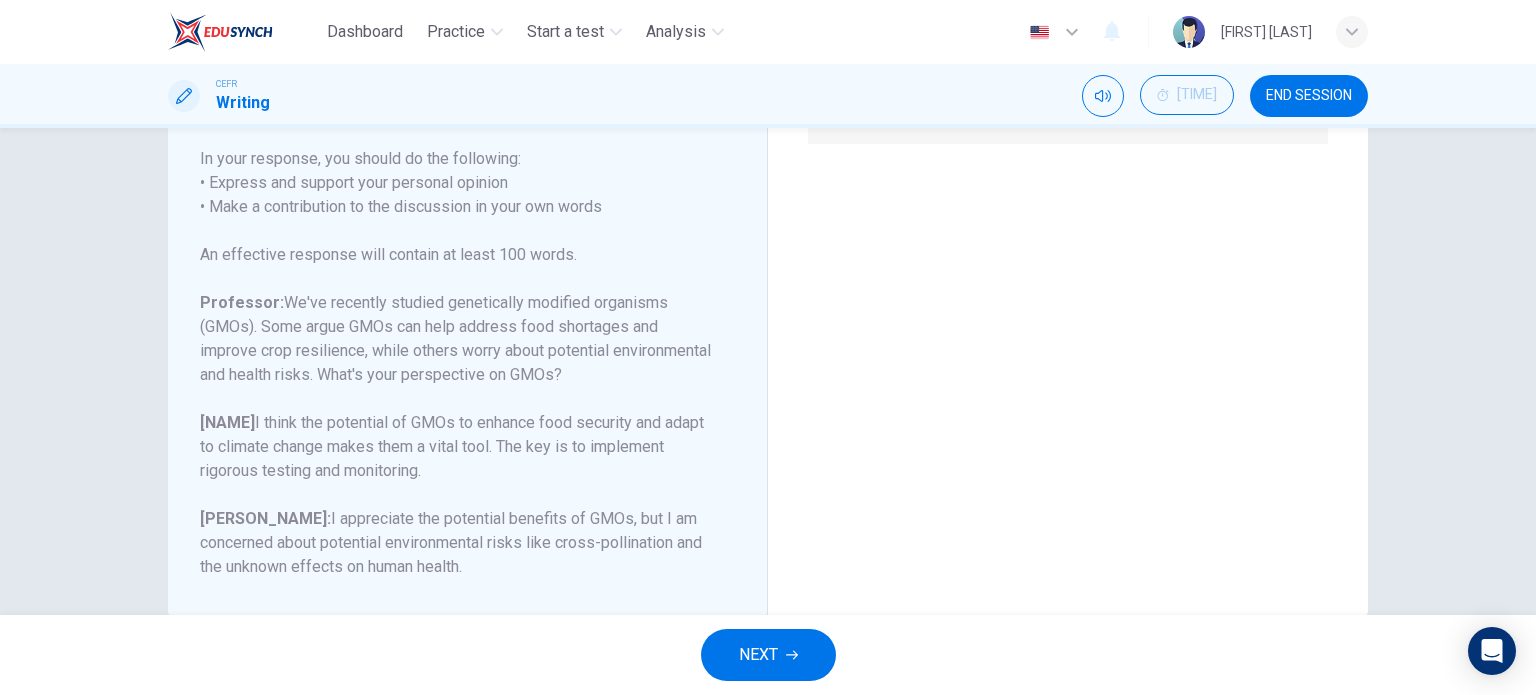 click on "NEXT" at bounding box center (758, 655) 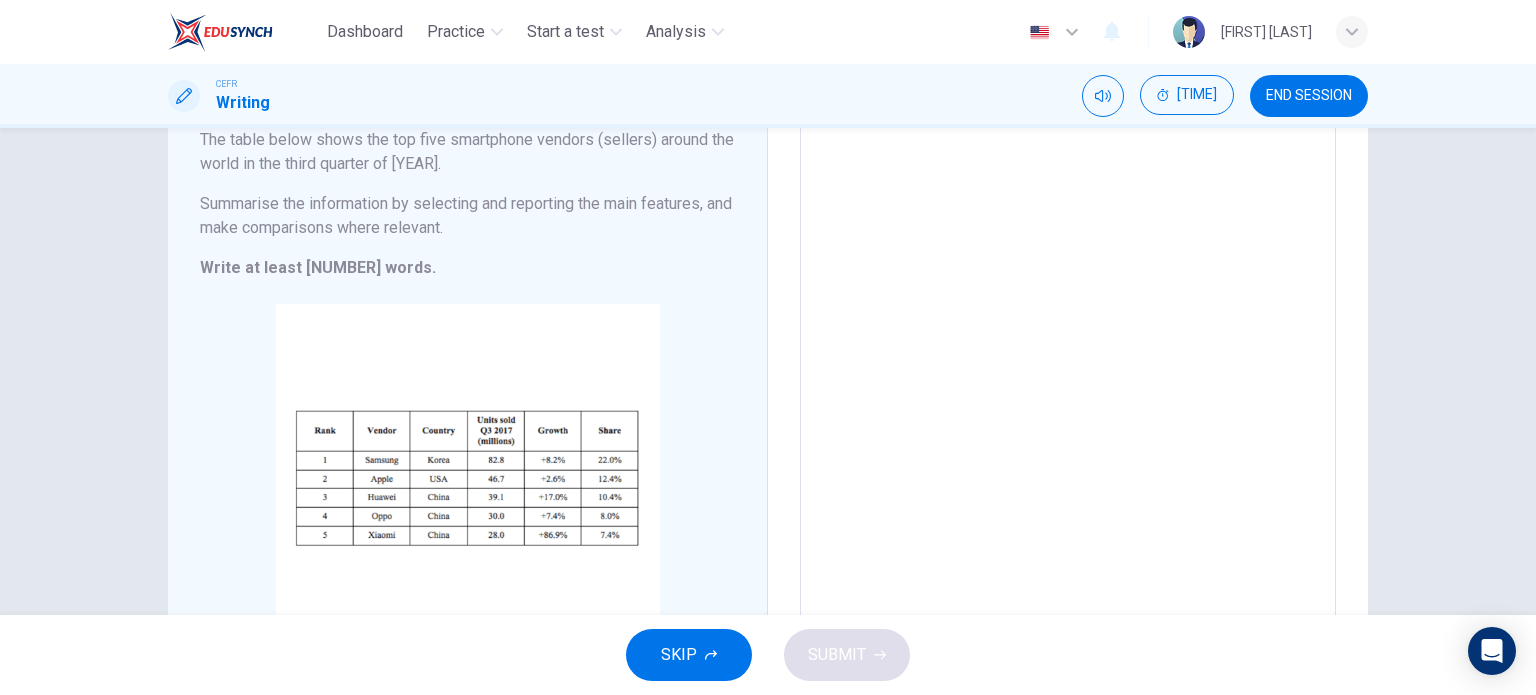 scroll, scrollTop: 325, scrollLeft: 0, axis: vertical 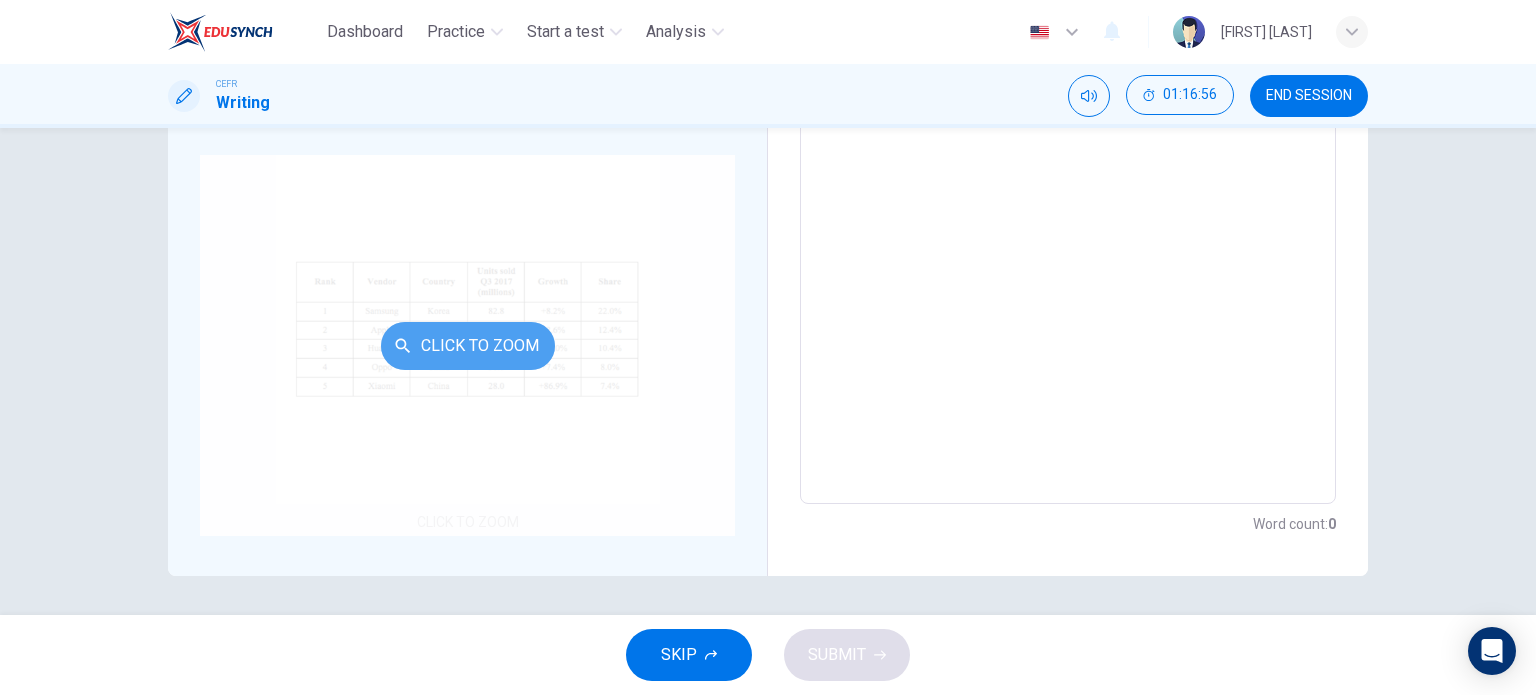 click on "Click to Zoom" at bounding box center [468, 346] 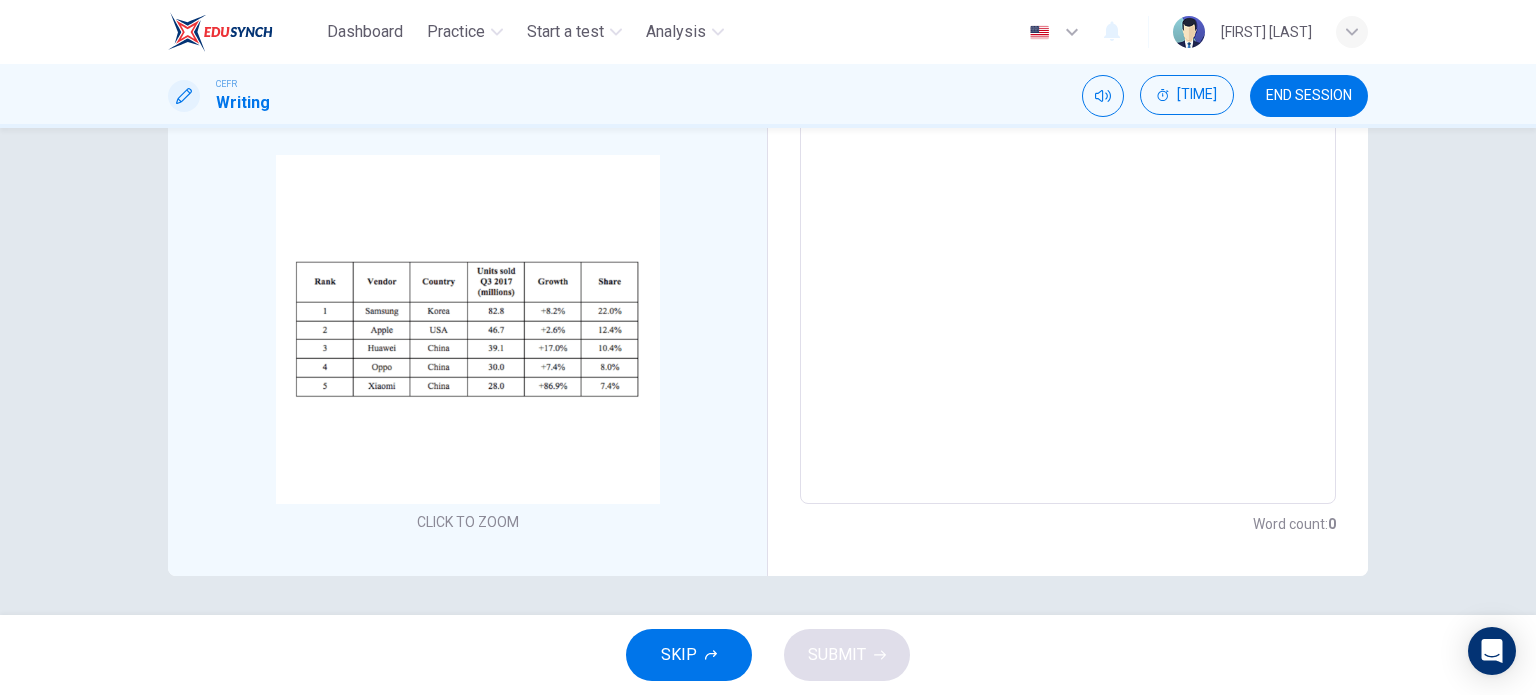 type 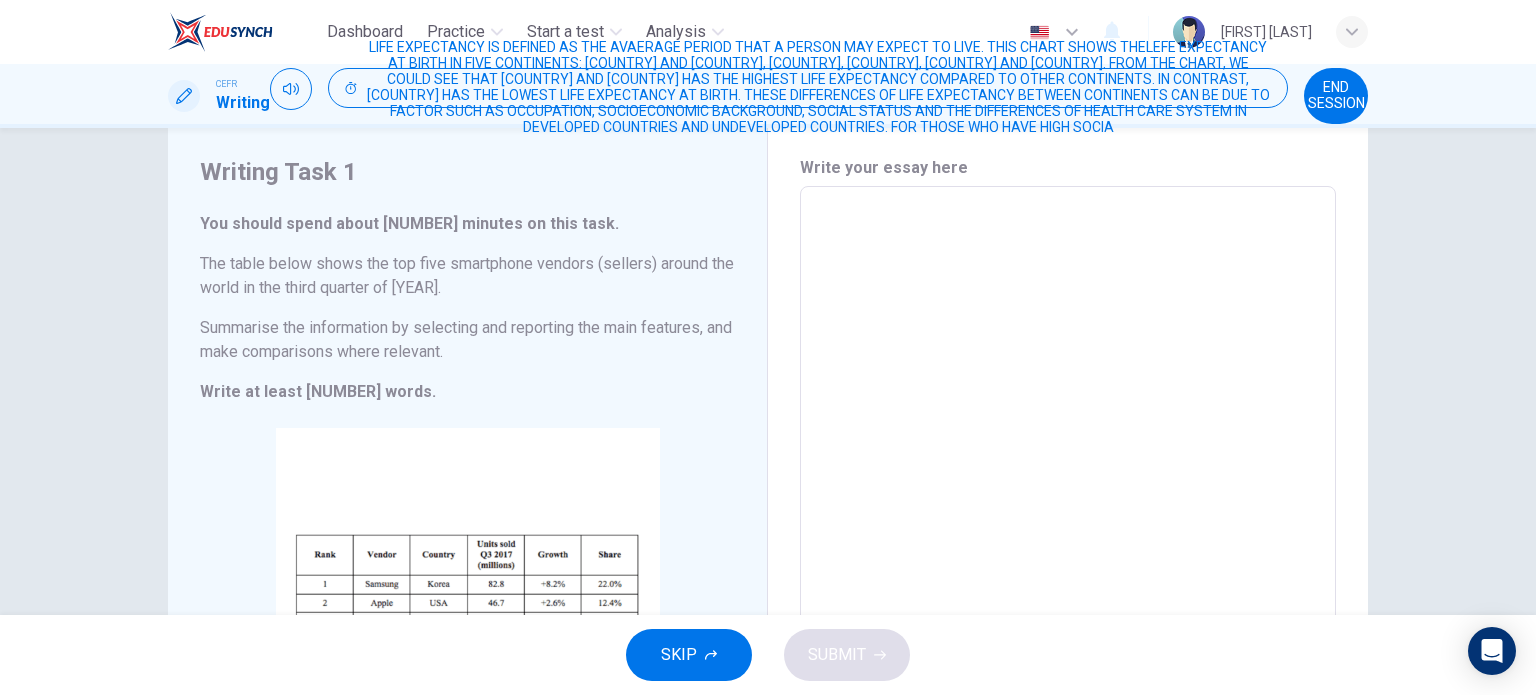 scroll, scrollTop: 0, scrollLeft: 0, axis: both 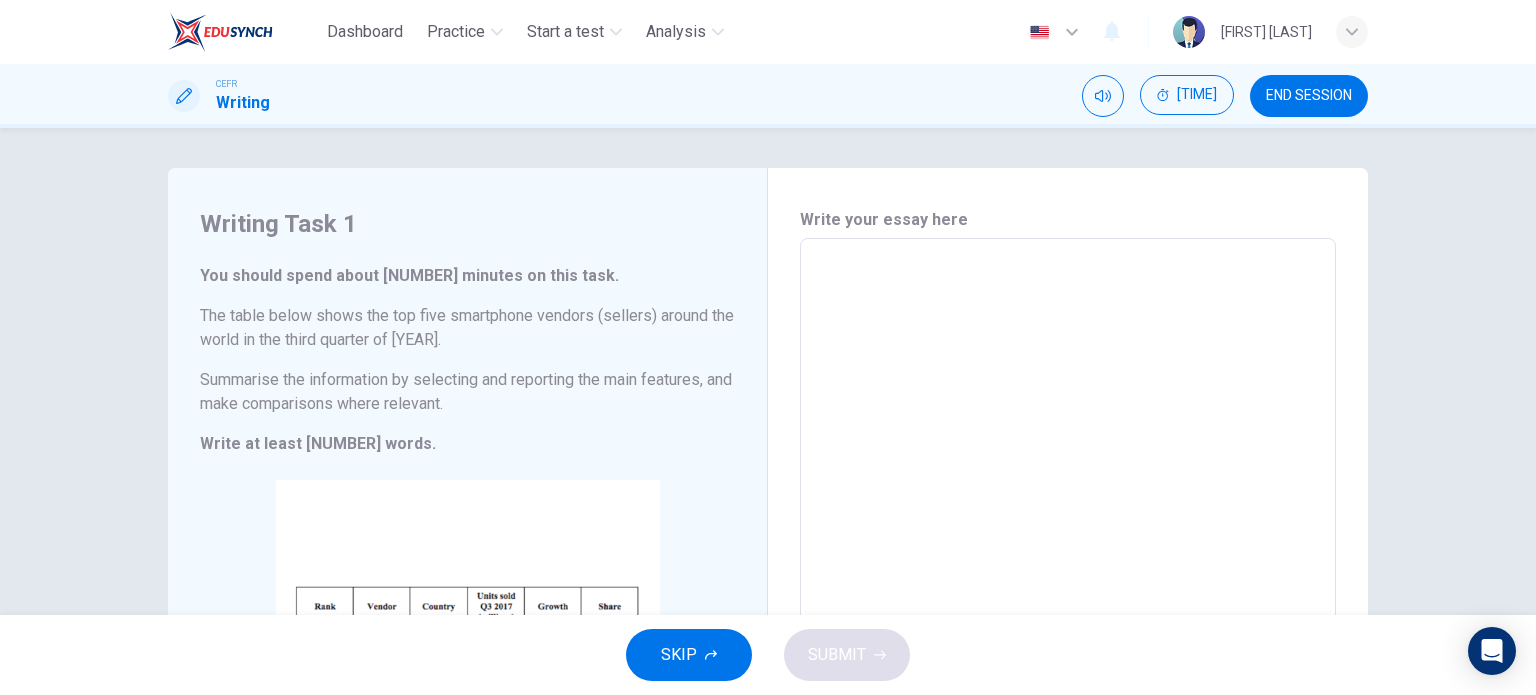 click at bounding box center (1068, 534) 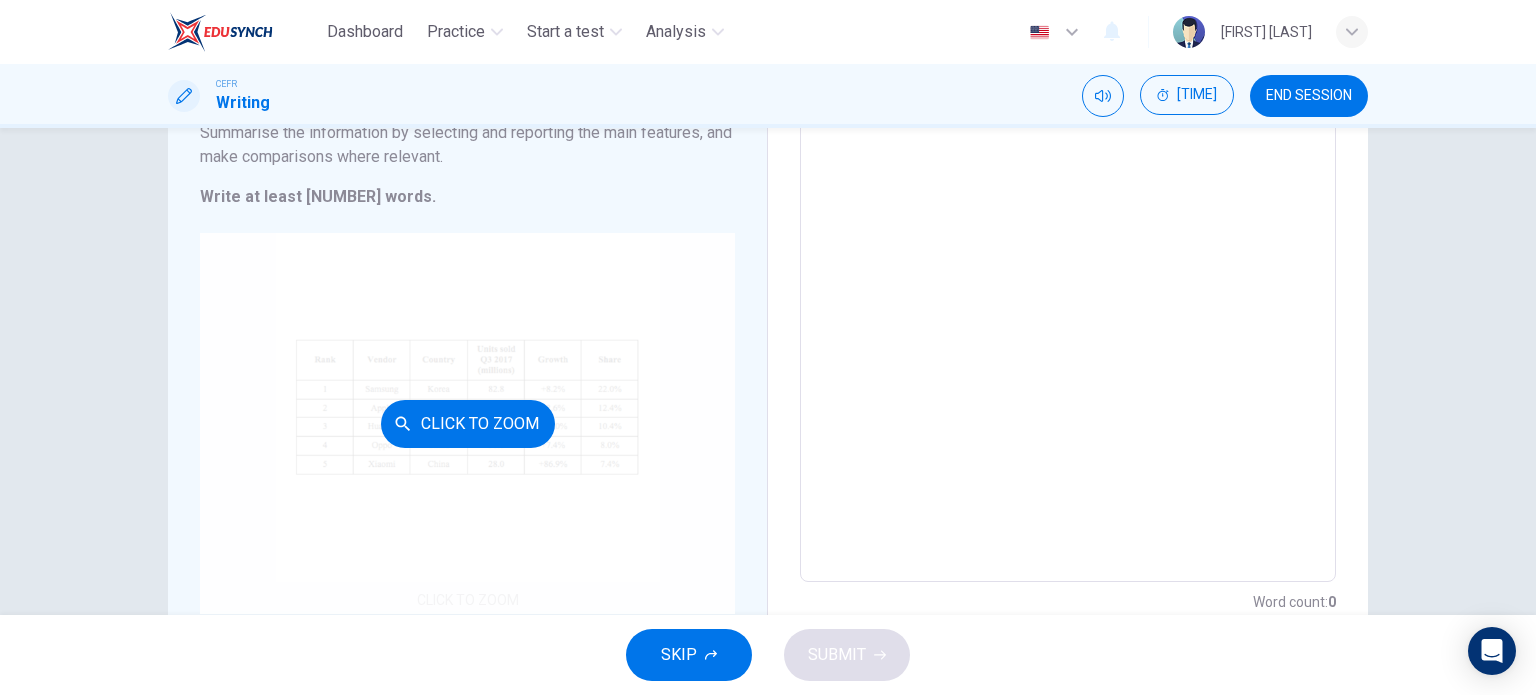 scroll, scrollTop: 260, scrollLeft: 0, axis: vertical 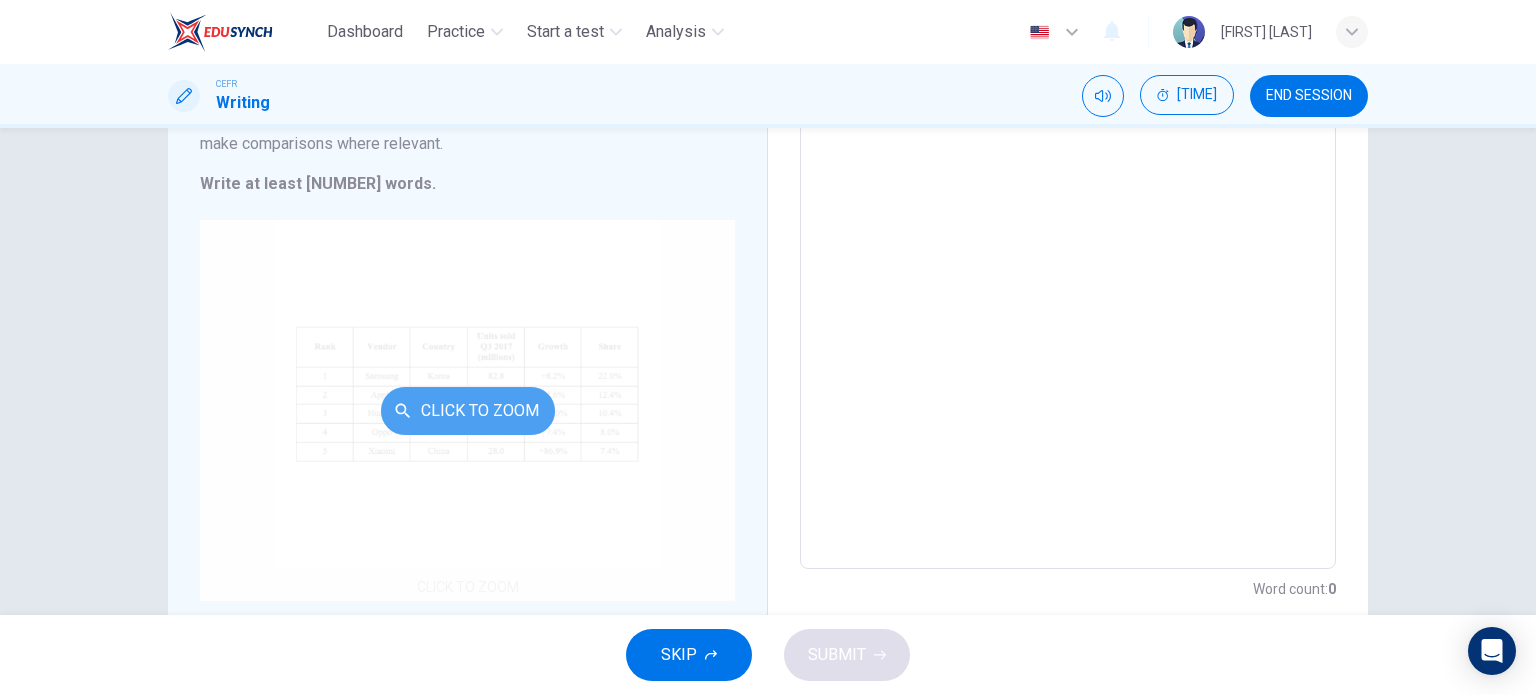 click on "Click to Zoom" at bounding box center [468, 411] 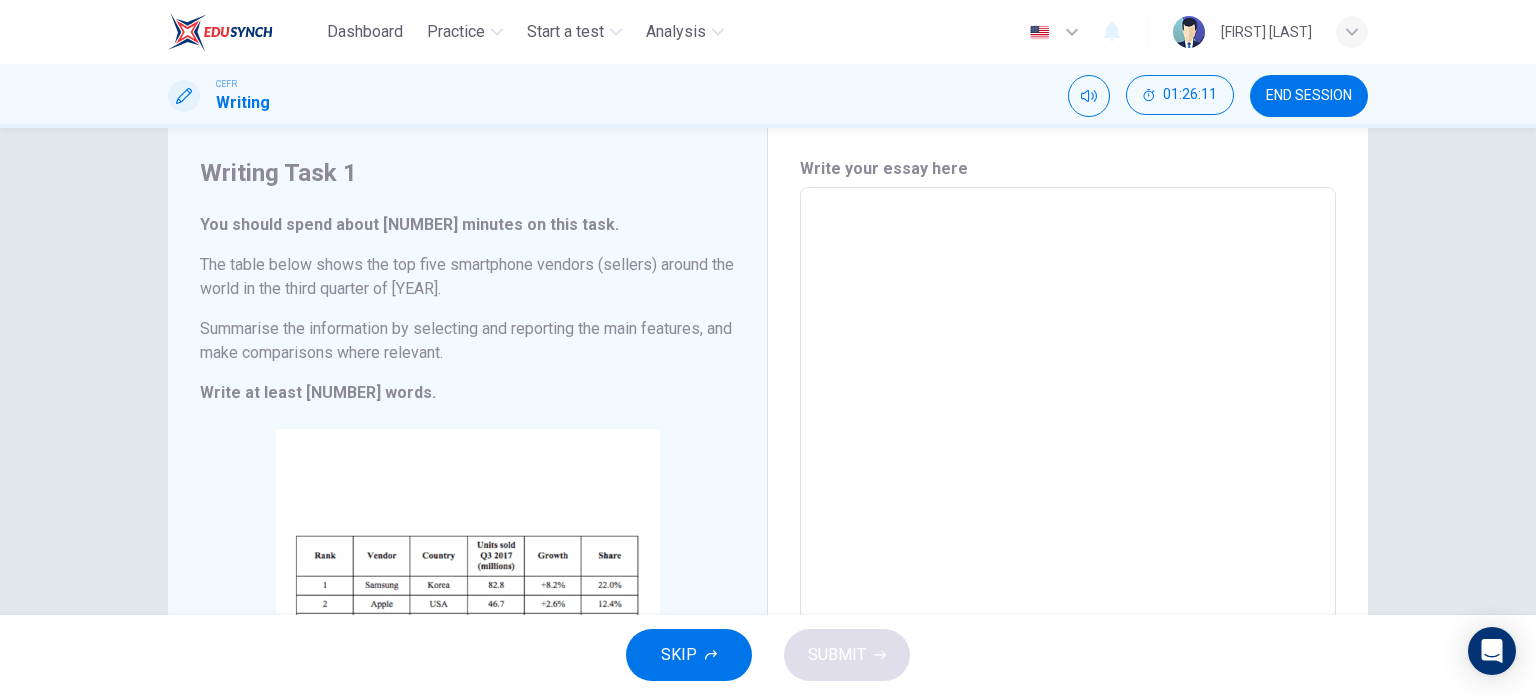 scroll, scrollTop: 50, scrollLeft: 0, axis: vertical 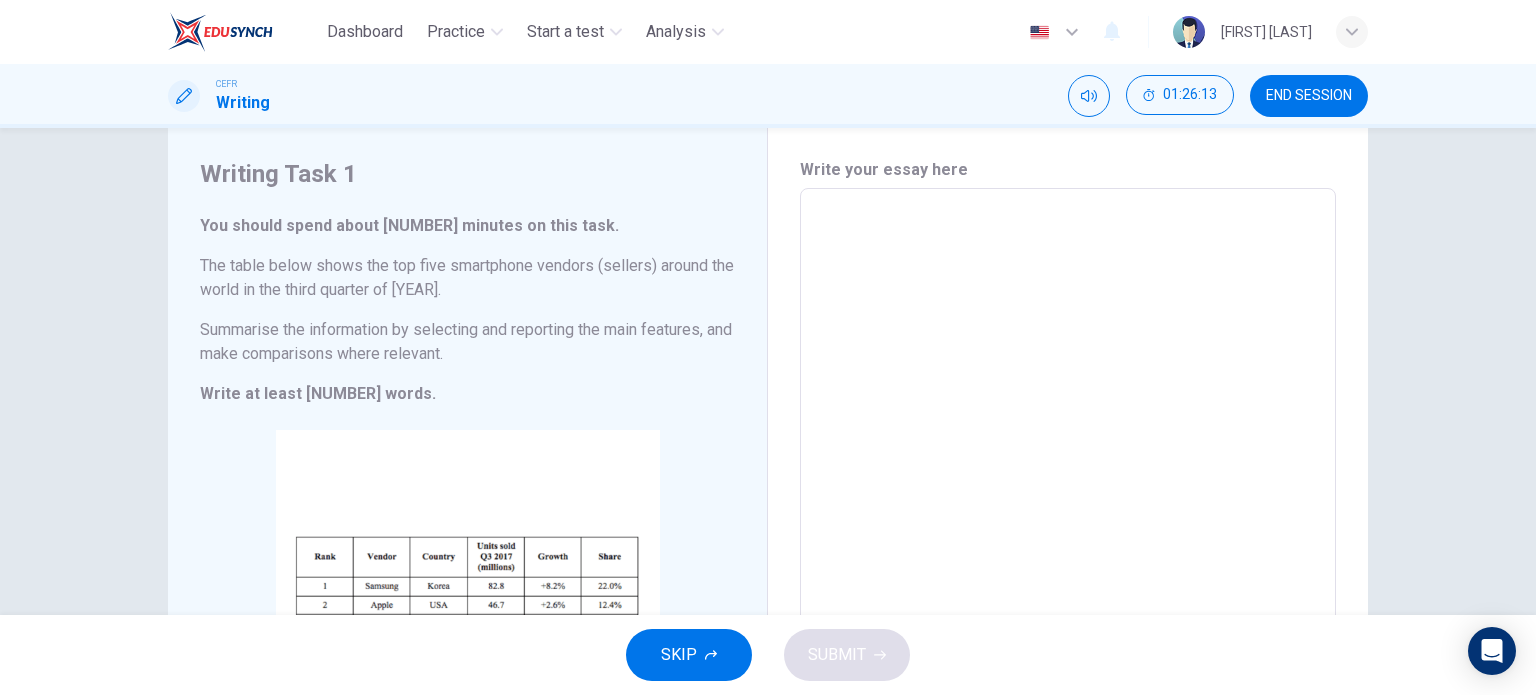 click at bounding box center (1068, 484) 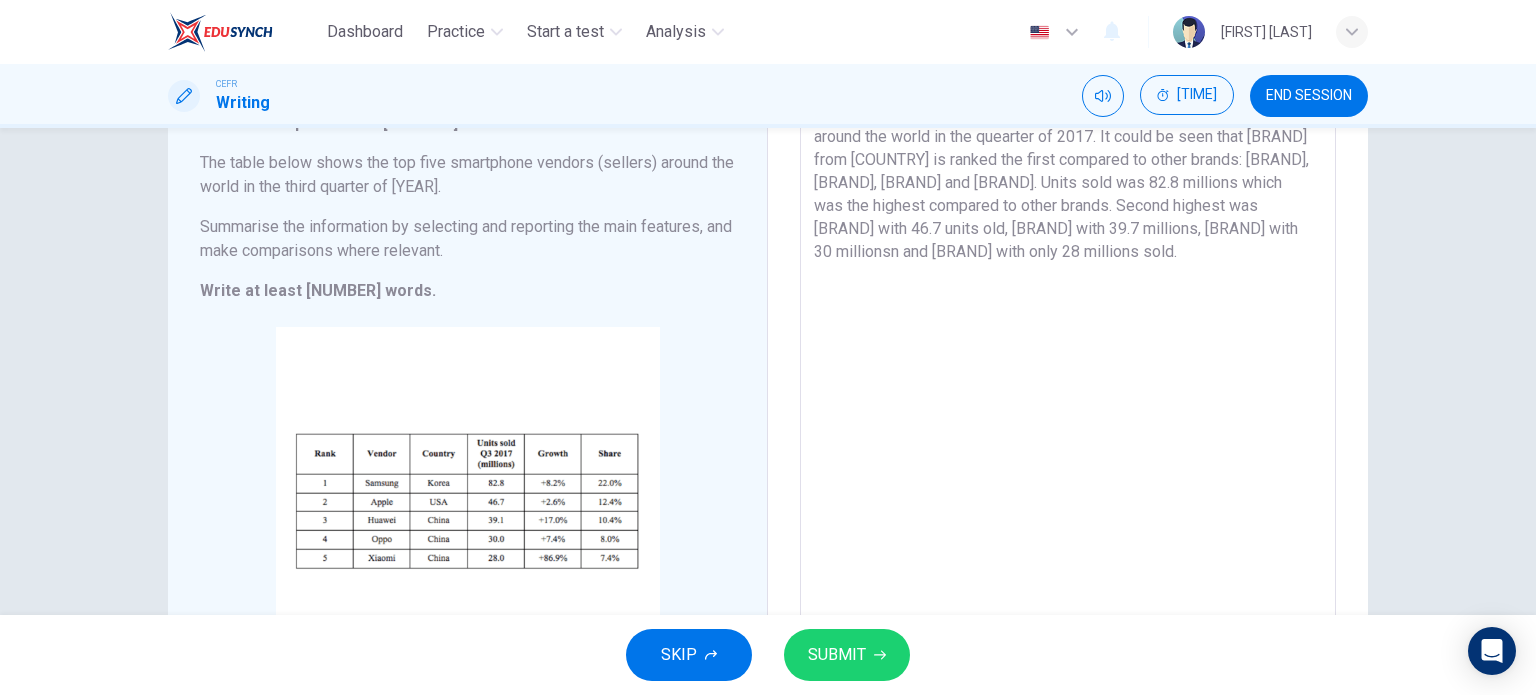 scroll, scrollTop: 172, scrollLeft: 0, axis: vertical 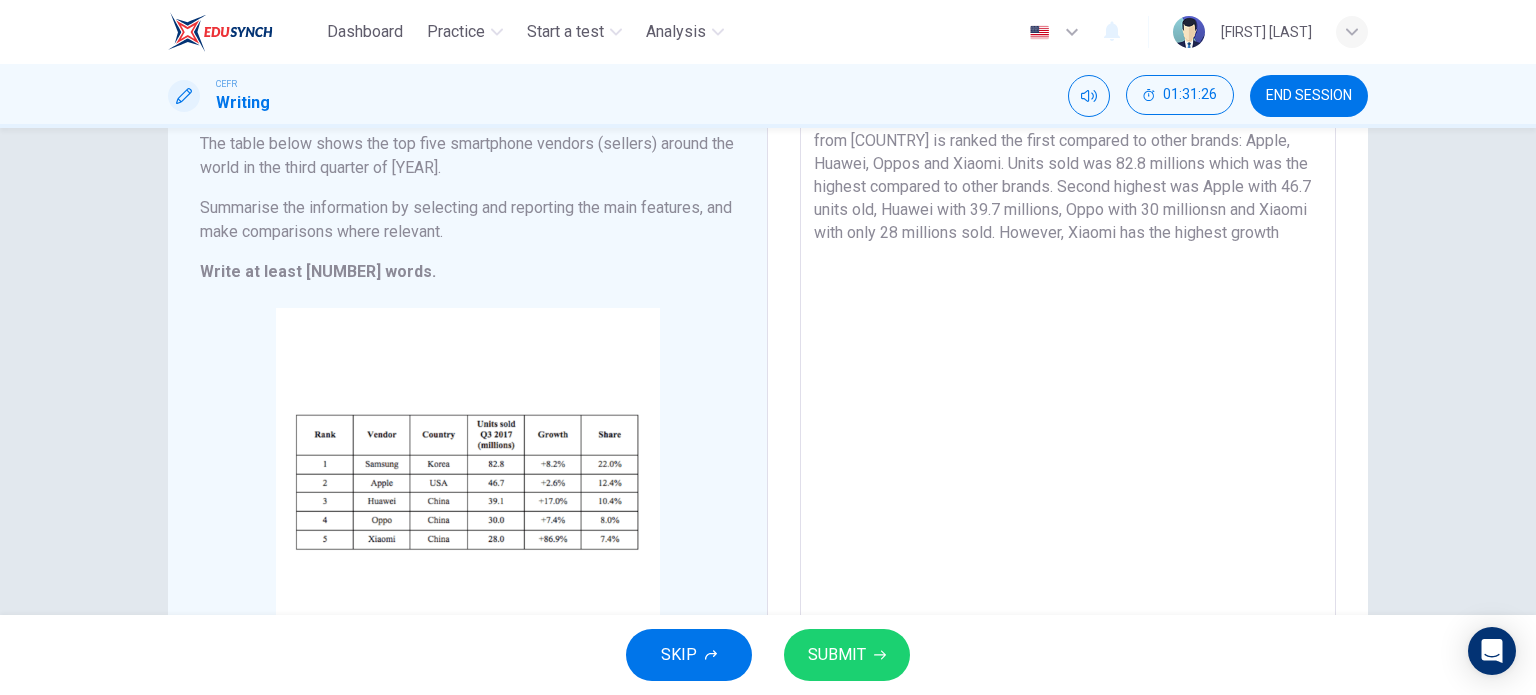 click on "The table displays about the rank of top five smartphones vendors around the world in the quearter of 2017. It could be seen that Samsung from [COUNTRY] is ranked the first compared to other brands: Apple, Huawei, Oppos and Xiaomi. Units sold was 82.8 millions which was the highest compared to other brands. Second highest was Apple with 46.7 units old, Huawei with 39.7 millions, Oppo with 30 millionsn and Xiaomi with only 28 millions sold. However, Xiaomi has the highest growth" at bounding box center [1068, 362] 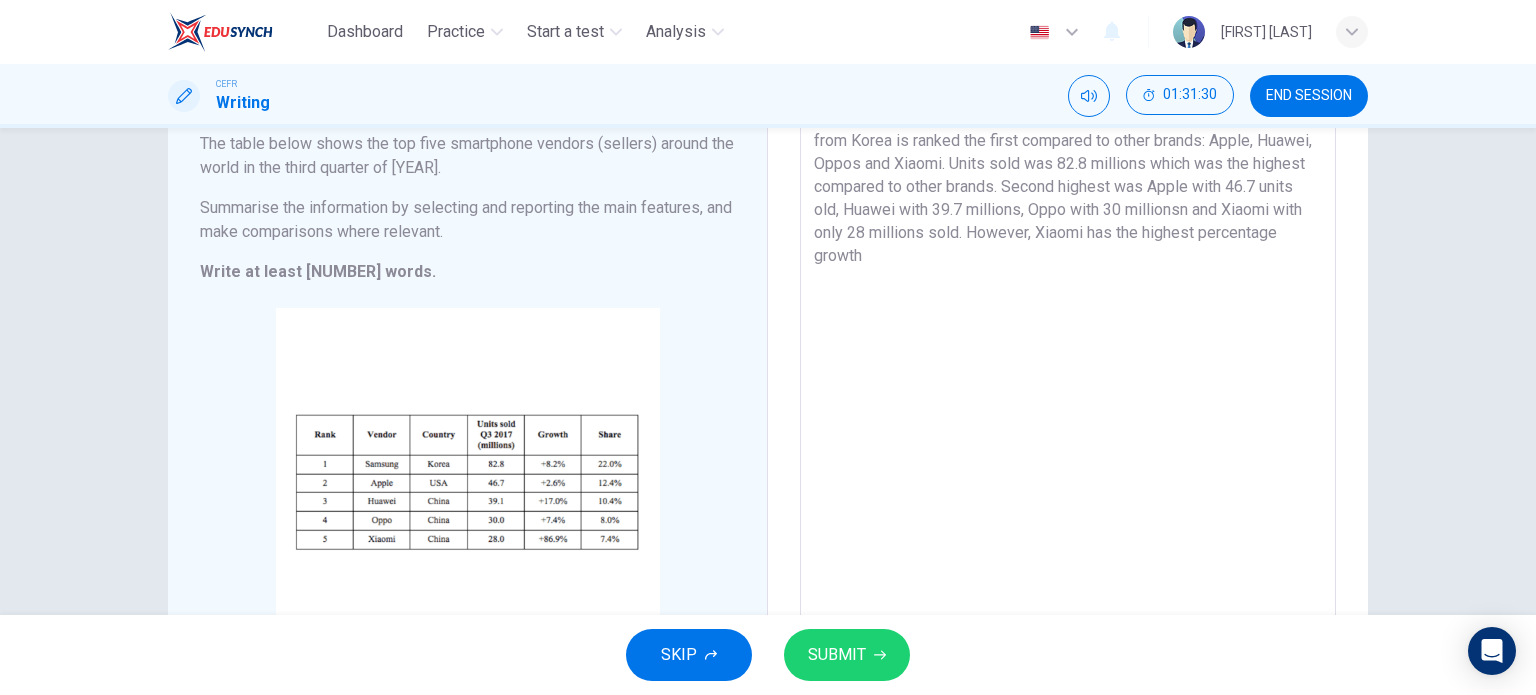 click on "The table displays about the rank of top five smartphones vendors around the world in the quearter of 2017. It could be seen that Samsung from Korea is ranked the first compared to other brands: Apple, Huawei, Oppos and Xiaomi. Units sold was 82.8 millions which was the highest compared to other brands. Second highest was Apple with 46.7 units old, Huawei with 39.7 millions, Oppo with 30 millionsn and Xiaomi with only 28 millions sold. However, Xiaomi has the highest percentage growth" at bounding box center (1068, 362) 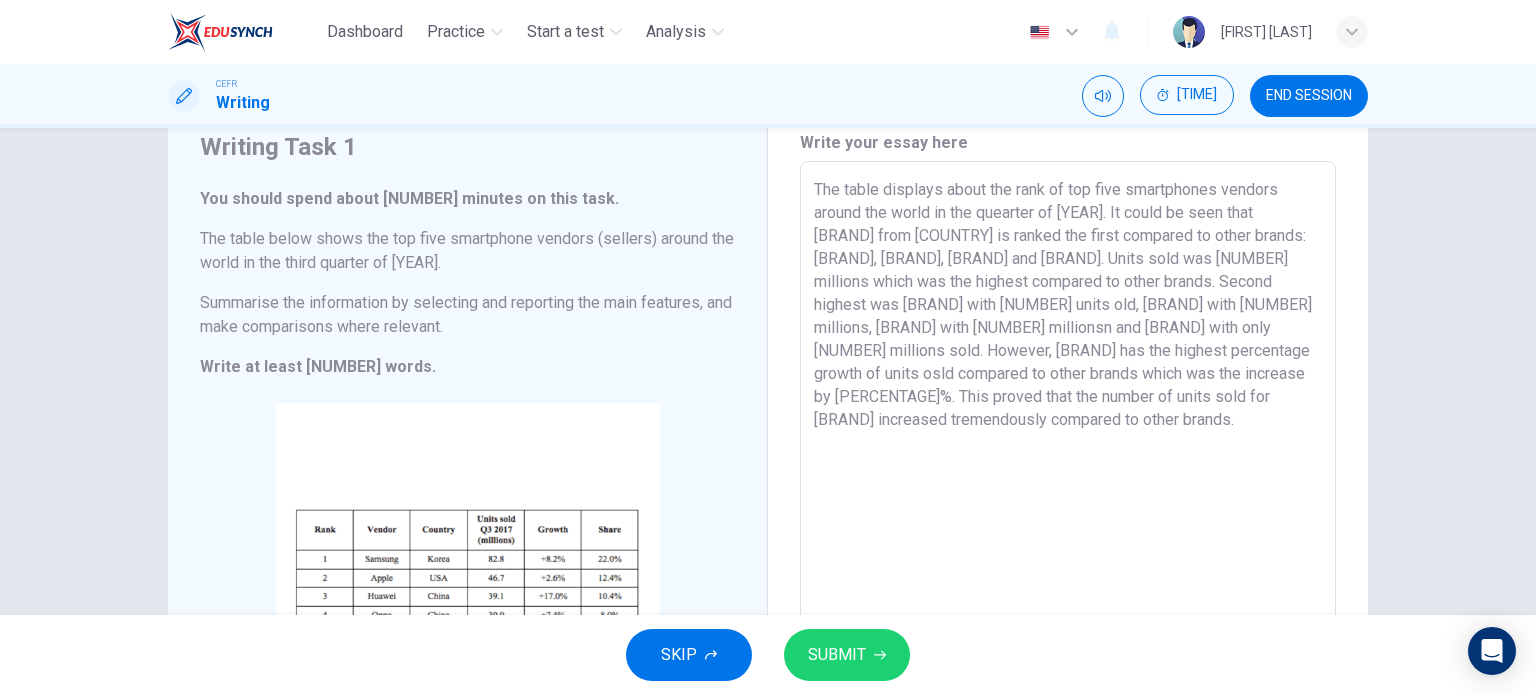 scroll, scrollTop: 82, scrollLeft: 0, axis: vertical 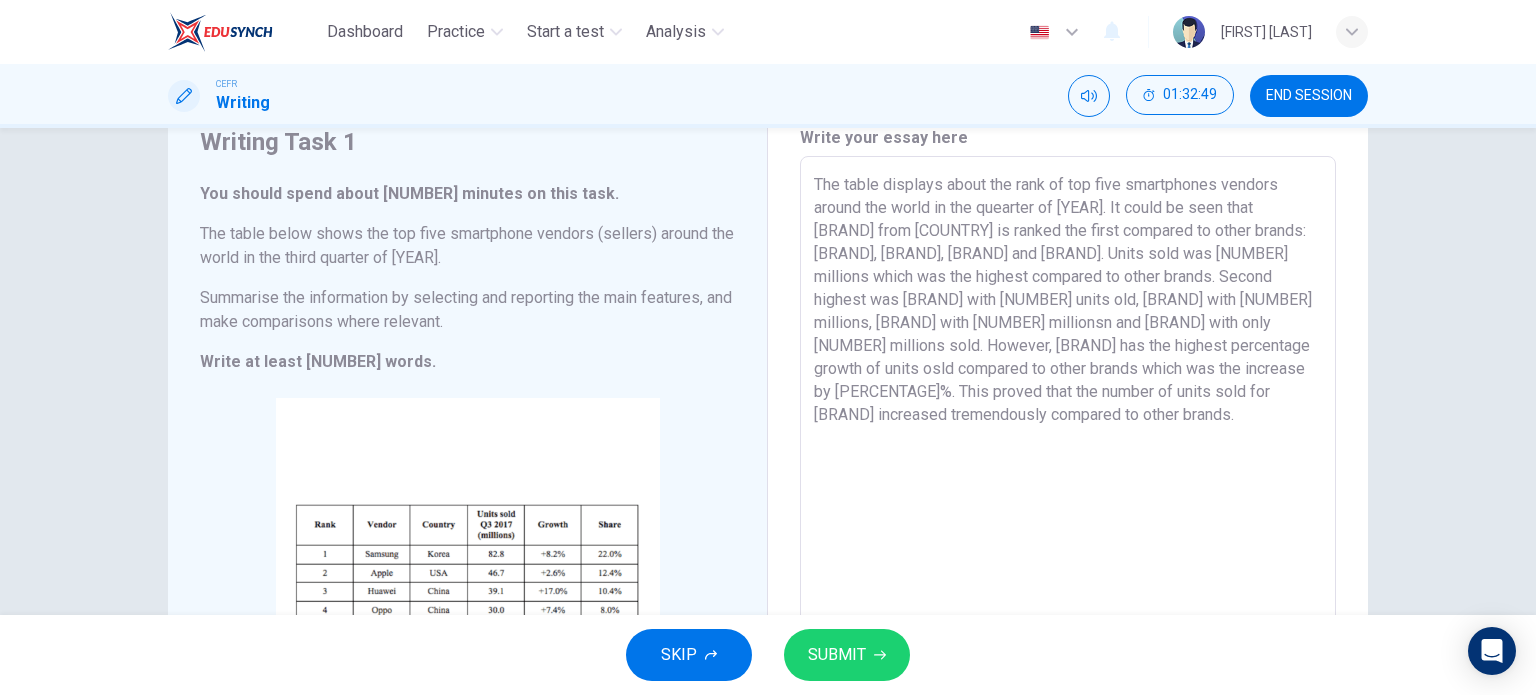 type on "The table displays about the rank of top five smartphones vendors around the world in the quearter of [YEAR]. It could be seen that [BRAND] from [COUNTRY] is ranked the first compared to other brands: [BRAND], [BRAND], [BRAND] and [BRAND]. Units sold was [NUMBER] millions which was the highest compared to other brands. Second highest was [BRAND] with [NUMBER] units old, [BRAND] with [NUMBER] millions, [BRAND] with [NUMBER] millionsn and [BRAND] with only [NUMBER] millions sold. However, [BRAND] has the highest percentage growth of units osld compared to other brands which was the increase by [PERCENTAGE]%. This proved that the number of units sold for [BRAND] increased tremendously compared to other brands." 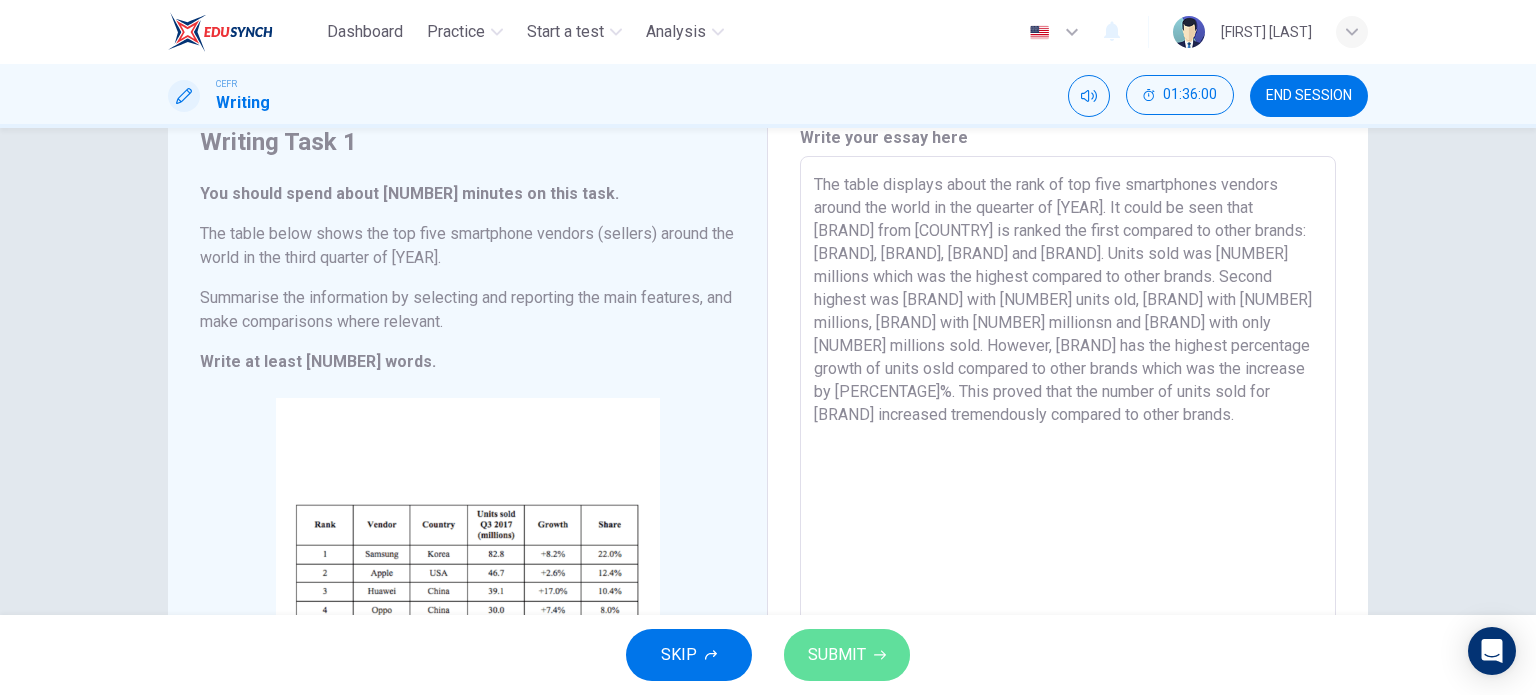 click on "SUBMIT" at bounding box center (837, 655) 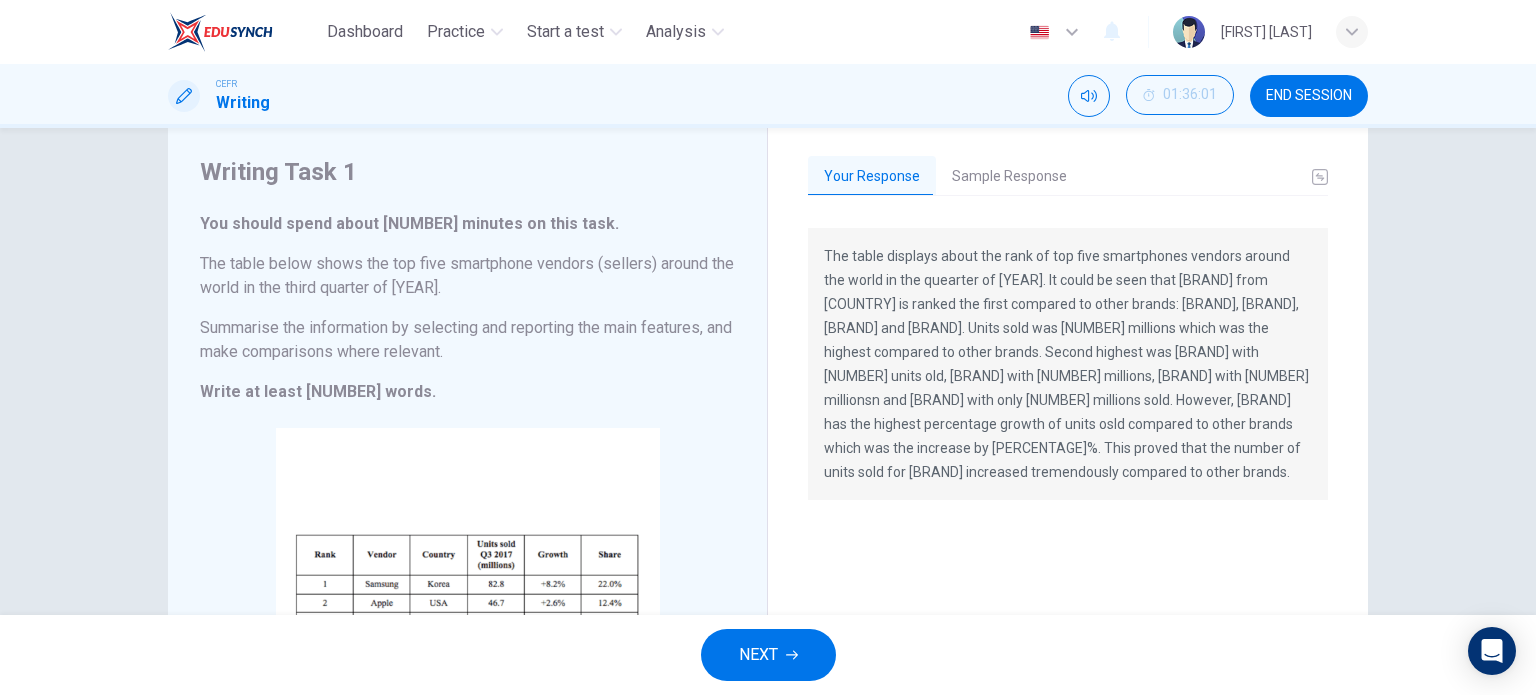 scroll, scrollTop: 54, scrollLeft: 0, axis: vertical 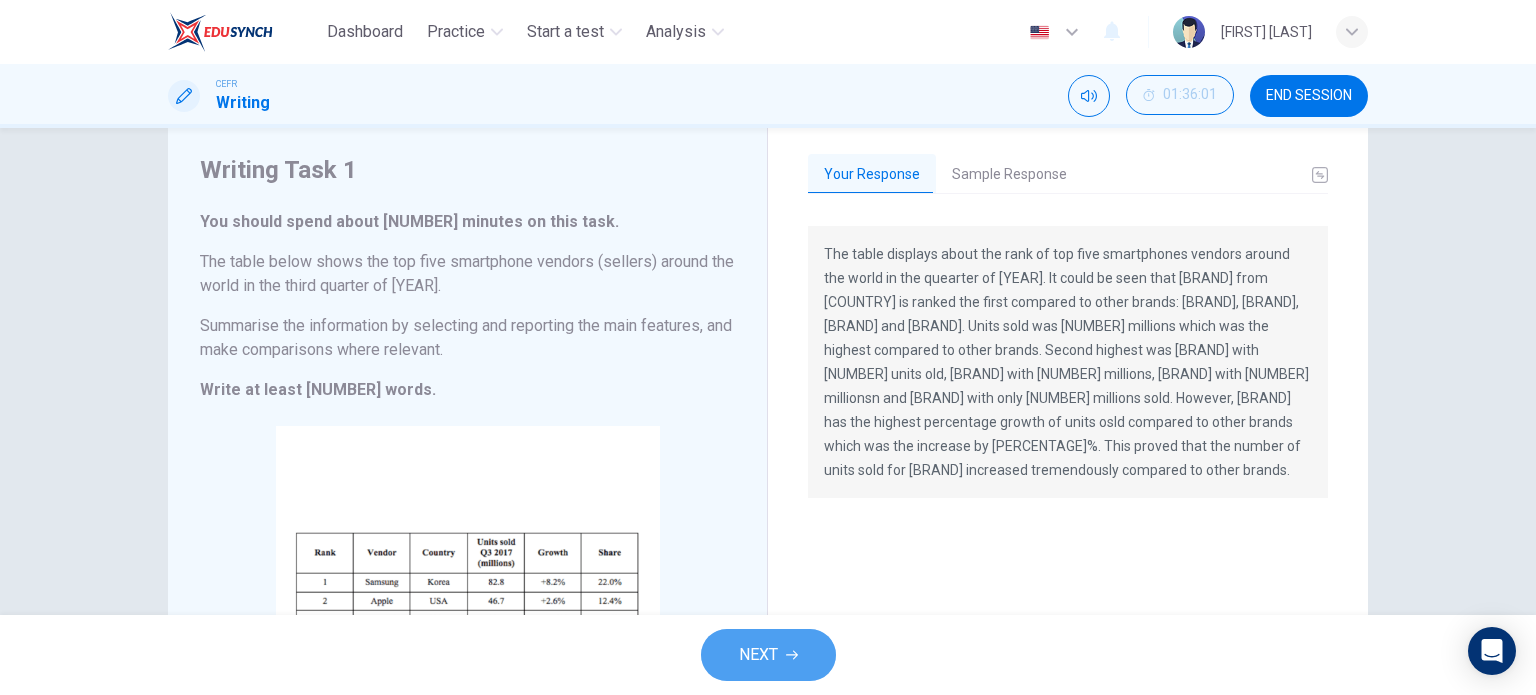 click on "NEXT" at bounding box center (768, 655) 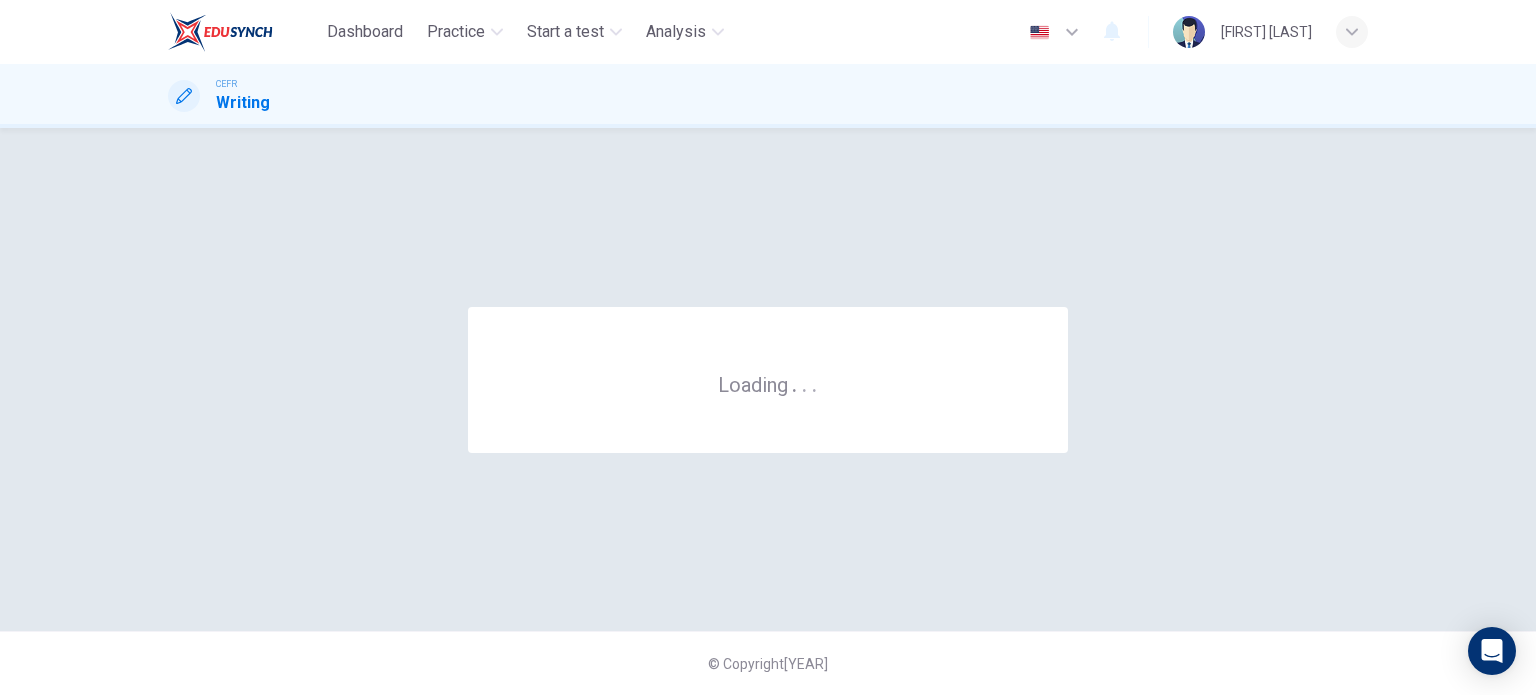 scroll, scrollTop: 0, scrollLeft: 0, axis: both 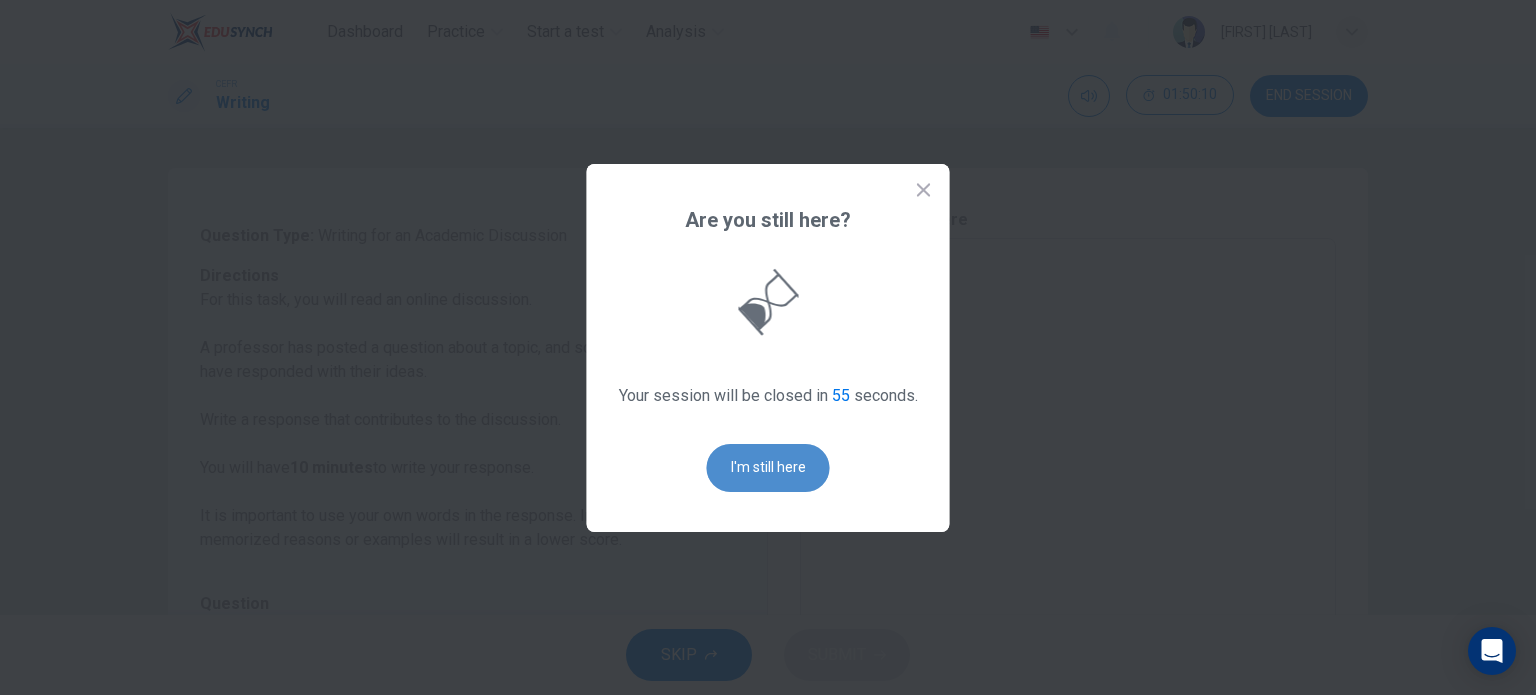 click on "I'm still here" at bounding box center (768, 468) 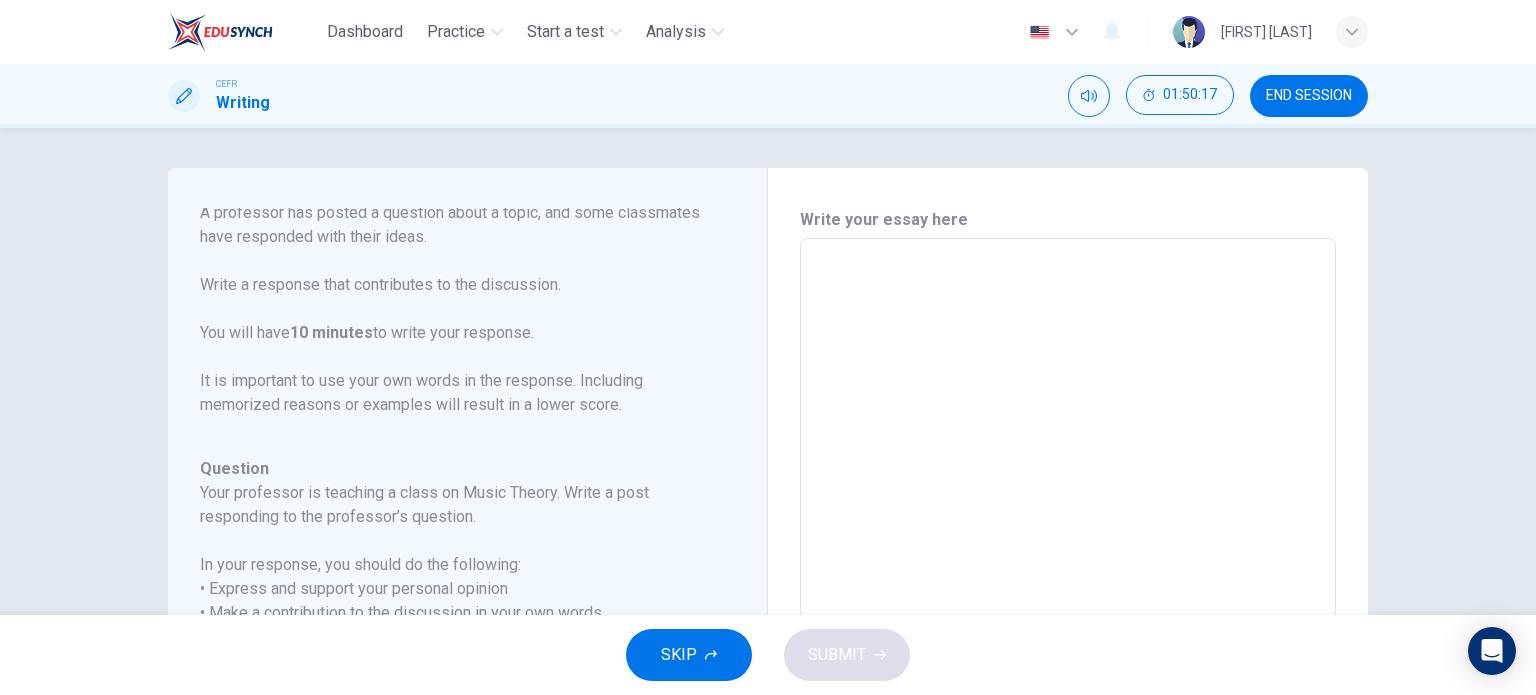 scroll, scrollTop: 197, scrollLeft: 0, axis: vertical 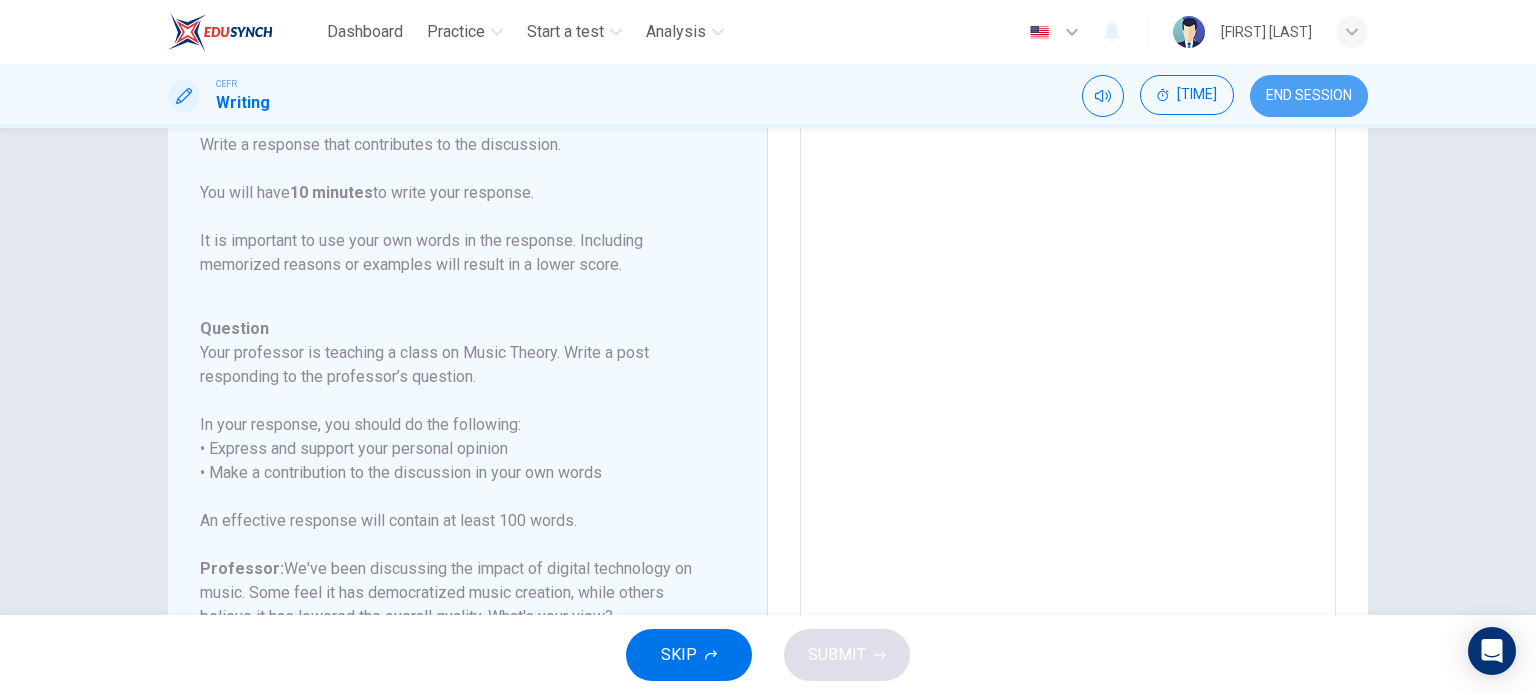 click on "END SESSION" at bounding box center (1309, 96) 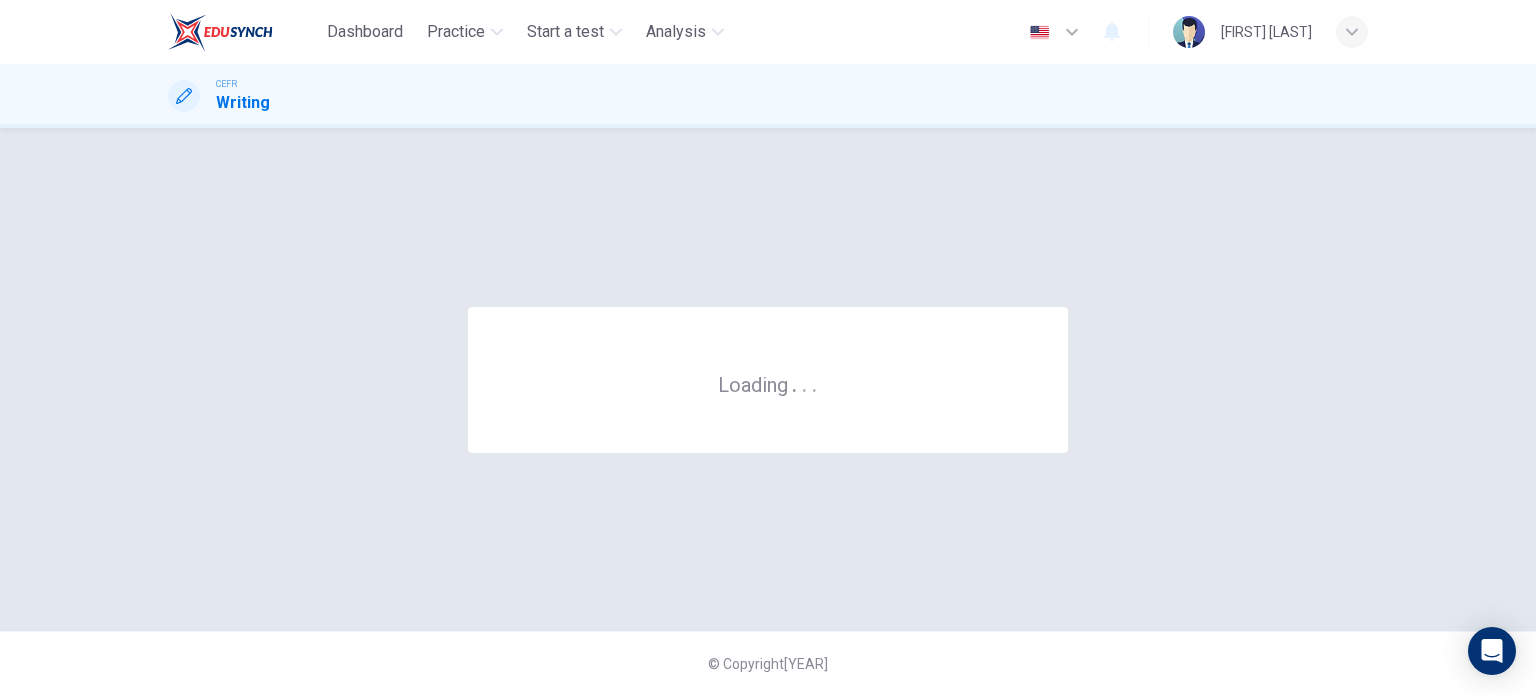 scroll, scrollTop: 0, scrollLeft: 0, axis: both 